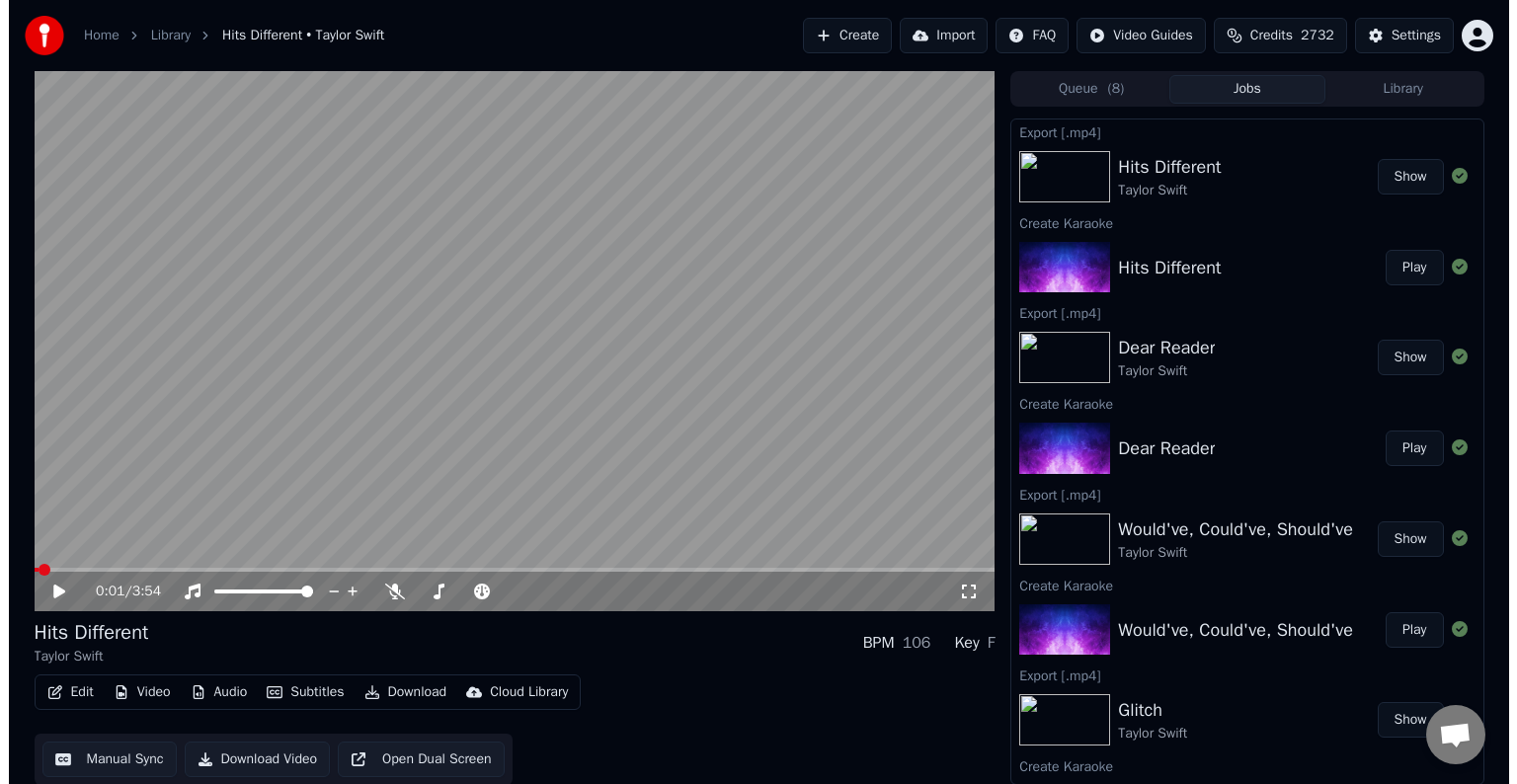 scroll, scrollTop: 0, scrollLeft: 0, axis: both 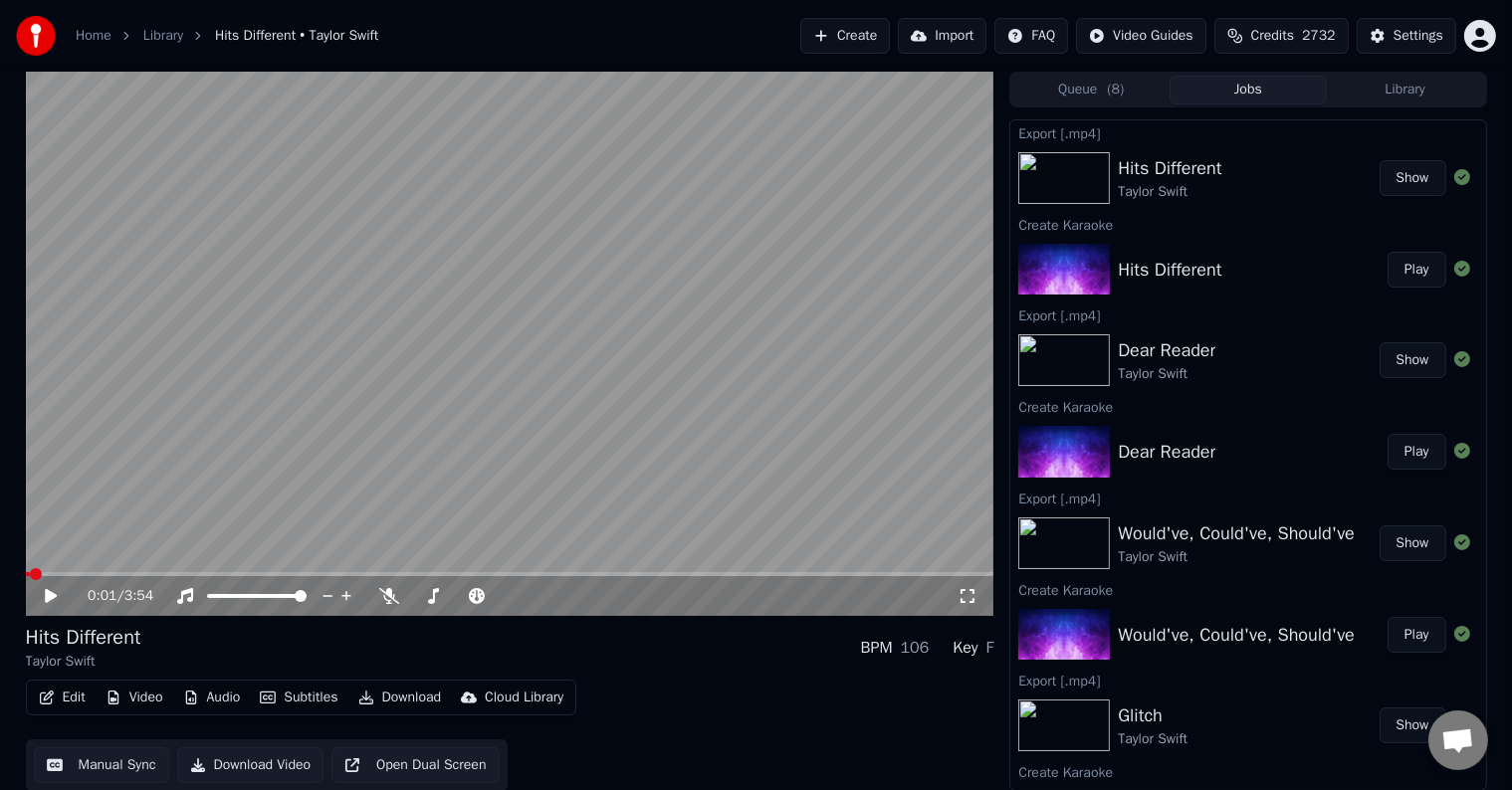 click on "Create" at bounding box center [845, 36] 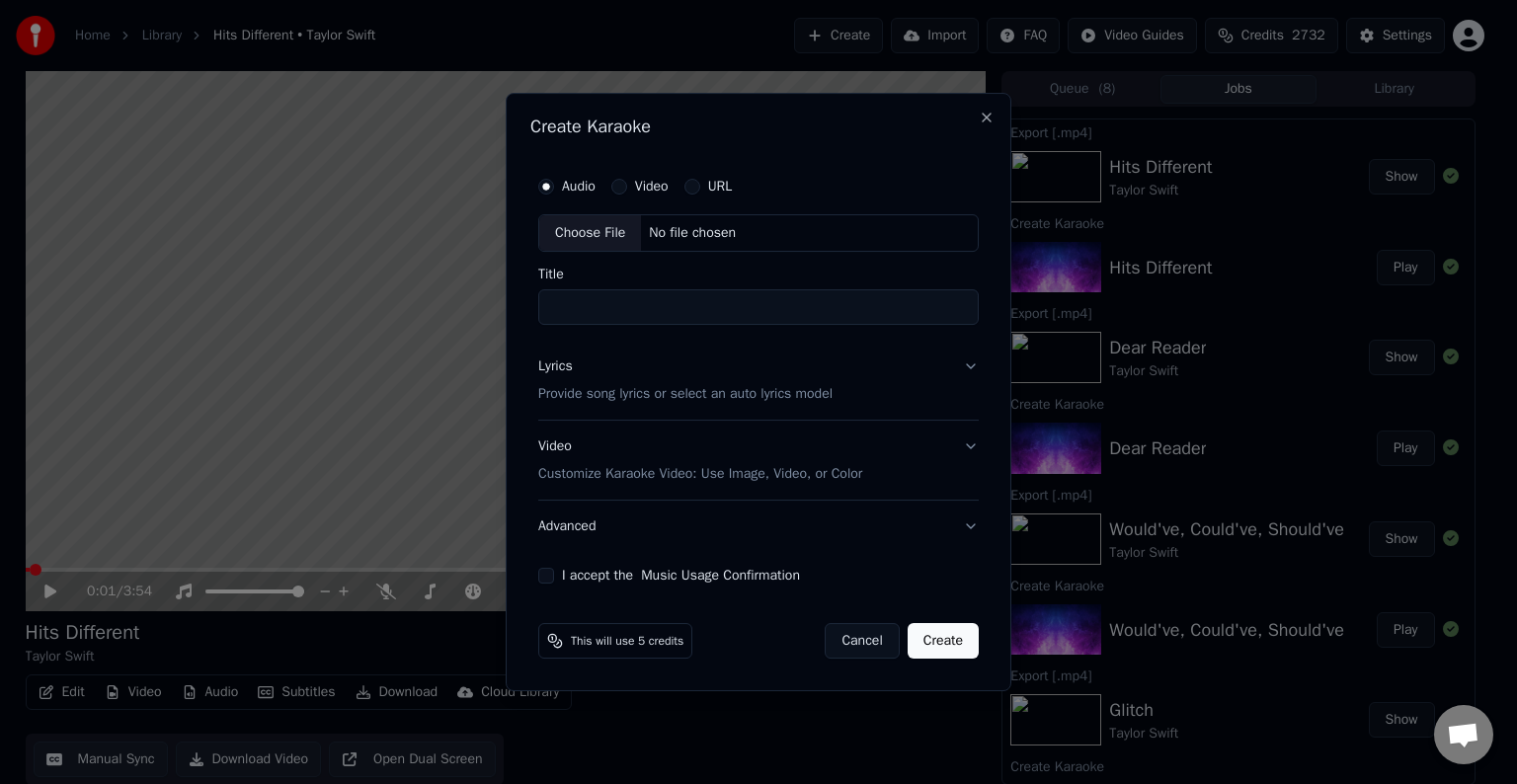 click on "Choose File" at bounding box center (590, 233) 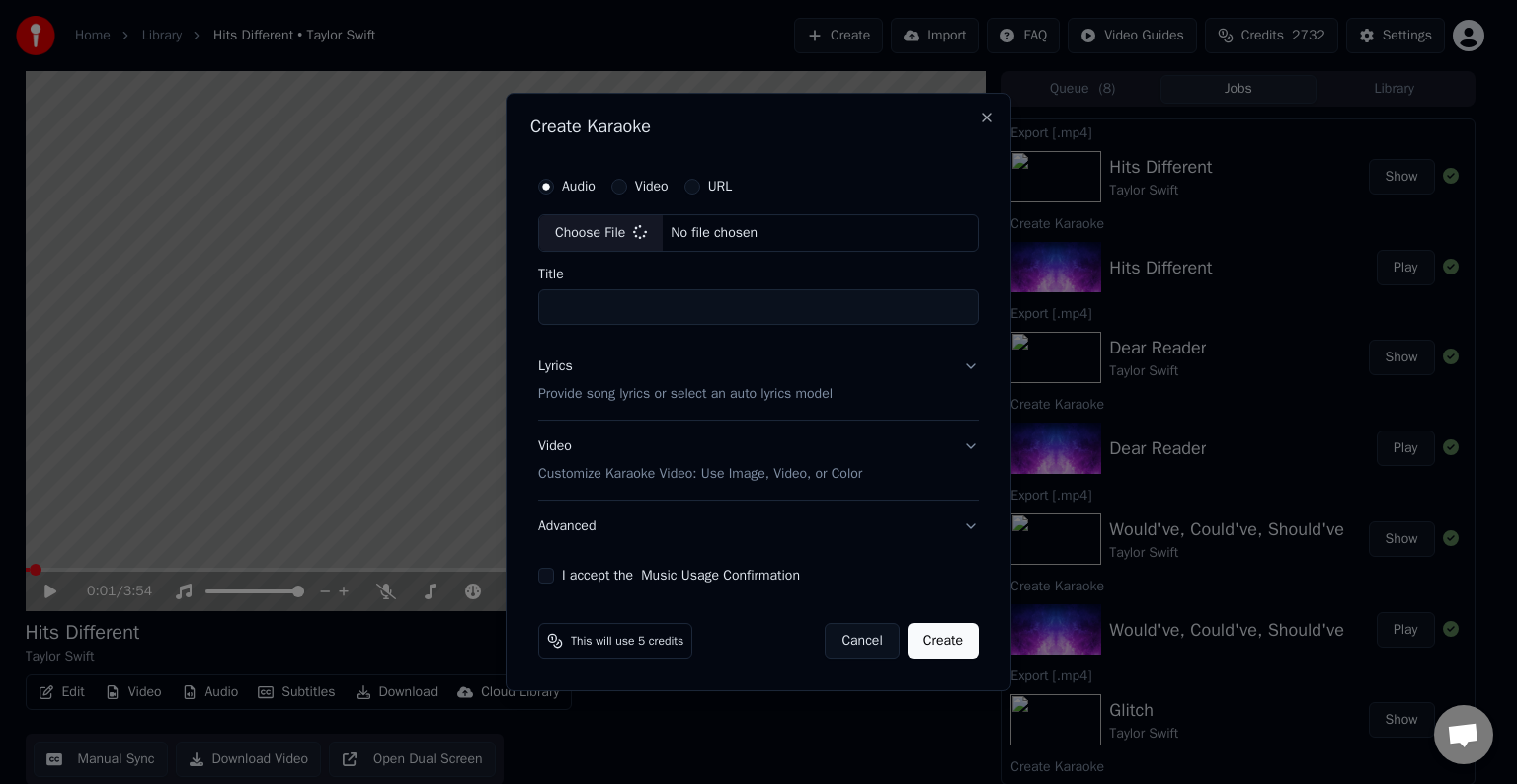 type on "**********" 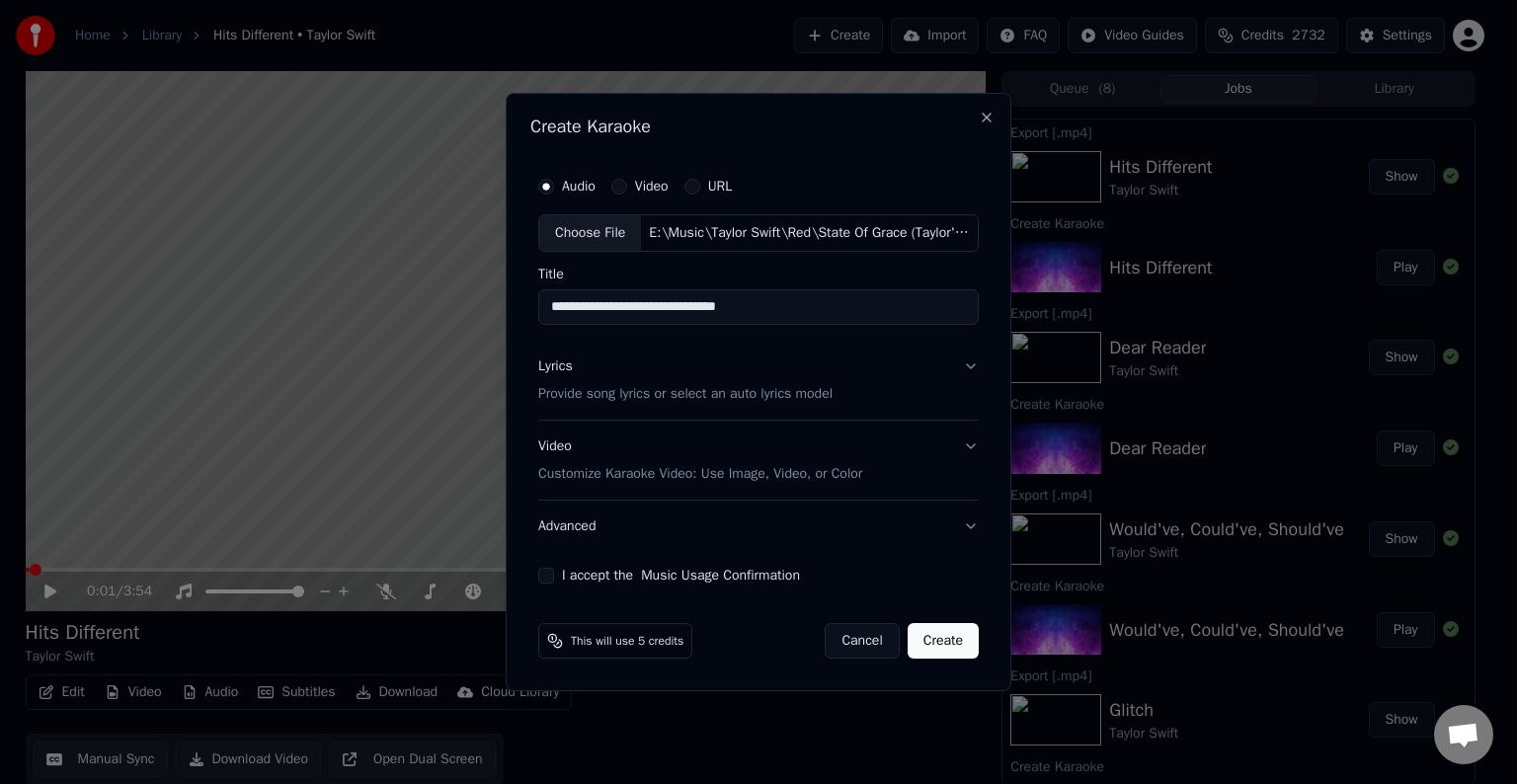 click on "Lyrics Provide song lyrics or select an auto lyrics model" at bounding box center (758, 380) 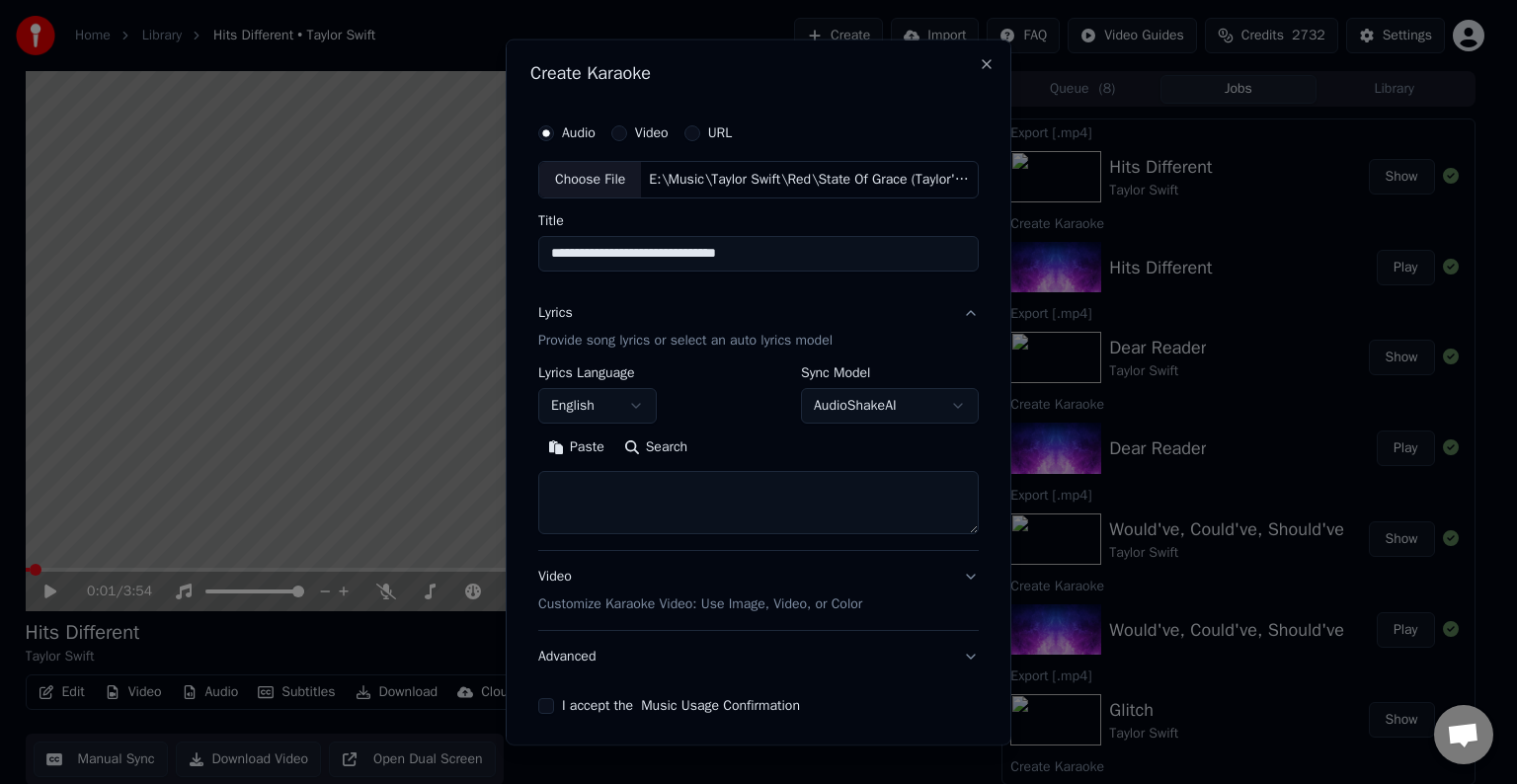 click at bounding box center [758, 503] 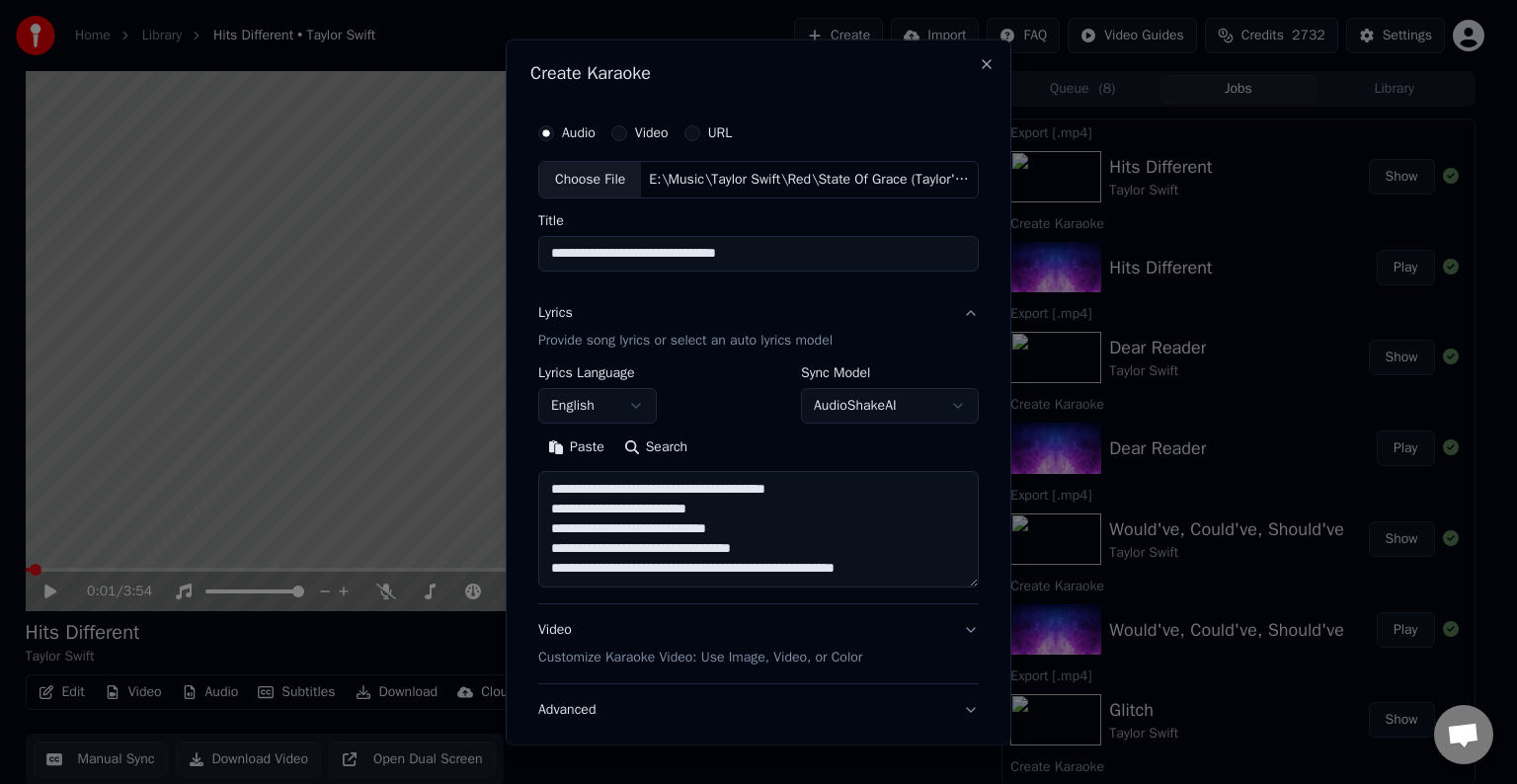scroll, scrollTop: 63, scrollLeft: 0, axis: vertical 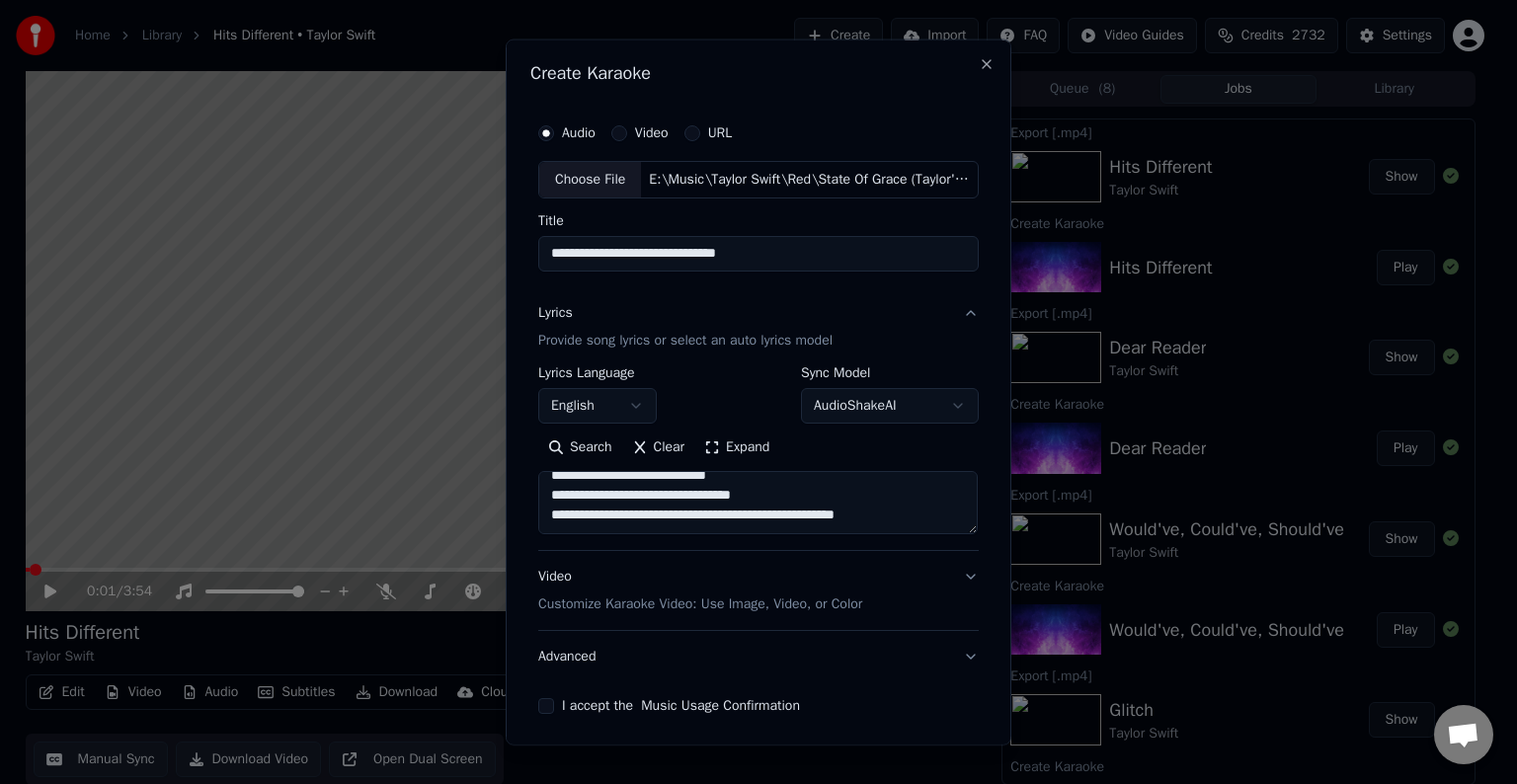 paste on "**********" 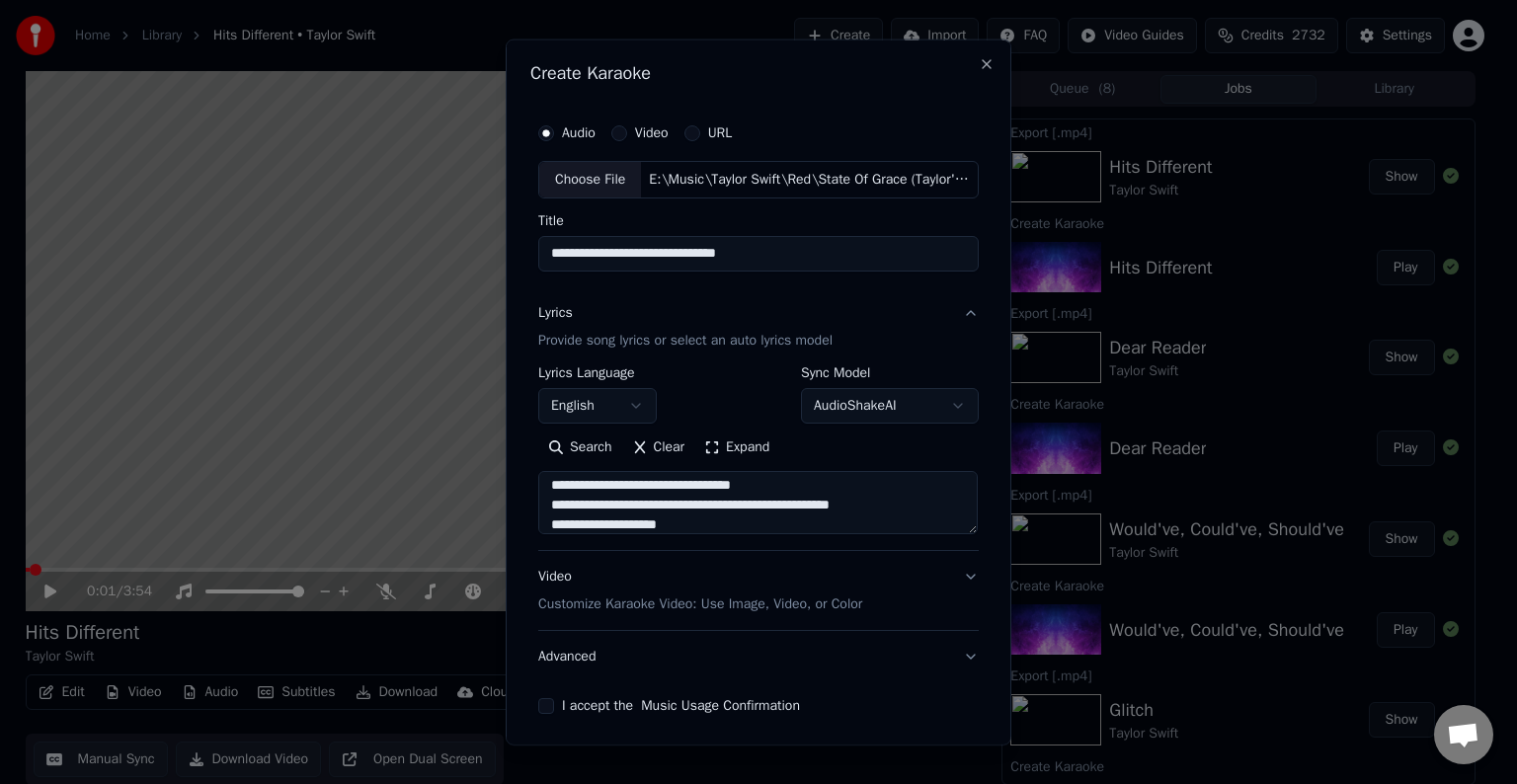 scroll, scrollTop: 142, scrollLeft: 0, axis: vertical 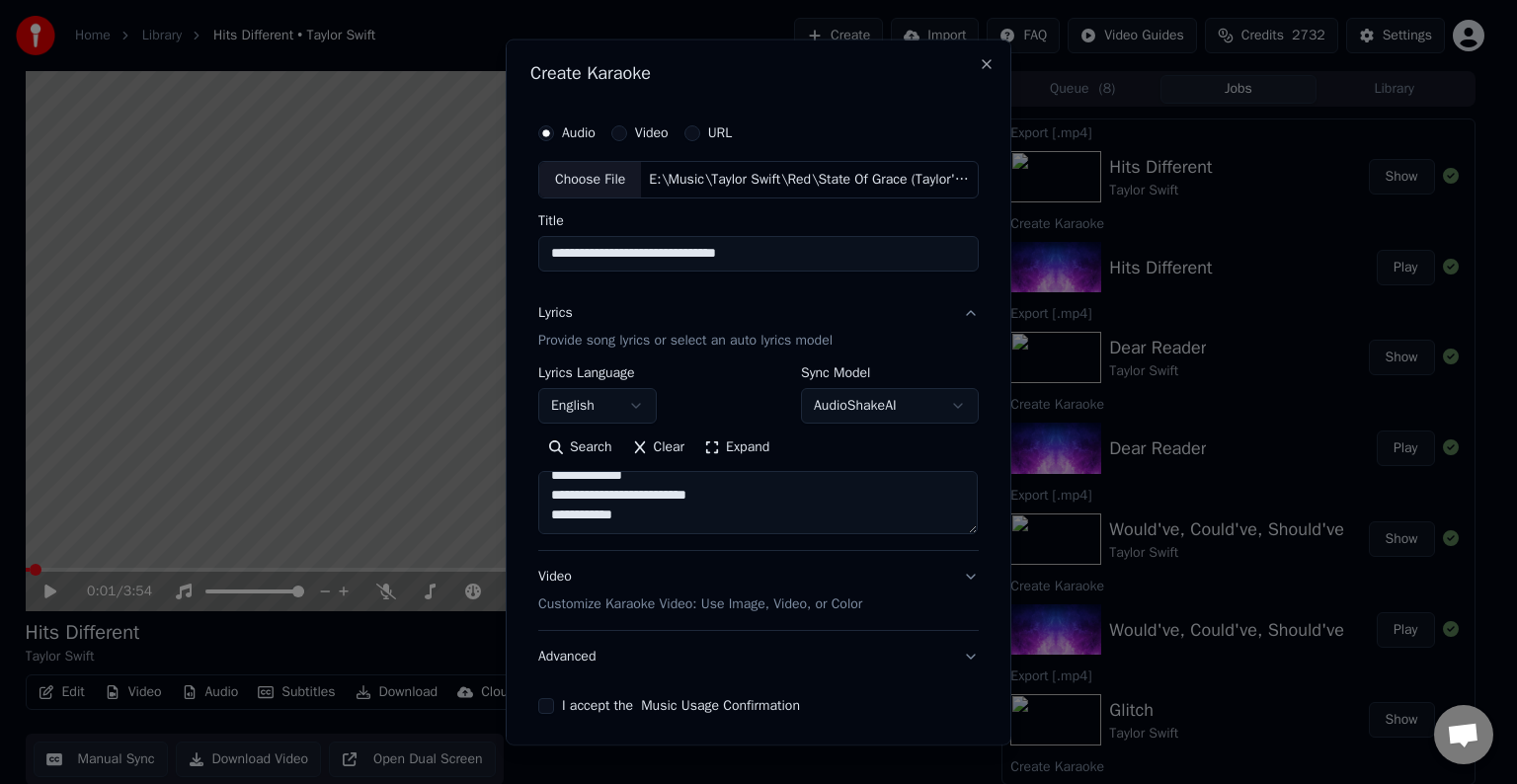 drag, startPoint x: 621, startPoint y: 483, endPoint x: 683, endPoint y: 491, distance: 62.513998 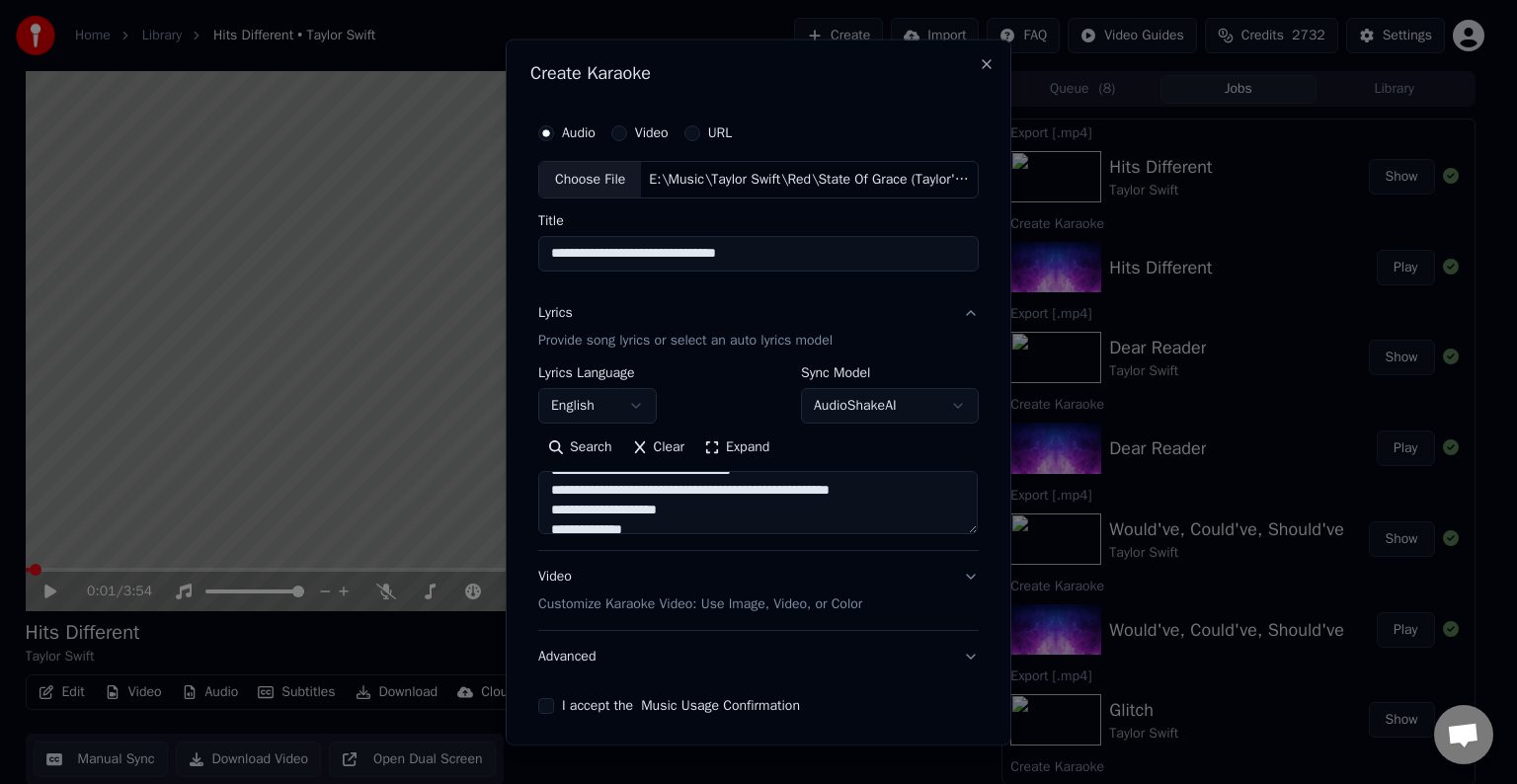 scroll, scrollTop: 77, scrollLeft: 0, axis: vertical 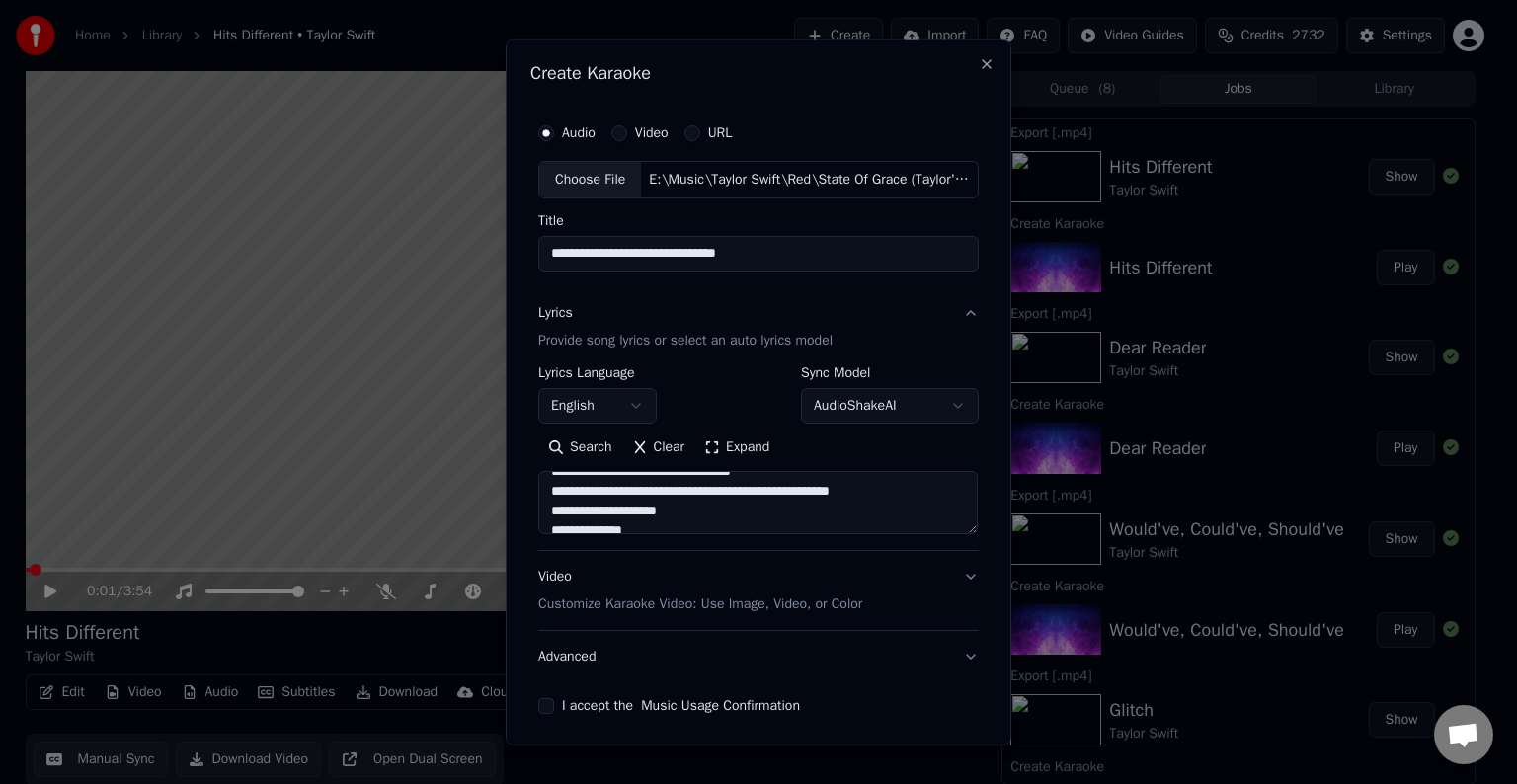 drag, startPoint x: 612, startPoint y: 510, endPoint x: 694, endPoint y: 513, distance: 82.0549 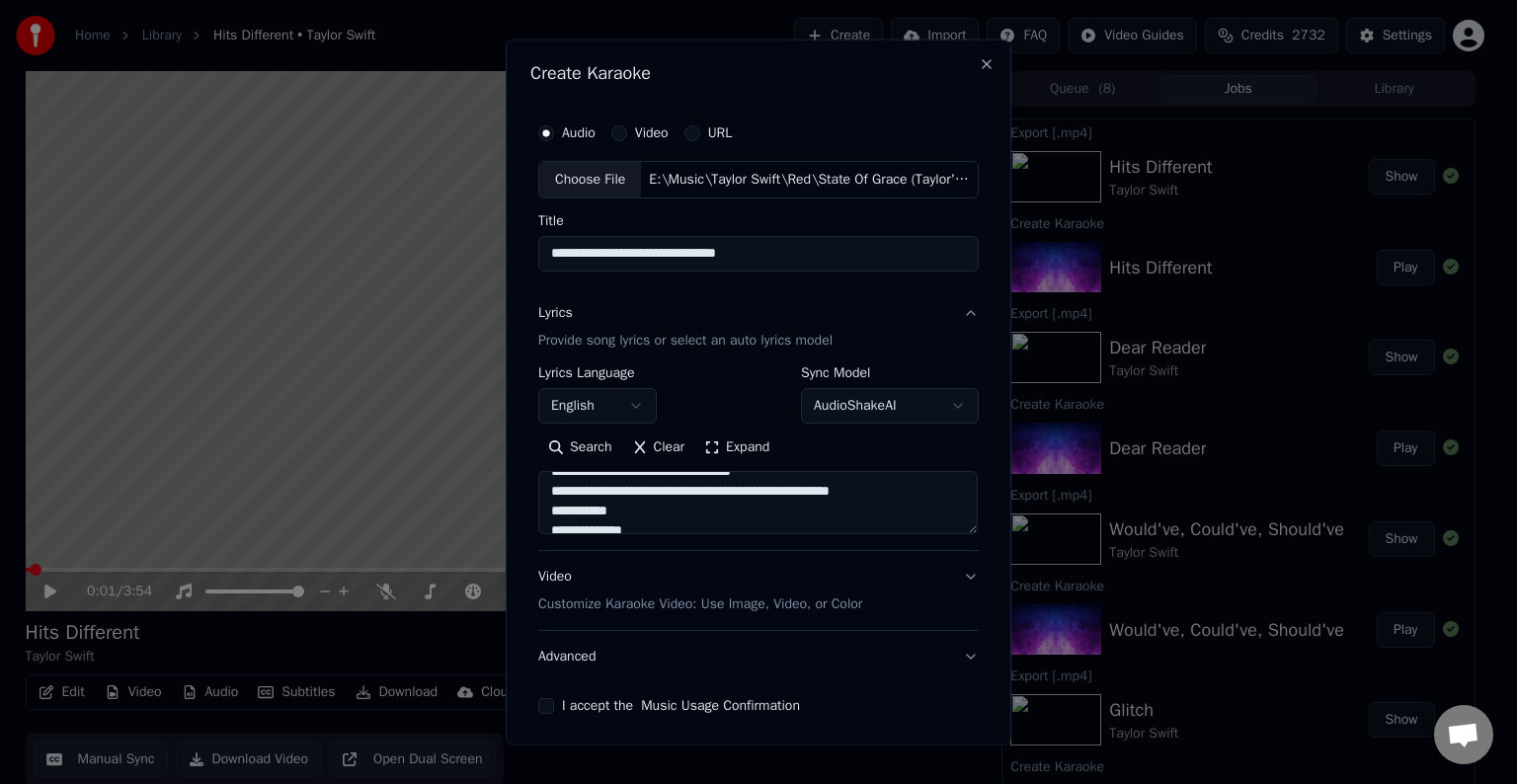 scroll, scrollTop: 151, scrollLeft: 0, axis: vertical 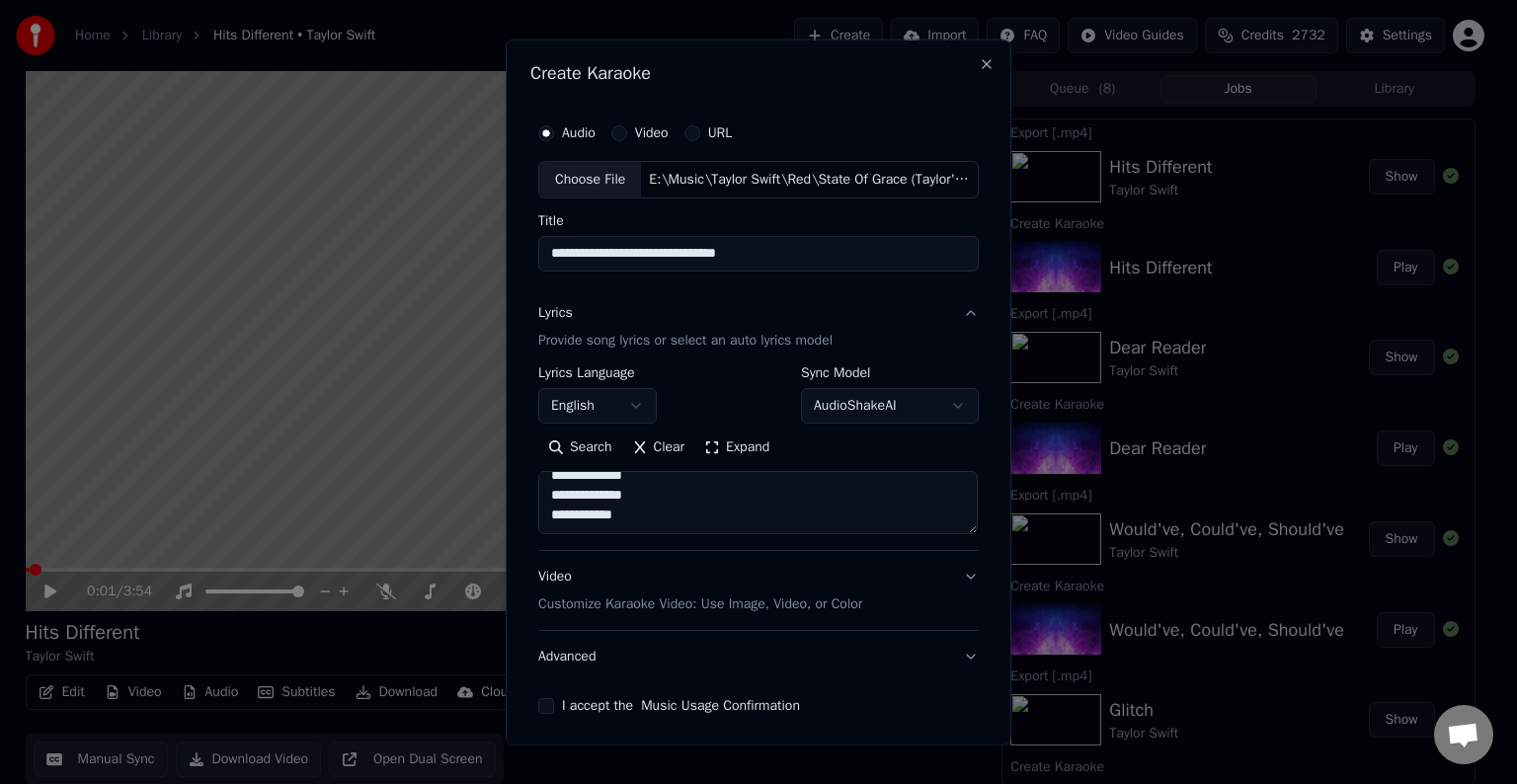 click on "**********" at bounding box center (758, 503) 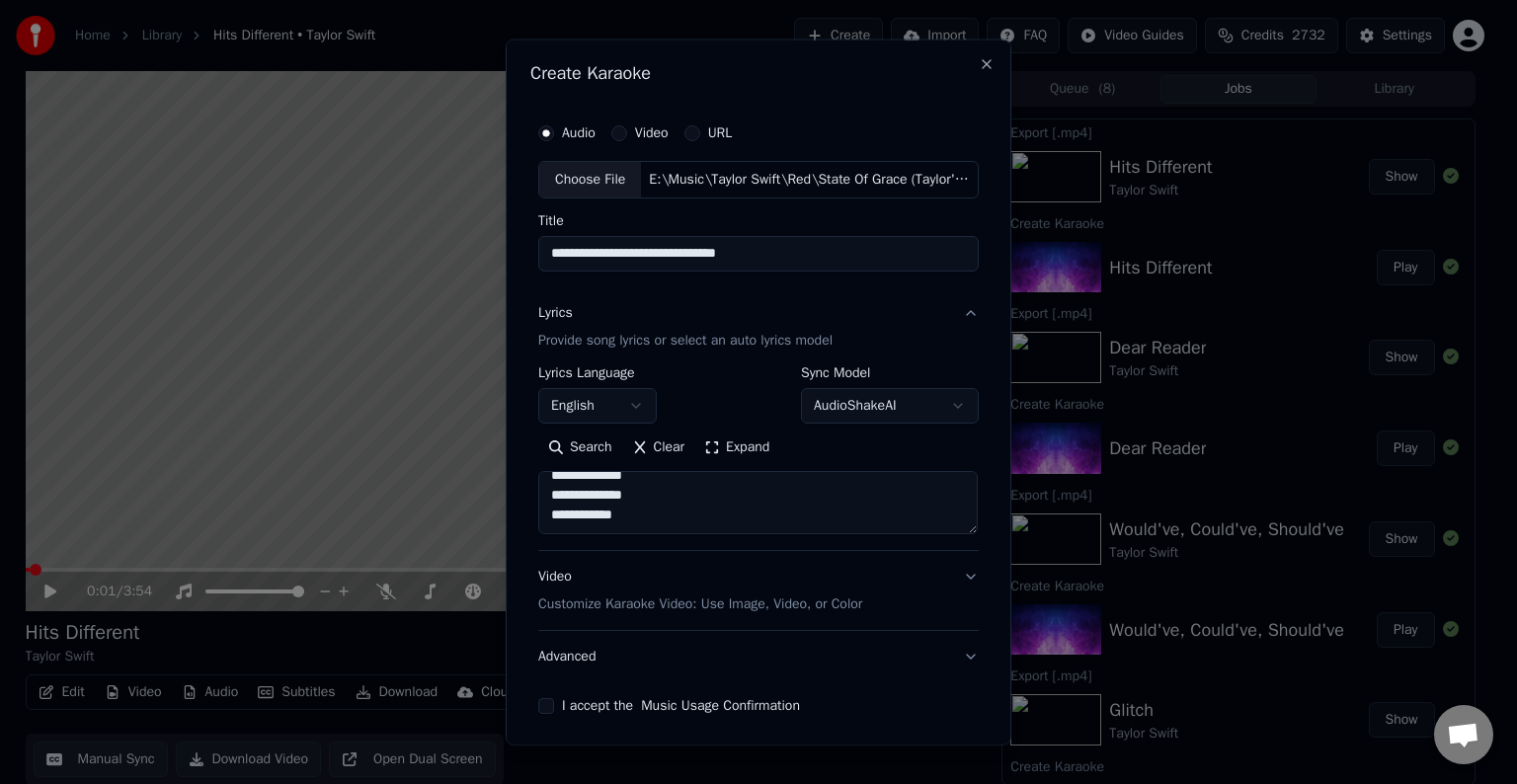 paste on "**********" 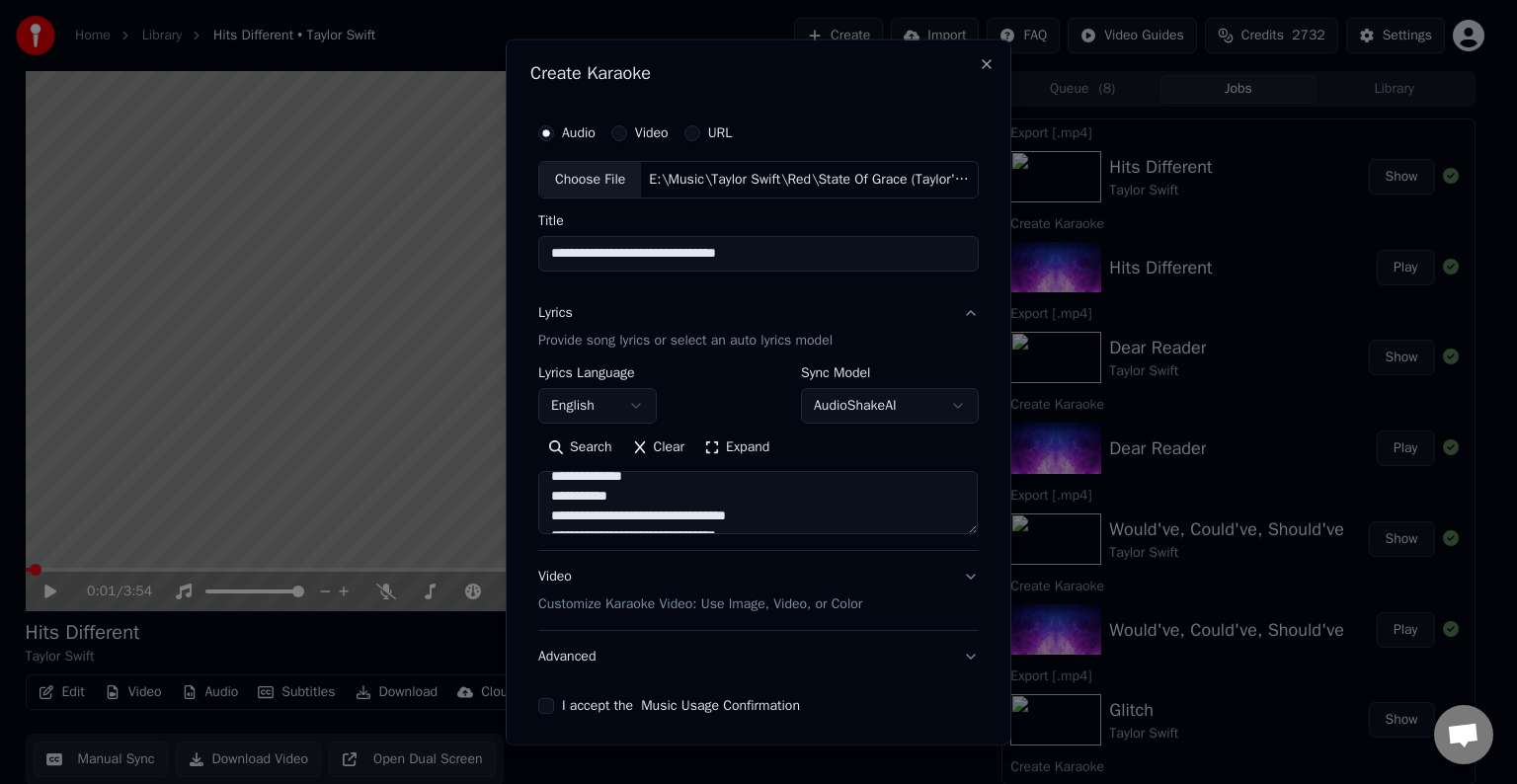 scroll, scrollTop: 261, scrollLeft: 0, axis: vertical 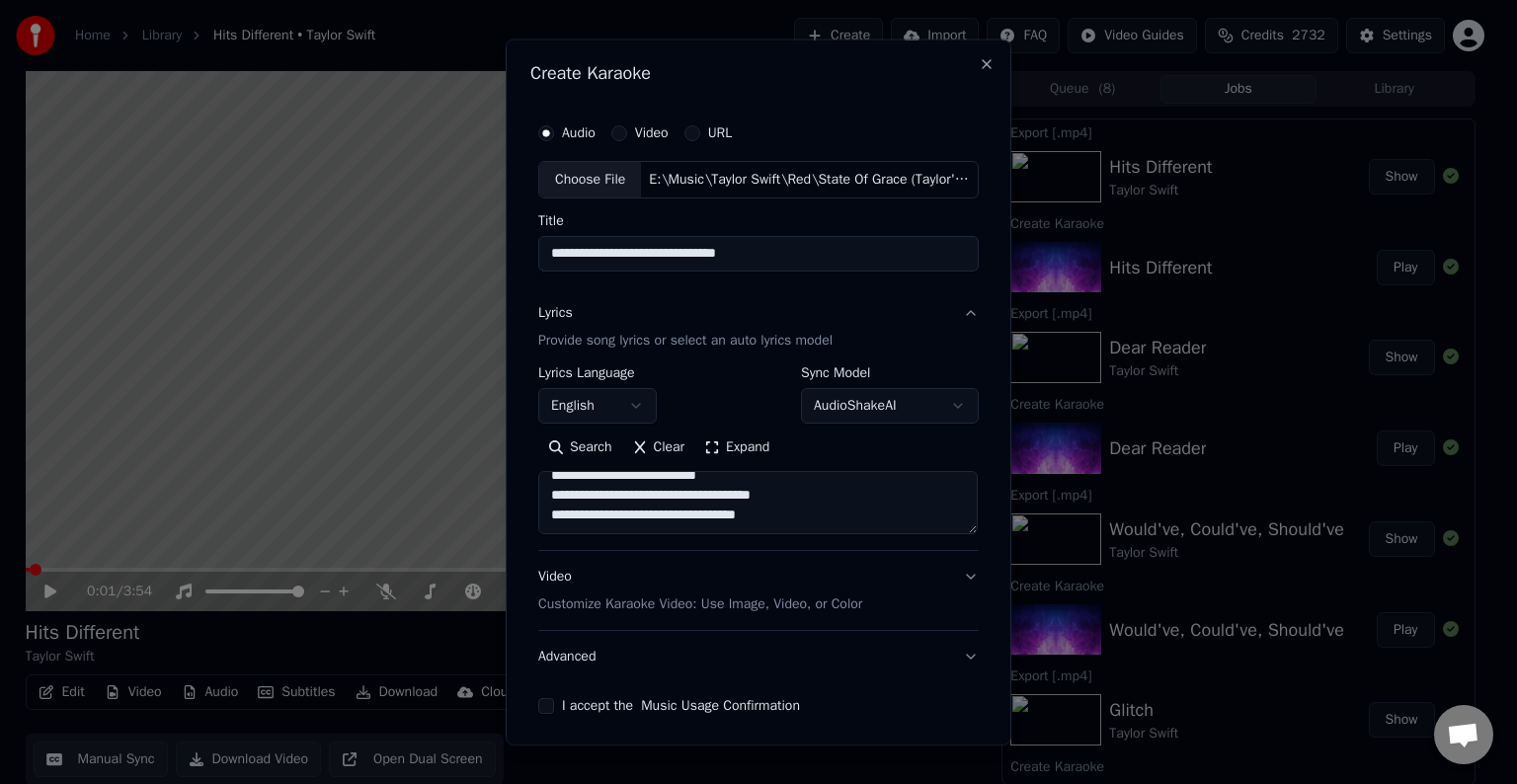 paste on "**********" 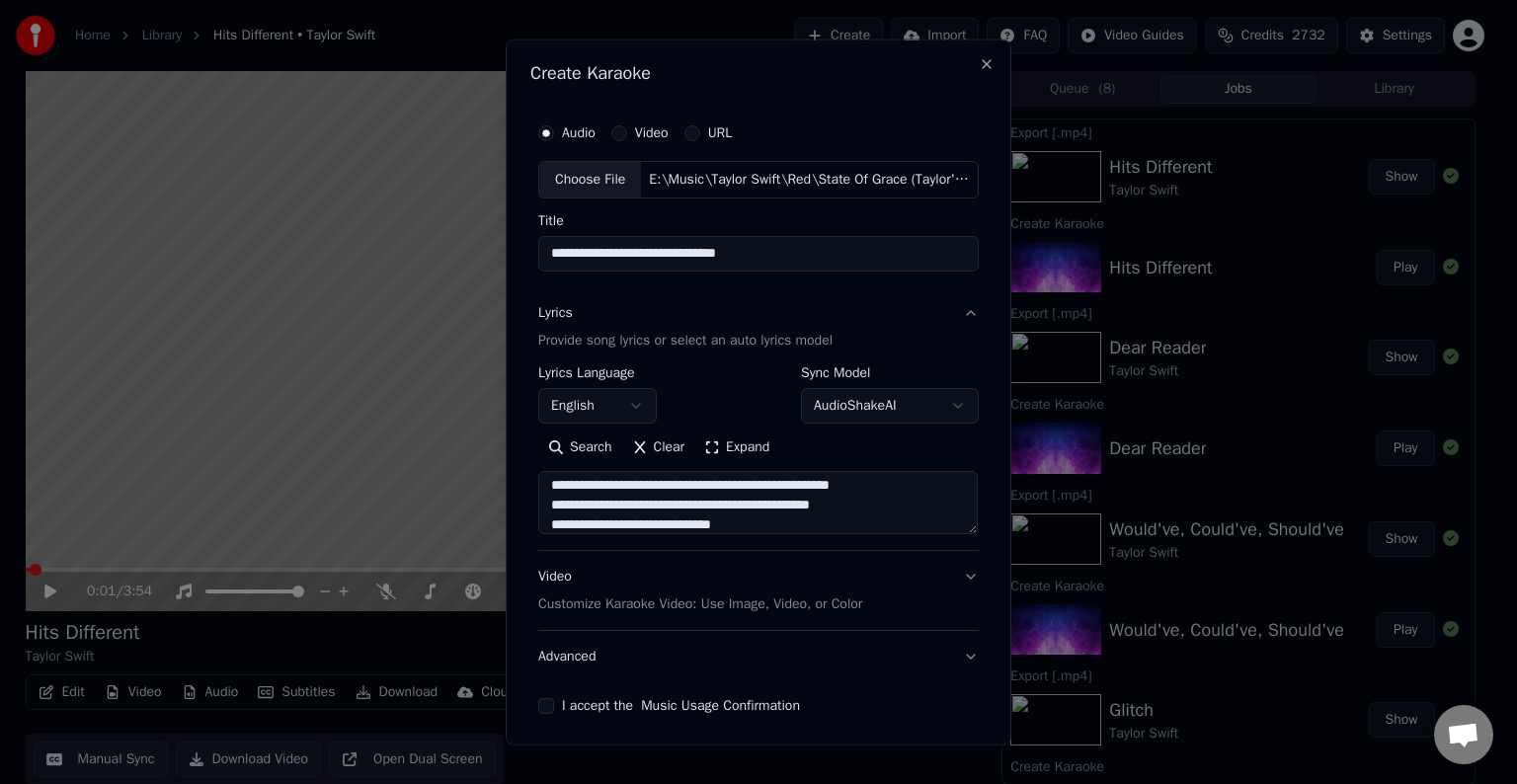 scroll, scrollTop: 320, scrollLeft: 0, axis: vertical 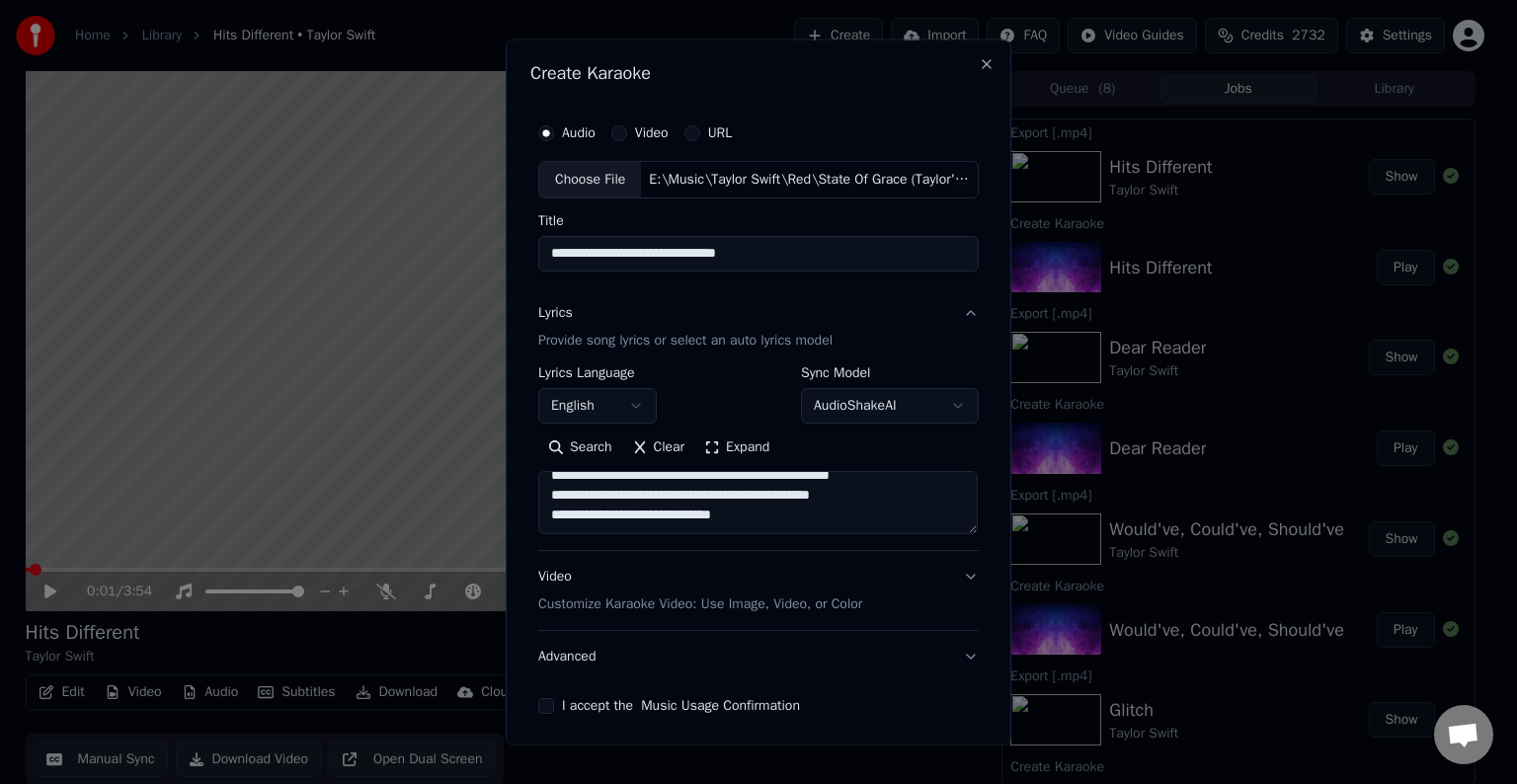 paste on "**********" 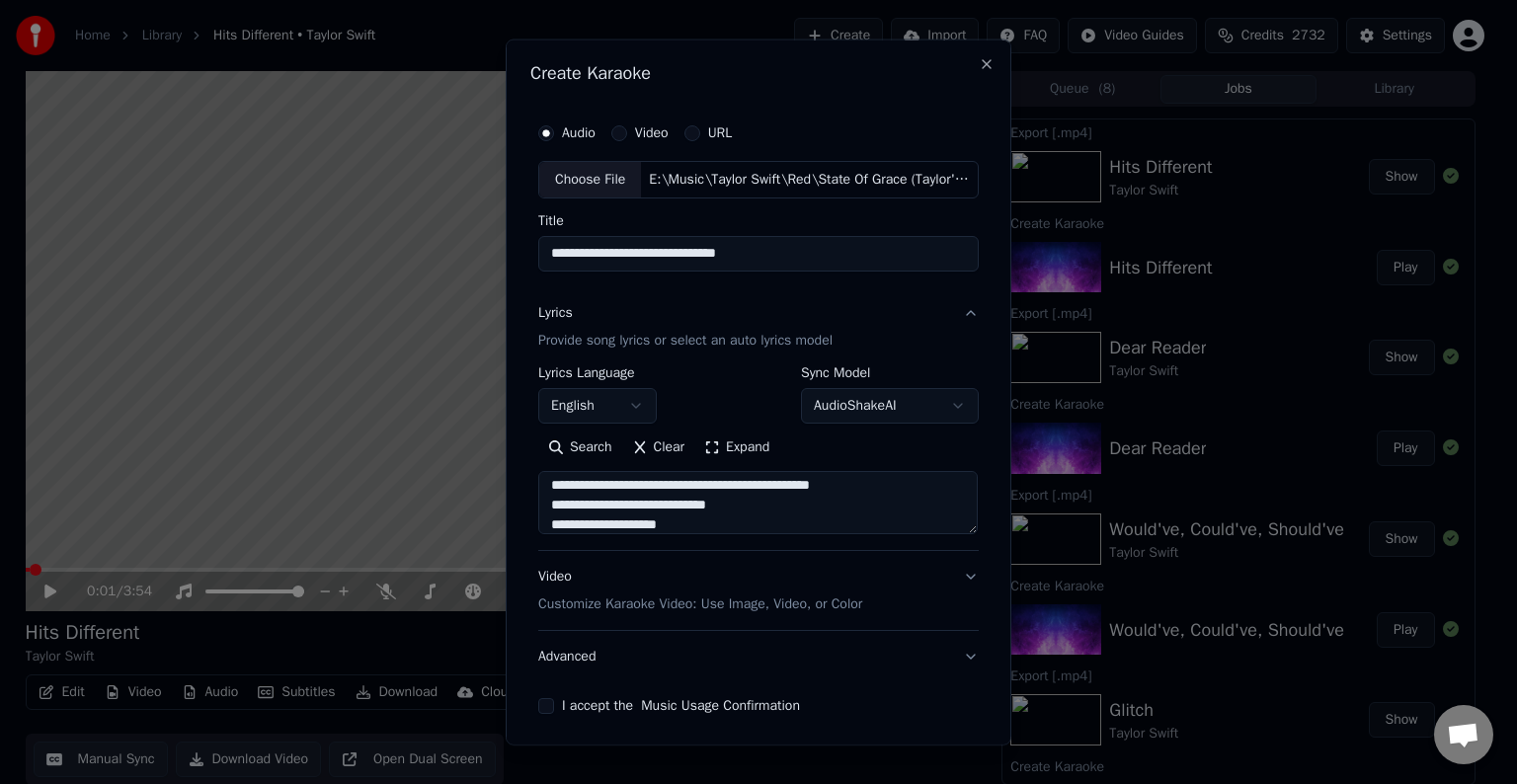 scroll, scrollTop: 399, scrollLeft: 0, axis: vertical 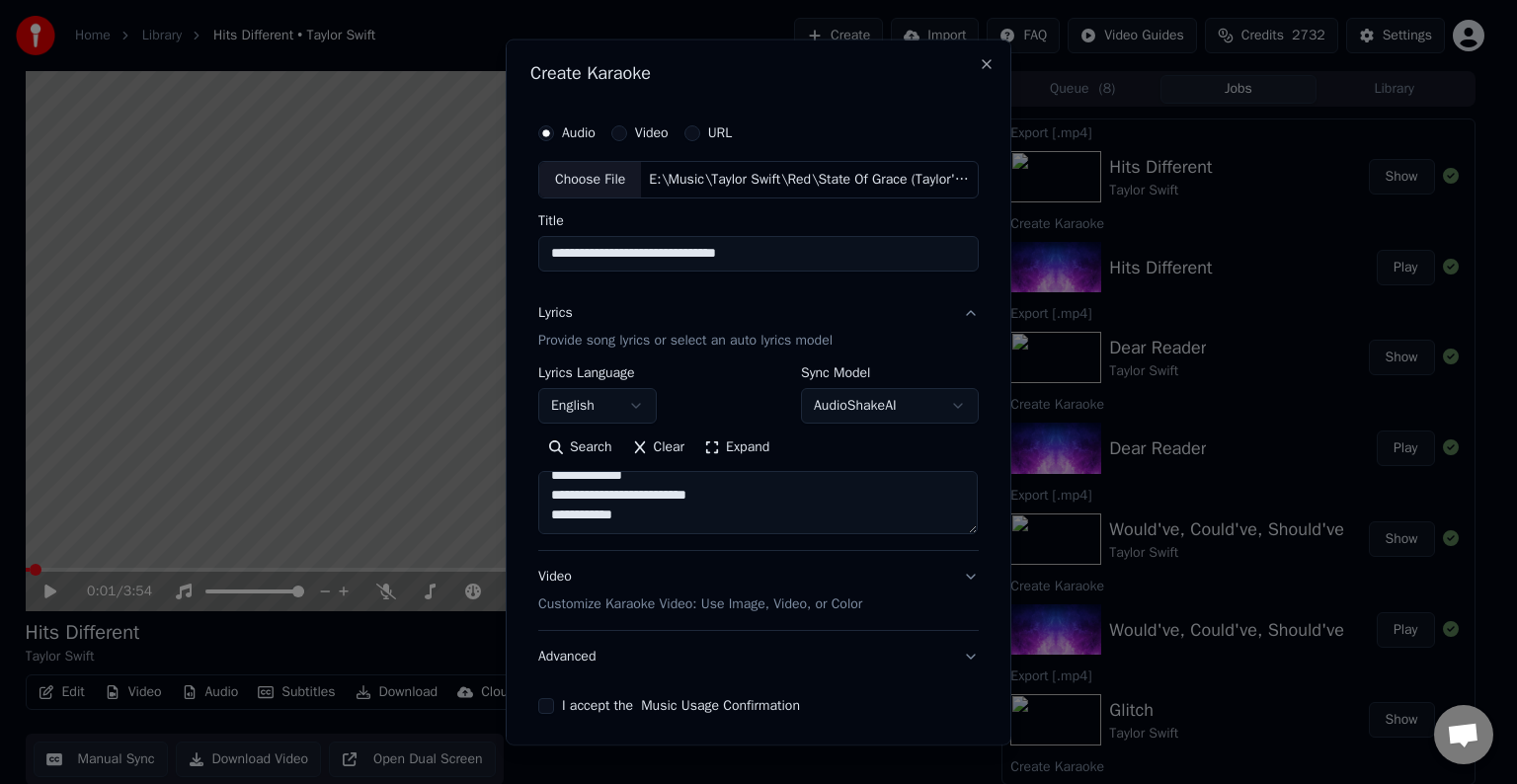 drag, startPoint x: 622, startPoint y: 481, endPoint x: 695, endPoint y: 495, distance: 74.33034 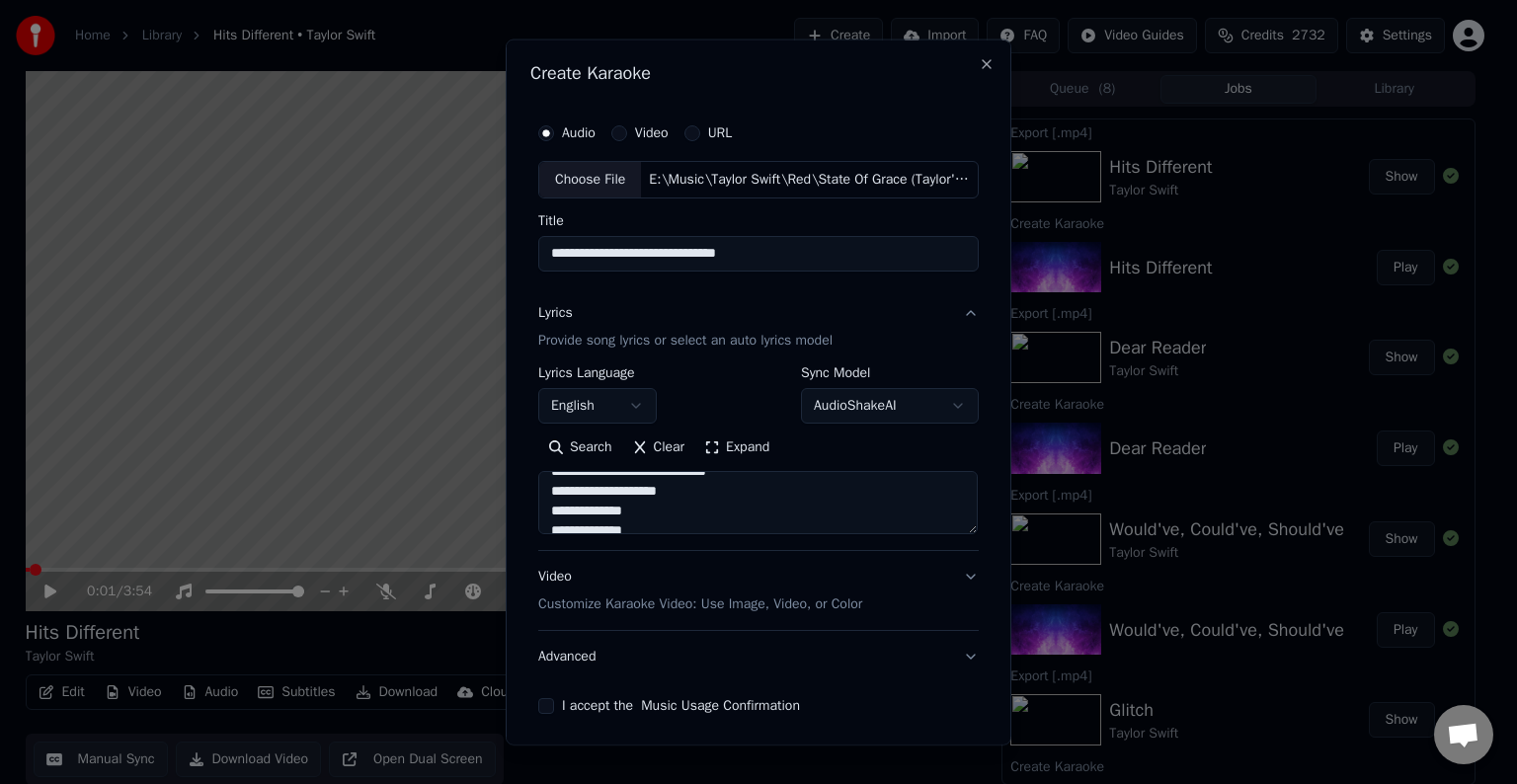 scroll, scrollTop: 353, scrollLeft: 0, axis: vertical 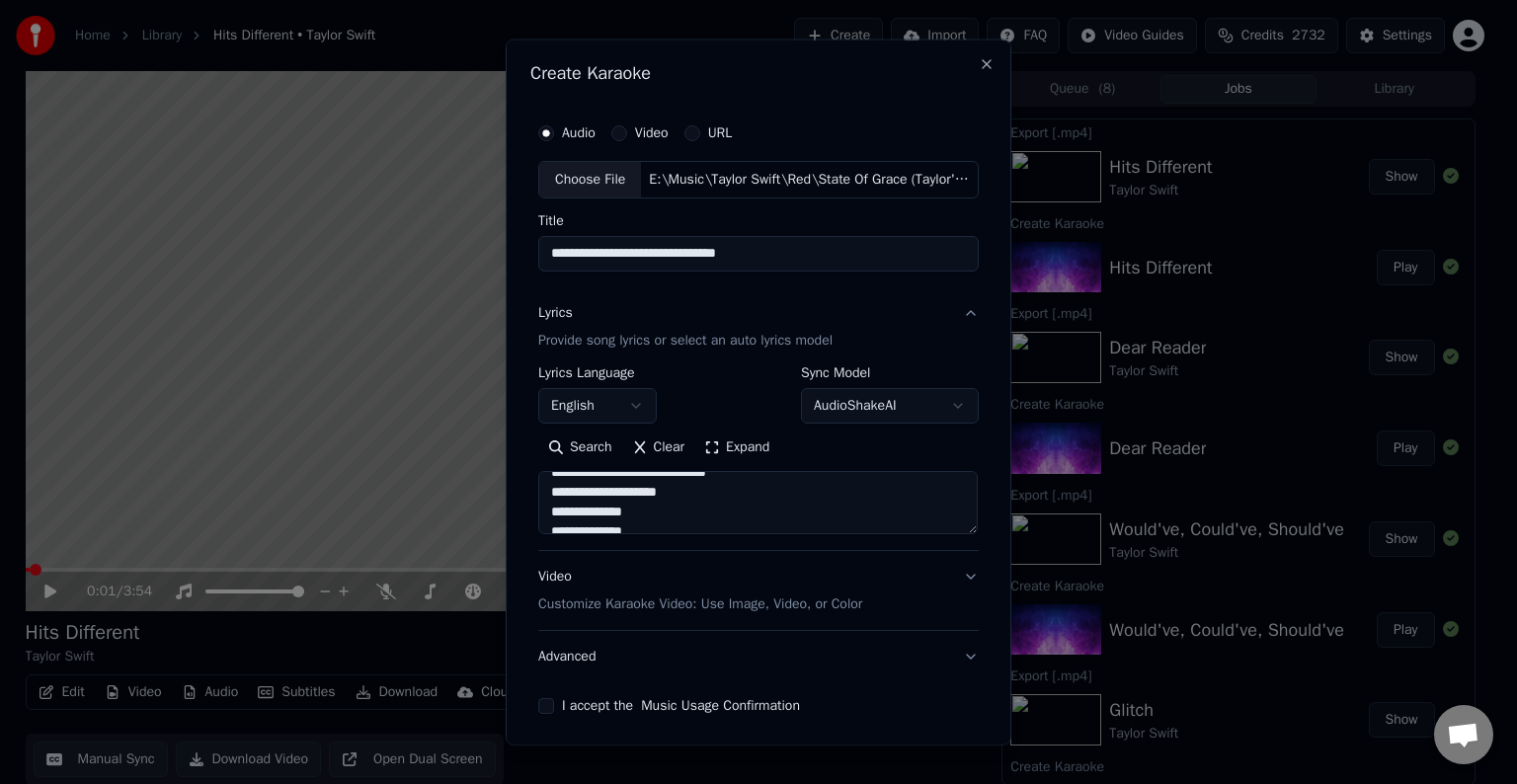 drag, startPoint x: 610, startPoint y: 493, endPoint x: 687, endPoint y: 500, distance: 77.31753 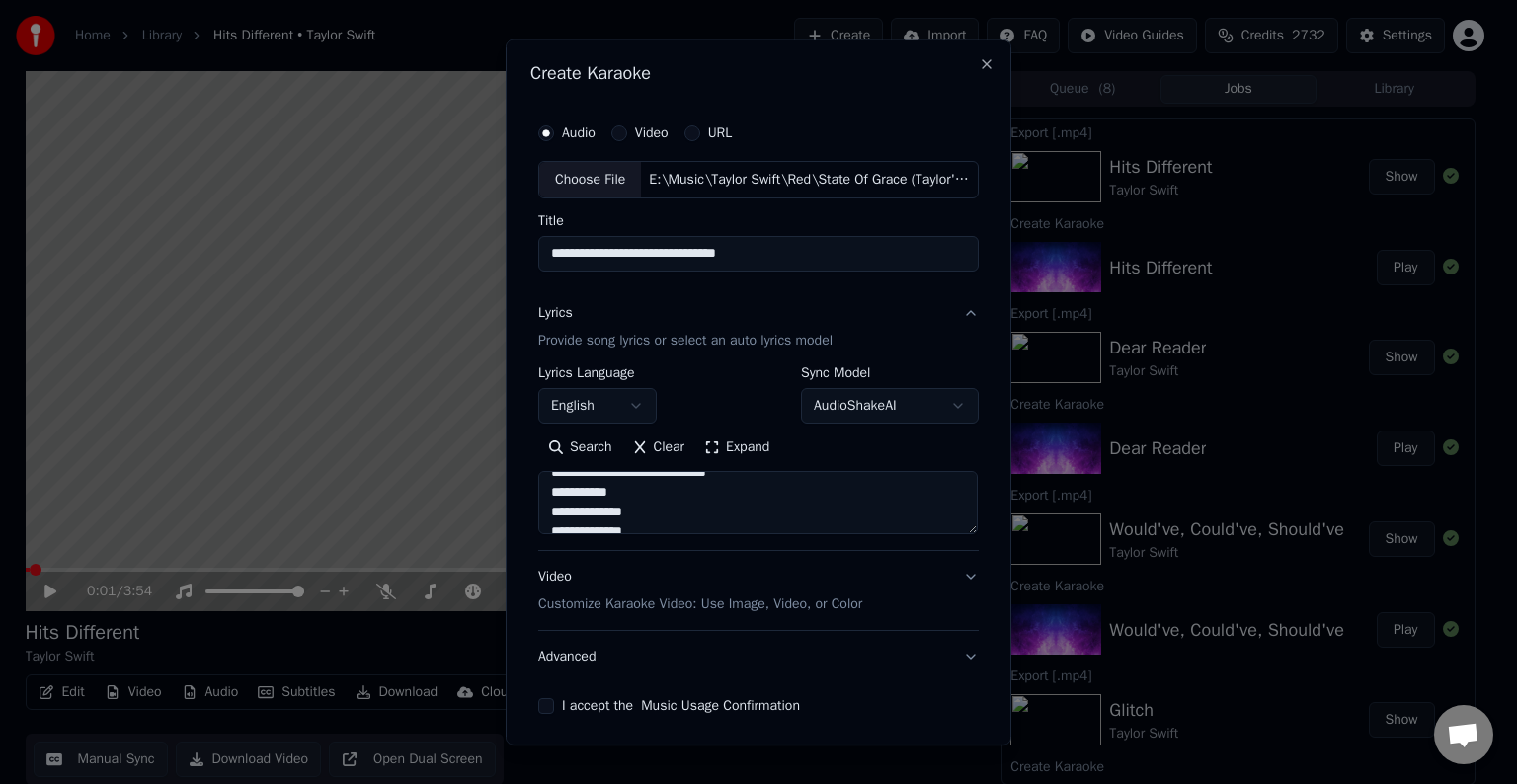 scroll, scrollTop: 408, scrollLeft: 0, axis: vertical 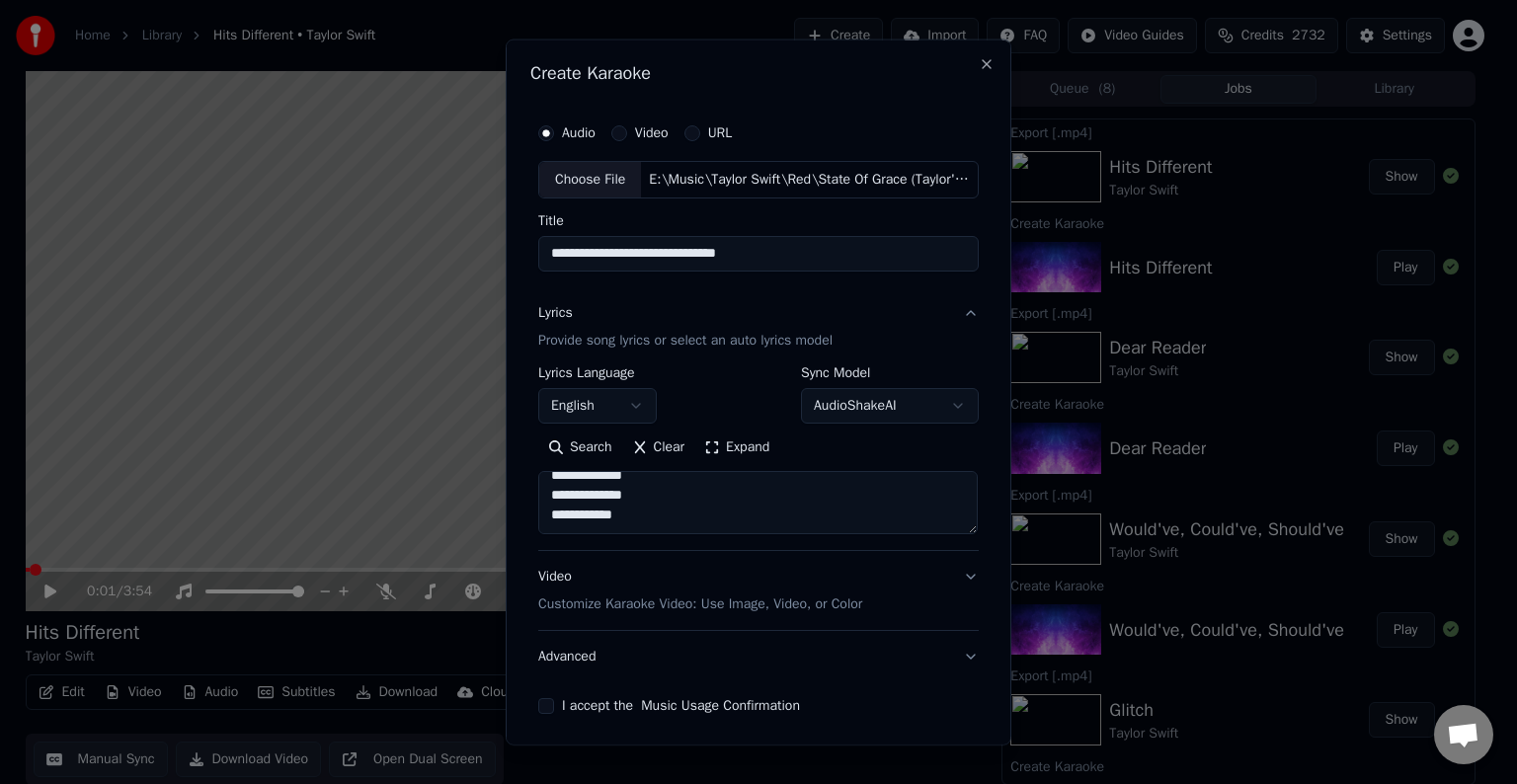 click on "**********" at bounding box center (758, 503) 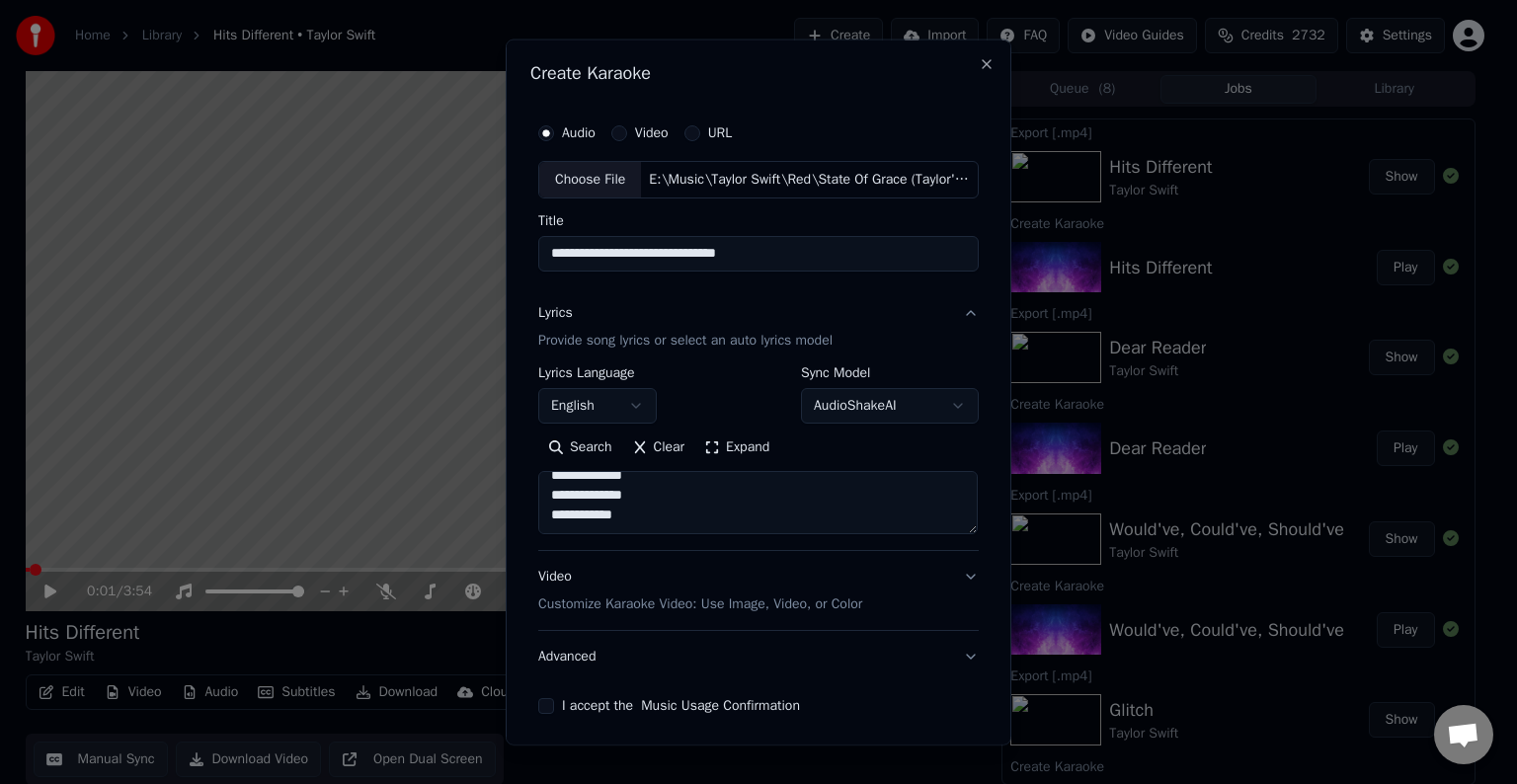 paste on "**********" 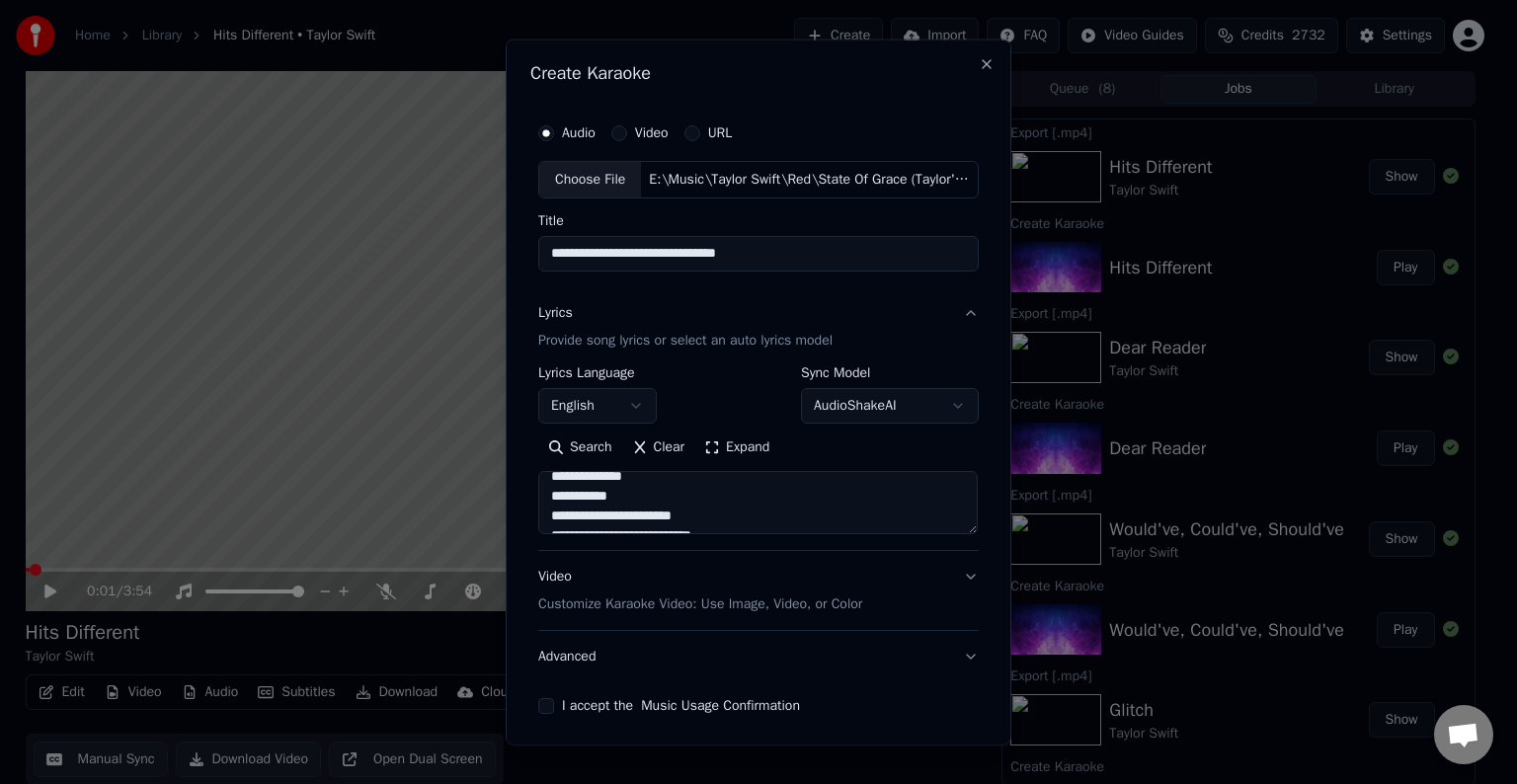 scroll, scrollTop: 557, scrollLeft: 0, axis: vertical 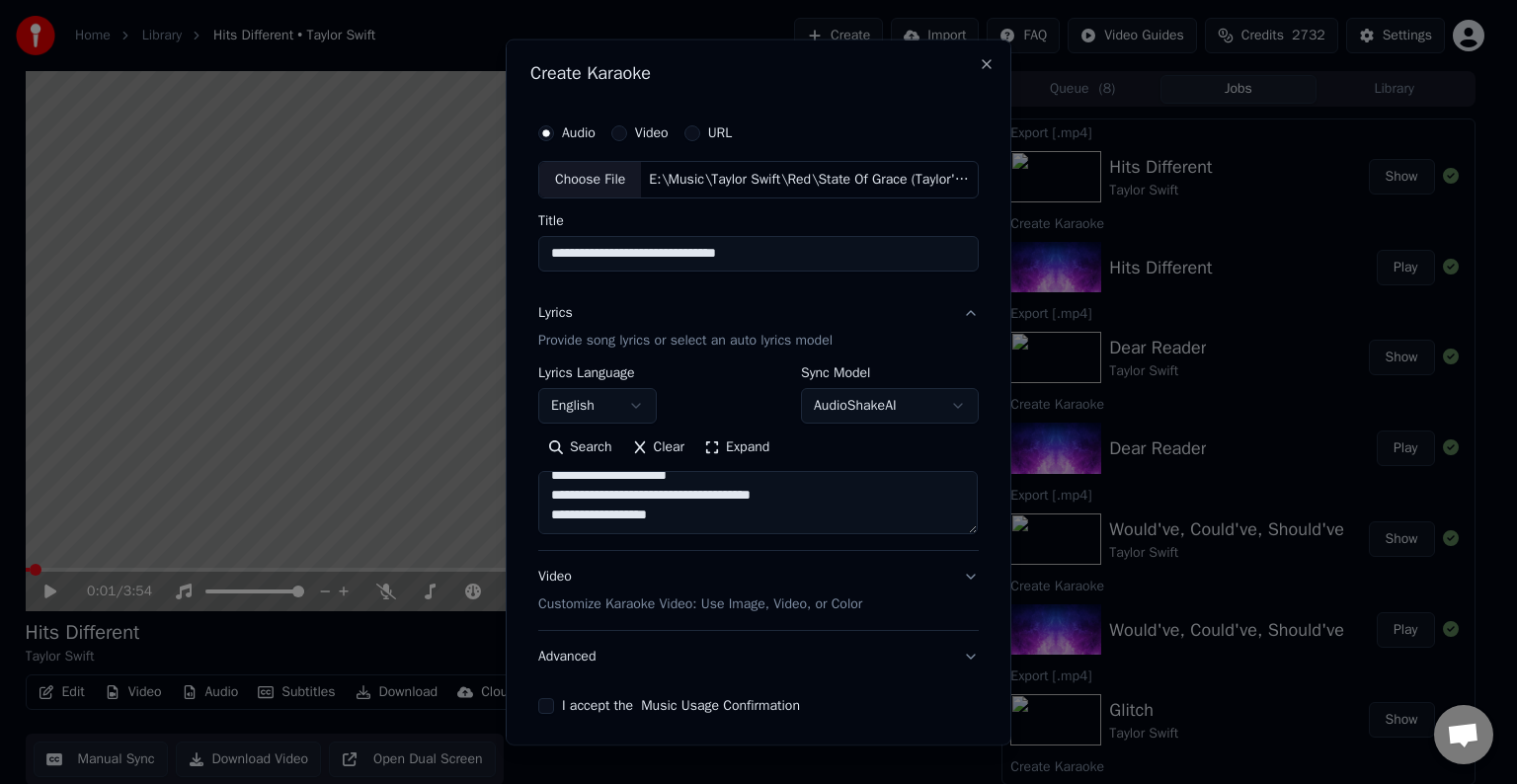 paste on "**********" 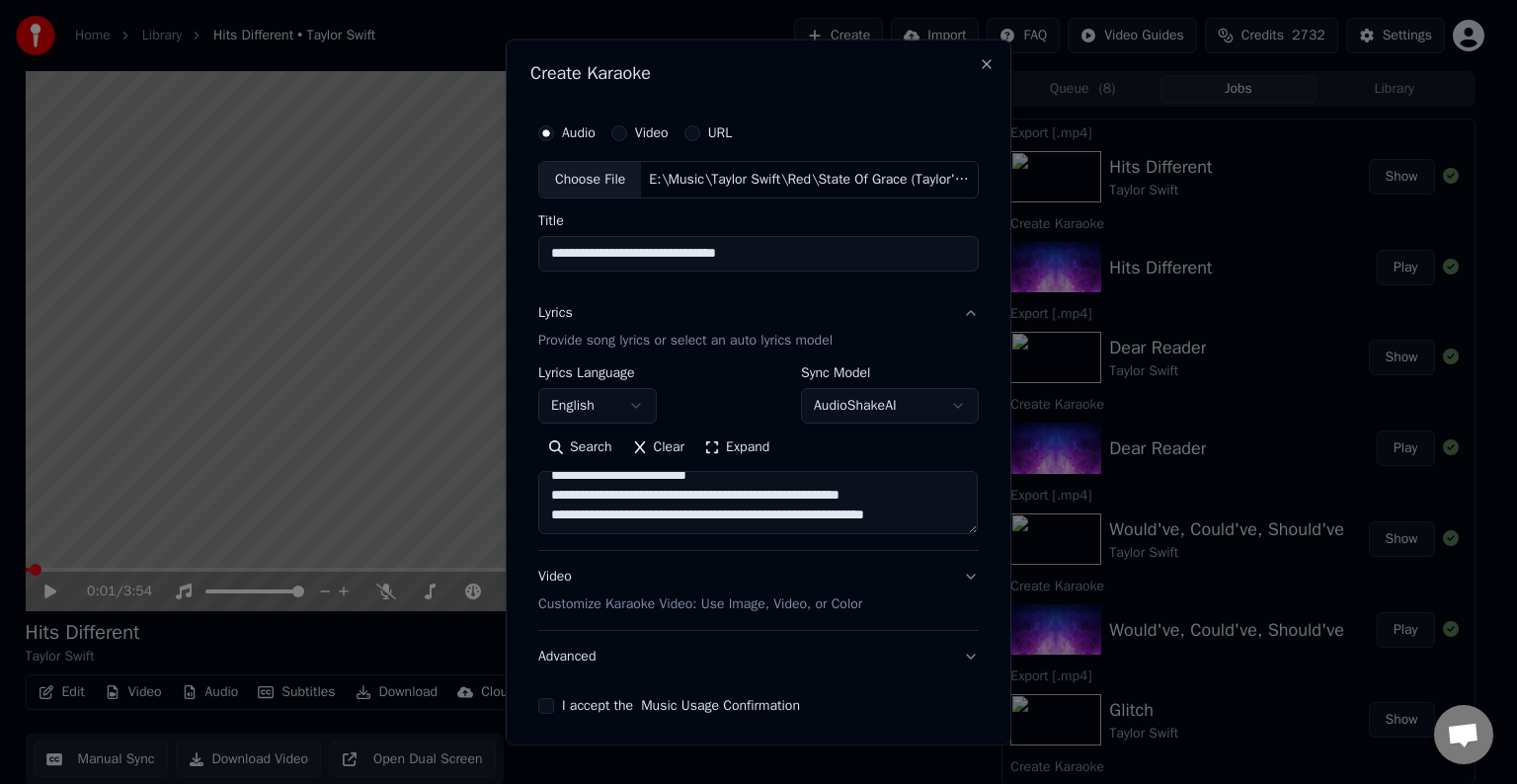 scroll, scrollTop: 723, scrollLeft: 0, axis: vertical 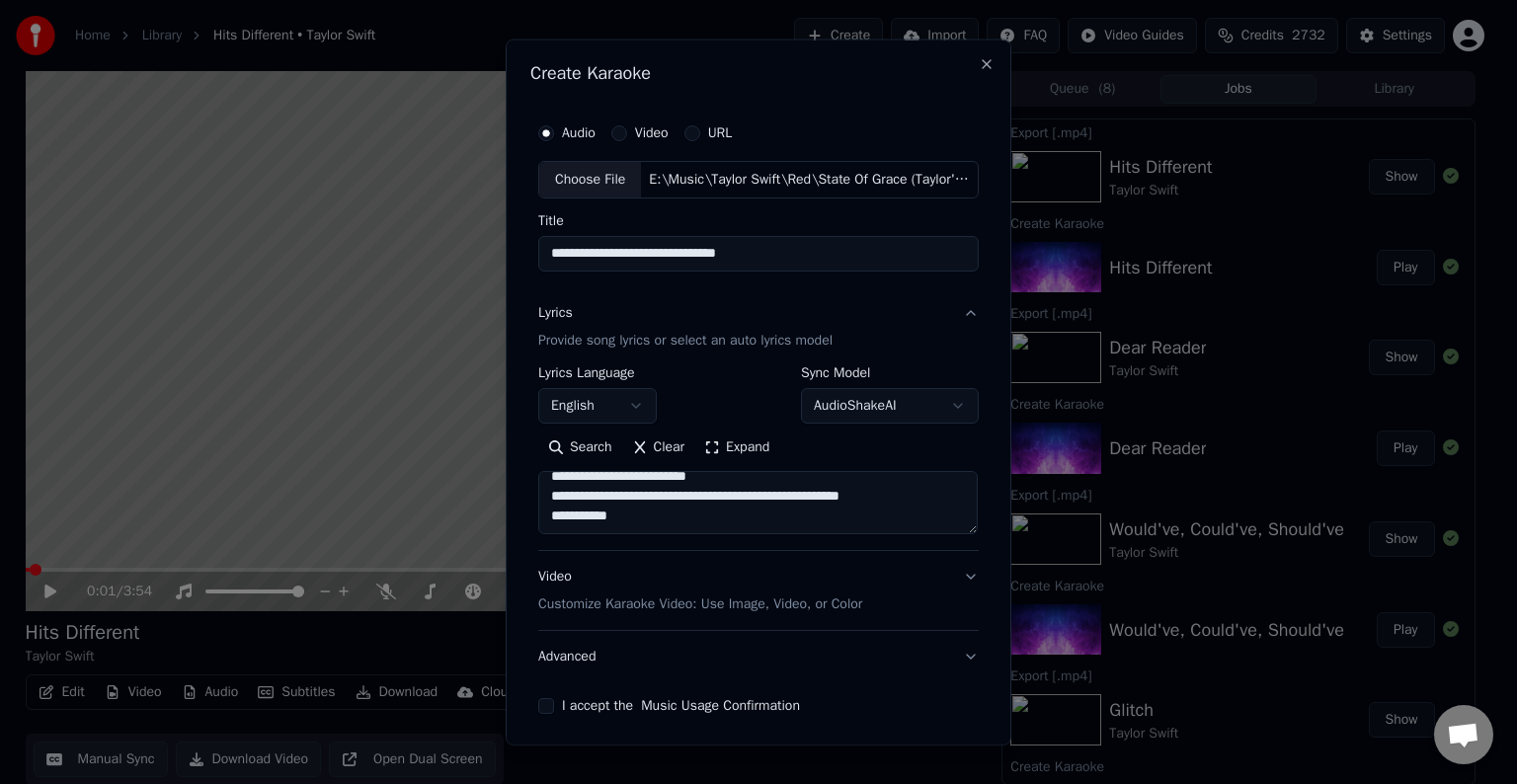 drag, startPoint x: 905, startPoint y: 501, endPoint x: 540, endPoint y: 498, distance: 365.0123 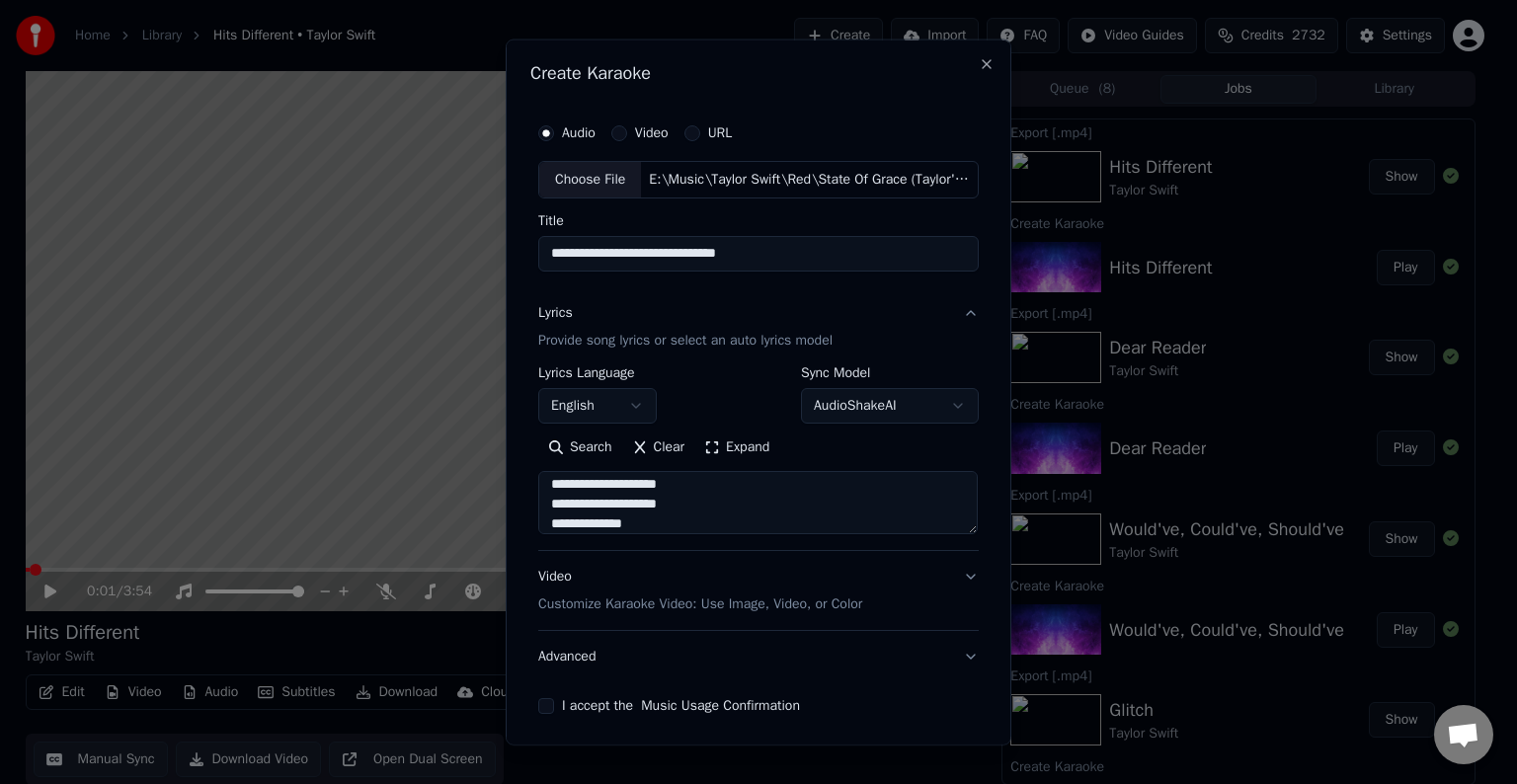 scroll, scrollTop: 655, scrollLeft: 0, axis: vertical 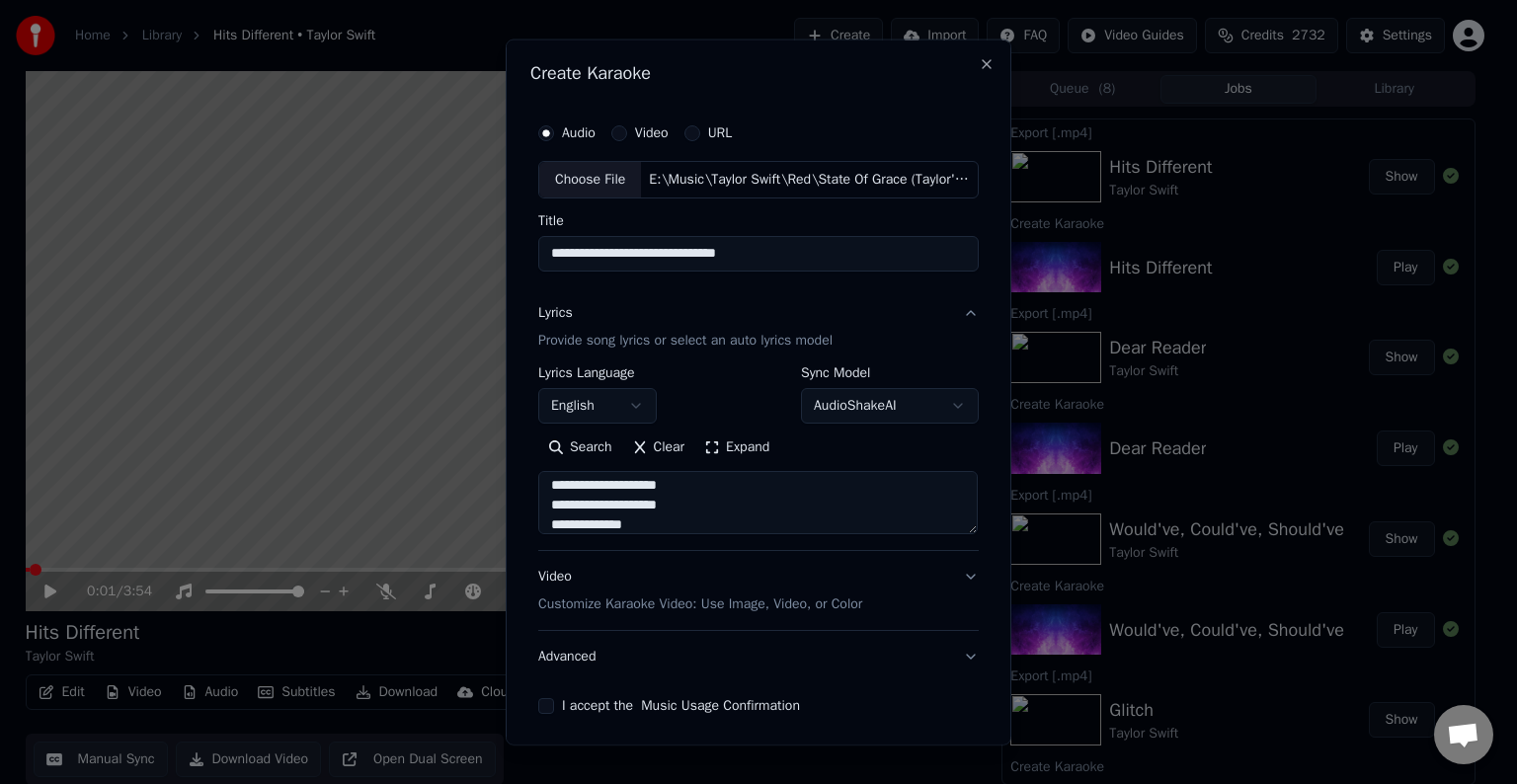 drag, startPoint x: 674, startPoint y: 507, endPoint x: 620, endPoint y: 509, distance: 54.037024 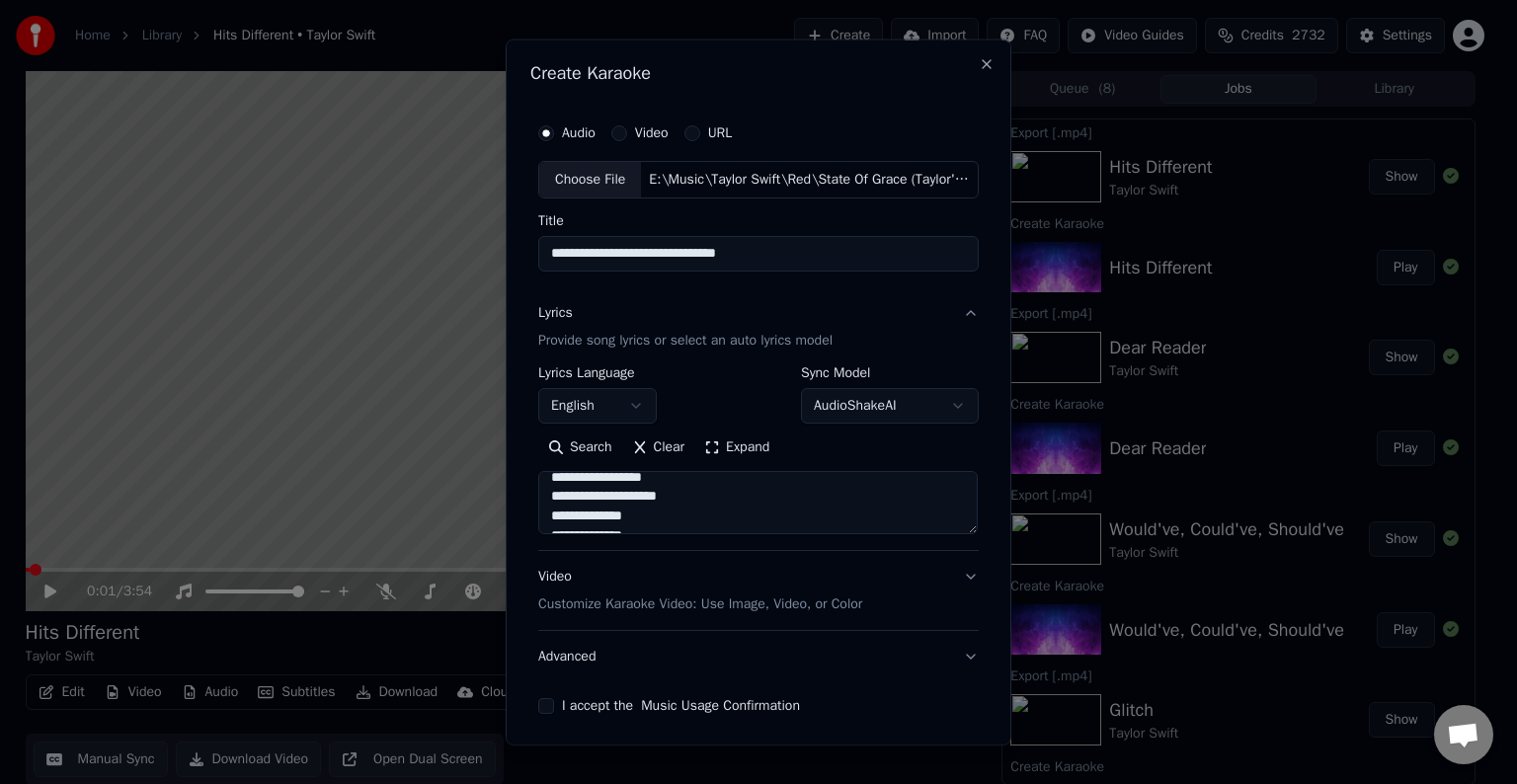 scroll, scrollTop: 584, scrollLeft: 0, axis: vertical 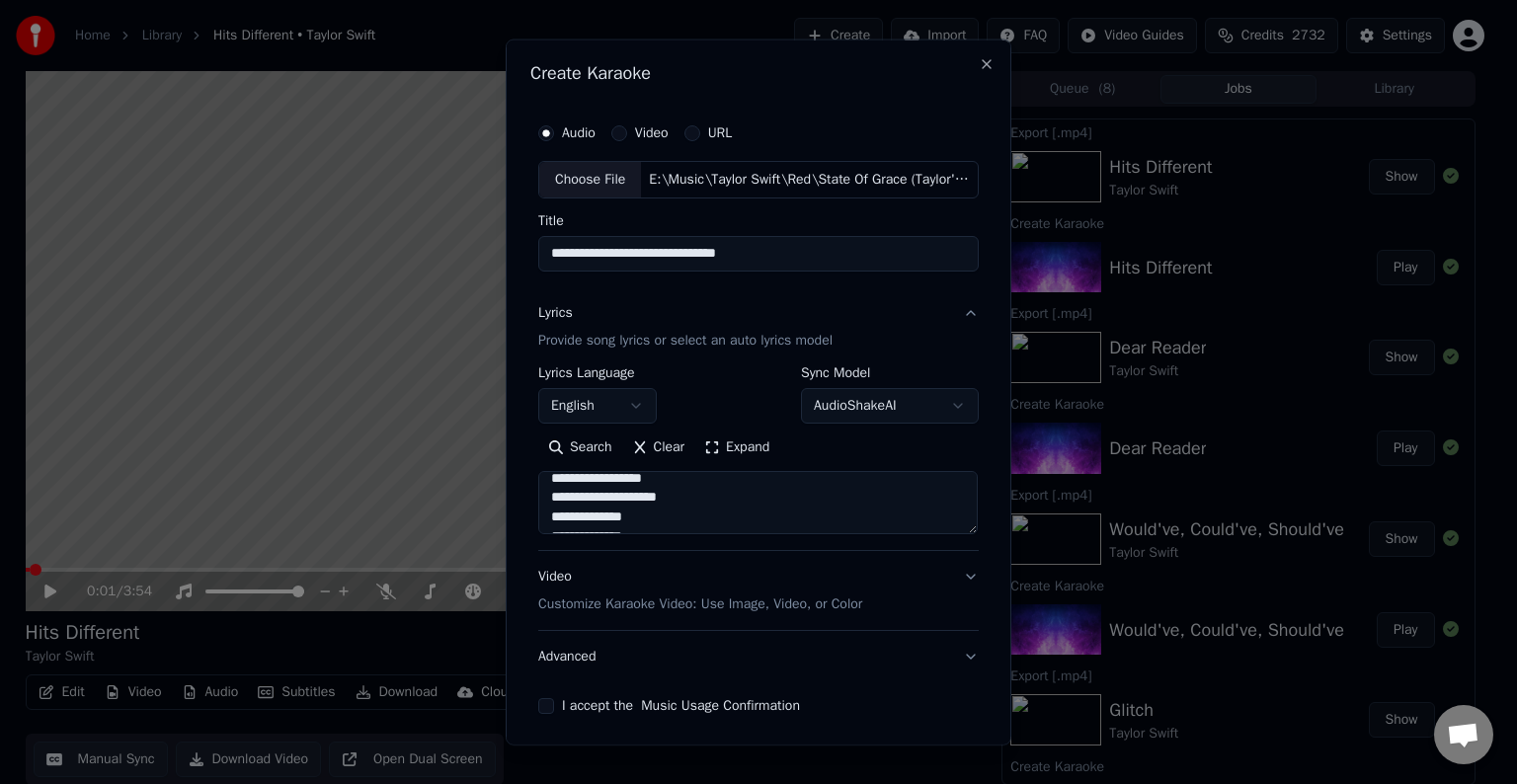 drag, startPoint x: 672, startPoint y: 498, endPoint x: 620, endPoint y: 502, distance: 52.153619 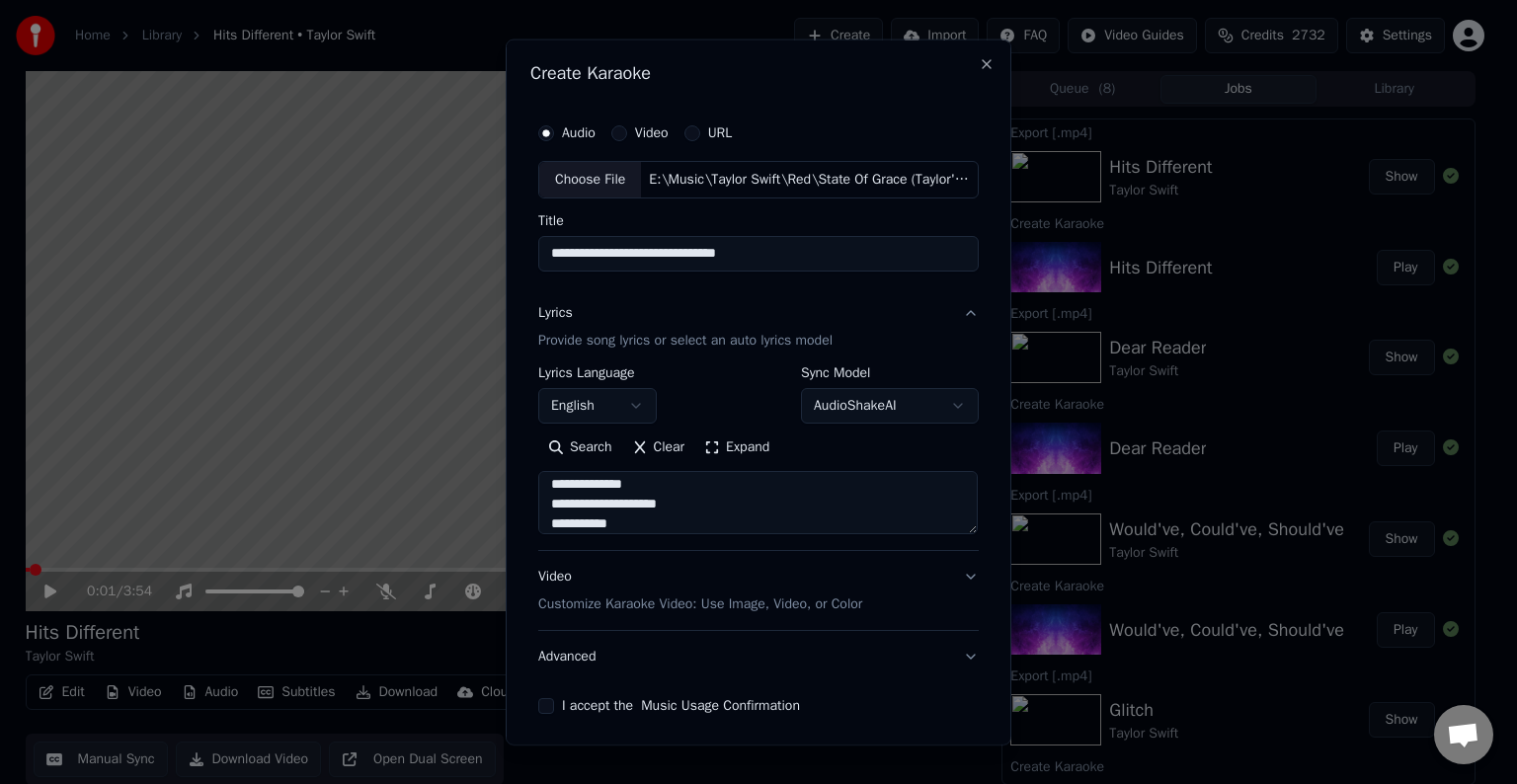 scroll, scrollTop: 703, scrollLeft: 0, axis: vertical 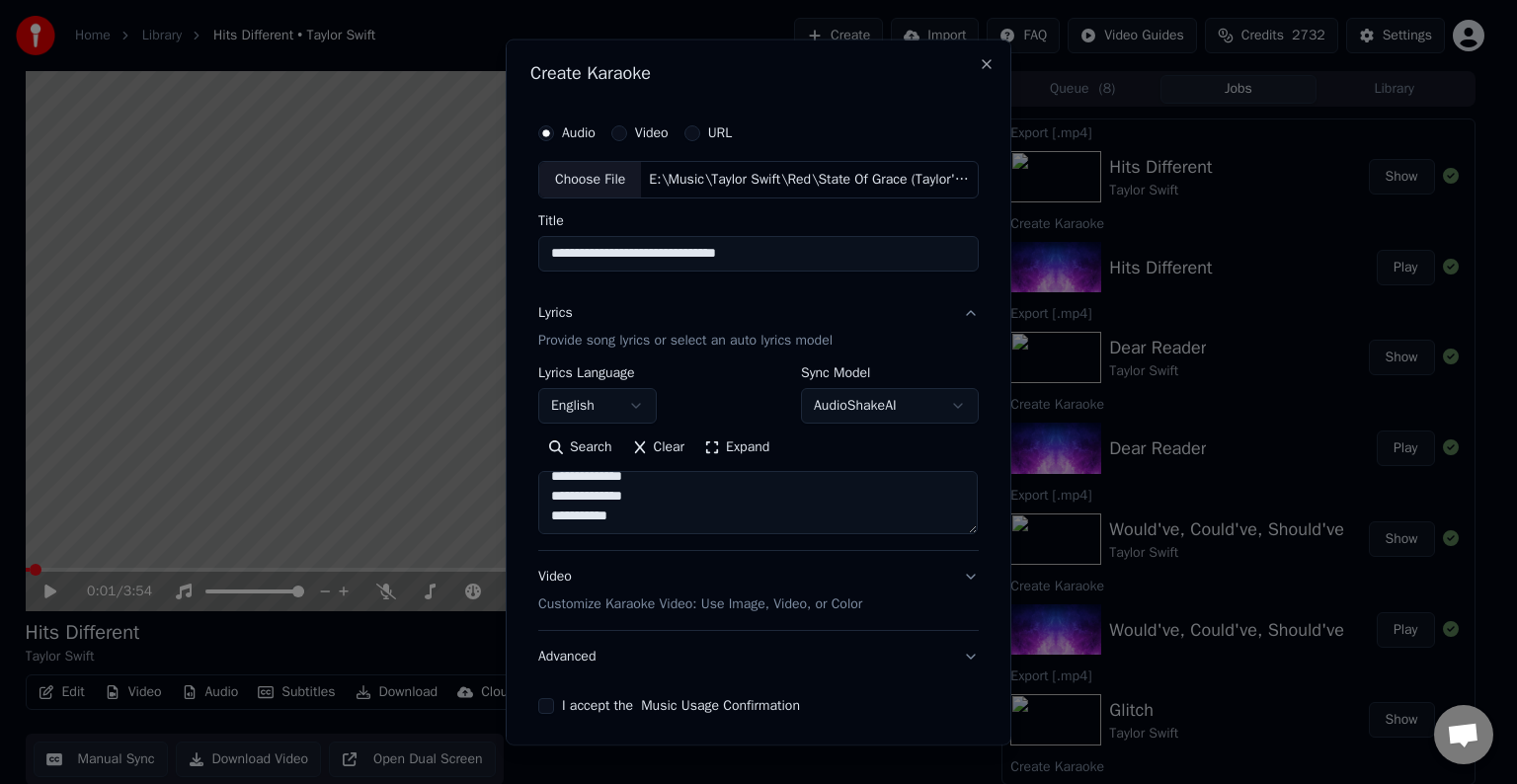 click on "**********" at bounding box center (758, 503) 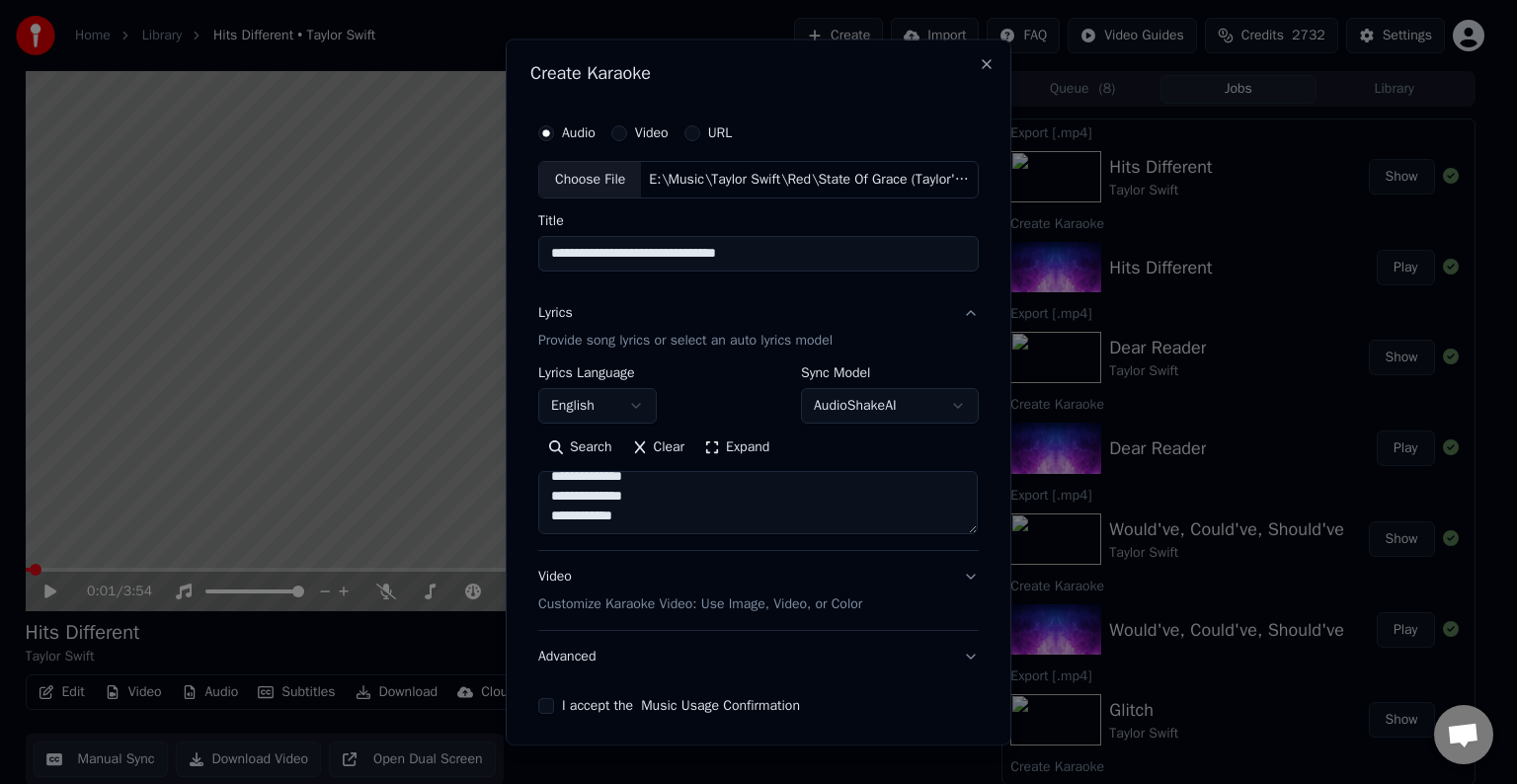 scroll, scrollTop: 715, scrollLeft: 0, axis: vertical 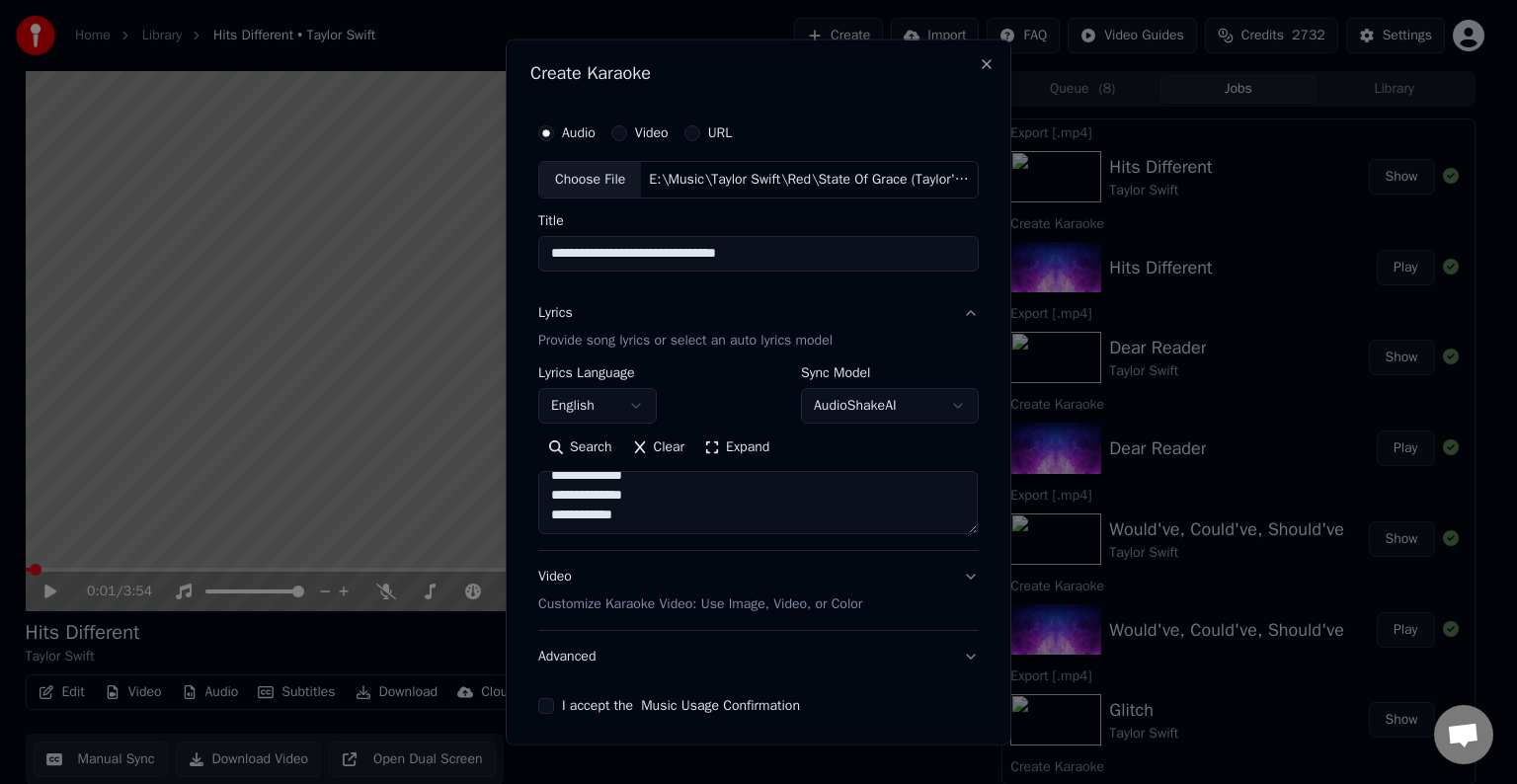 paste on "**********" 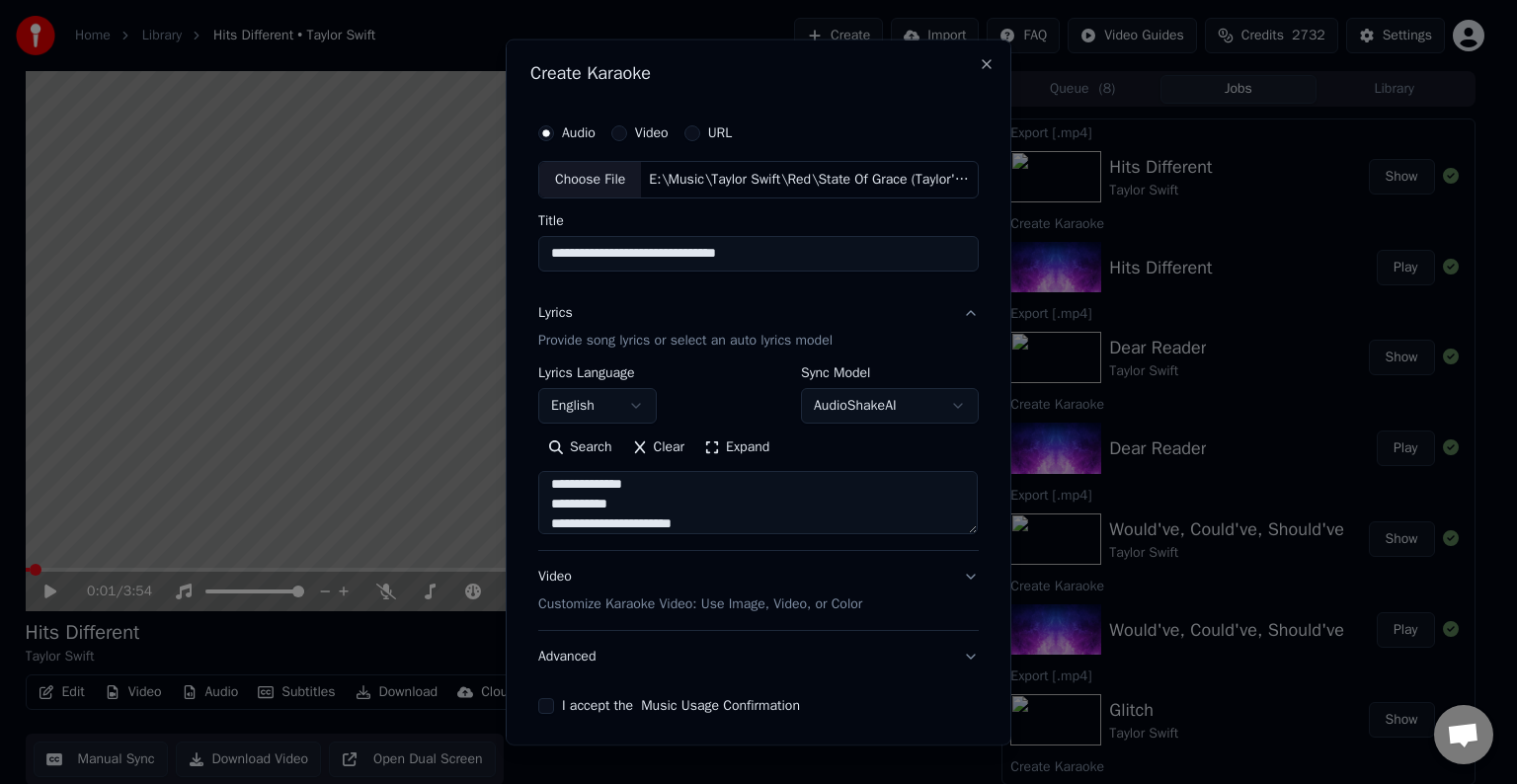 scroll, scrollTop: 774, scrollLeft: 0, axis: vertical 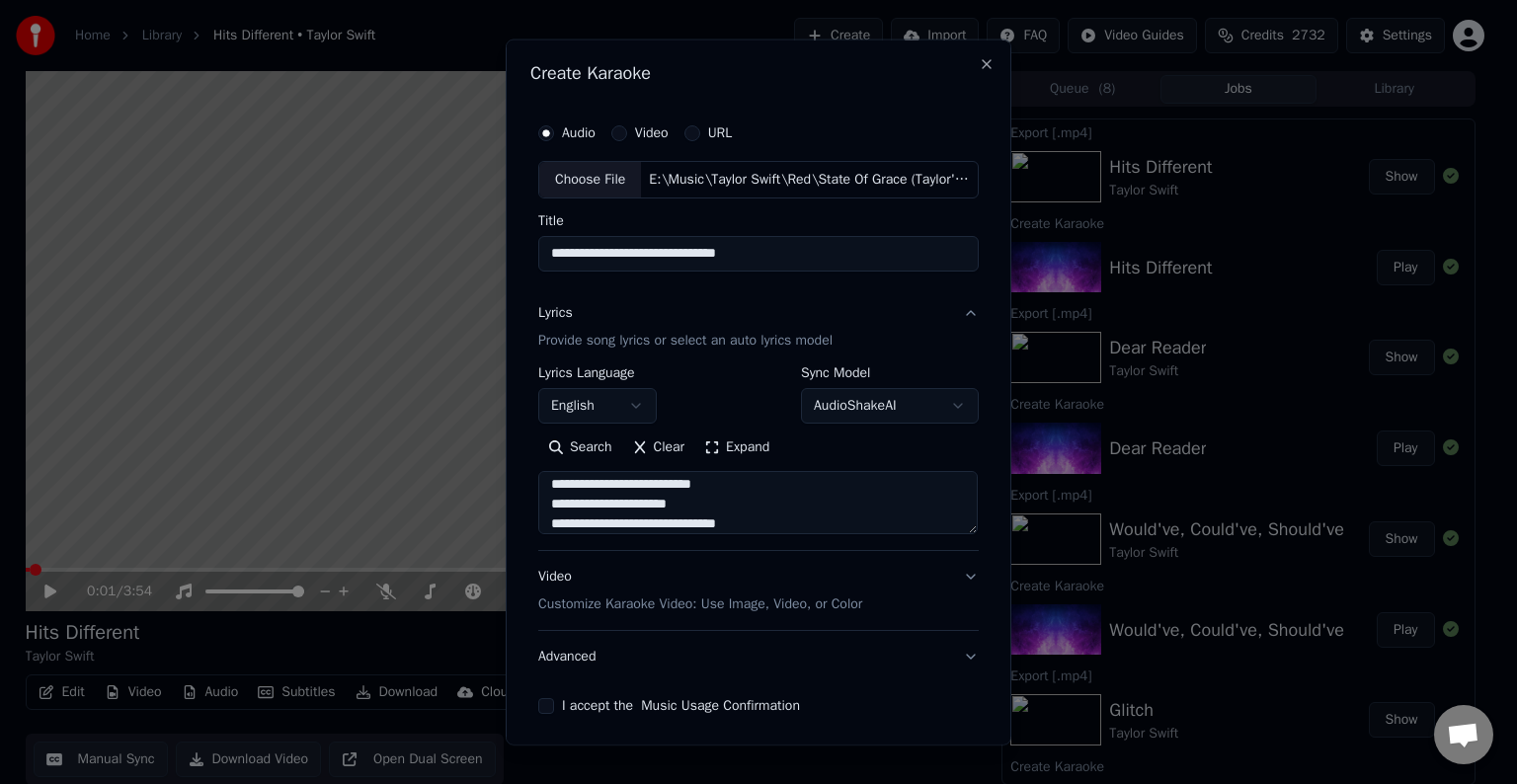 type on "**********" 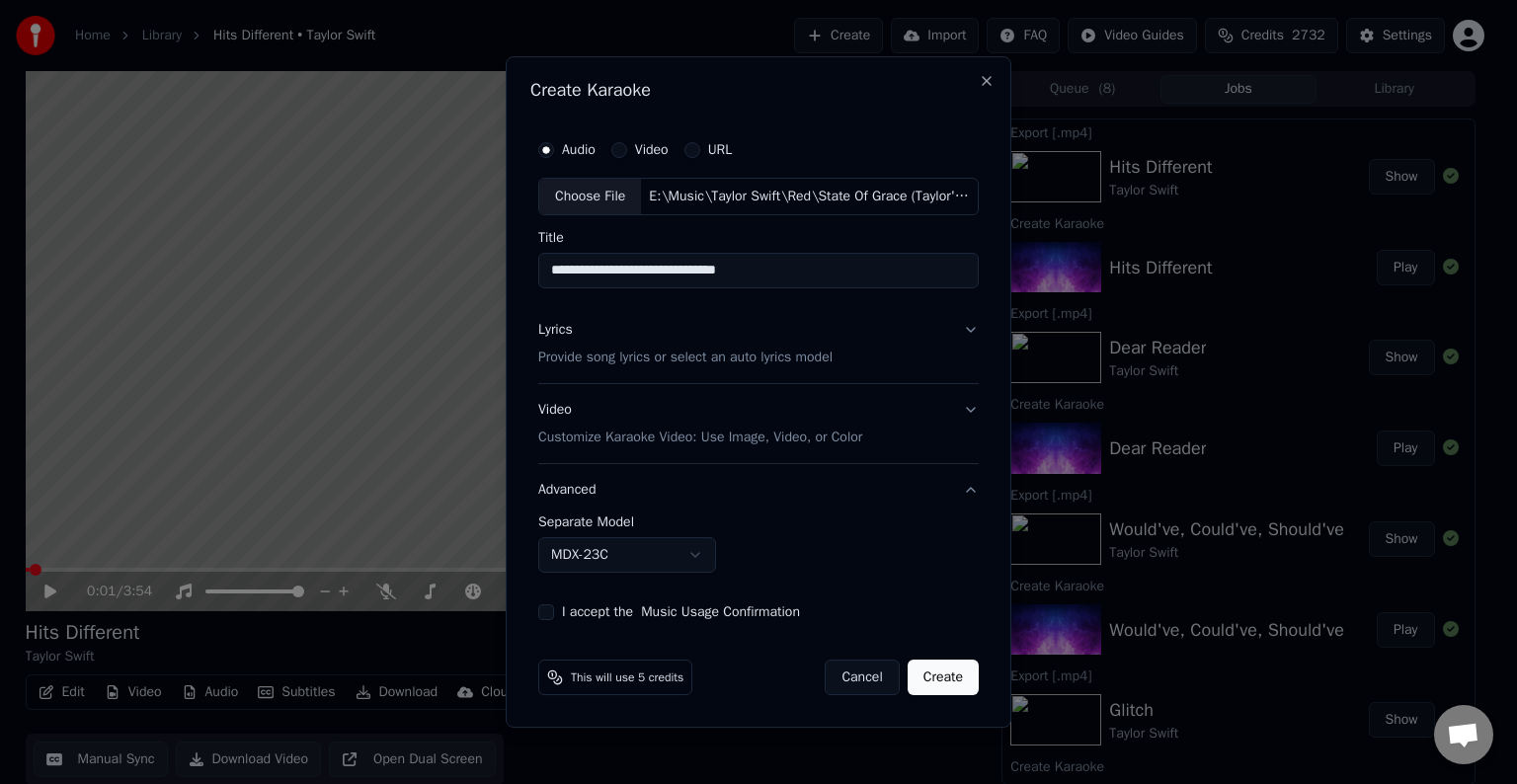click on "**********" at bounding box center (750, 392) 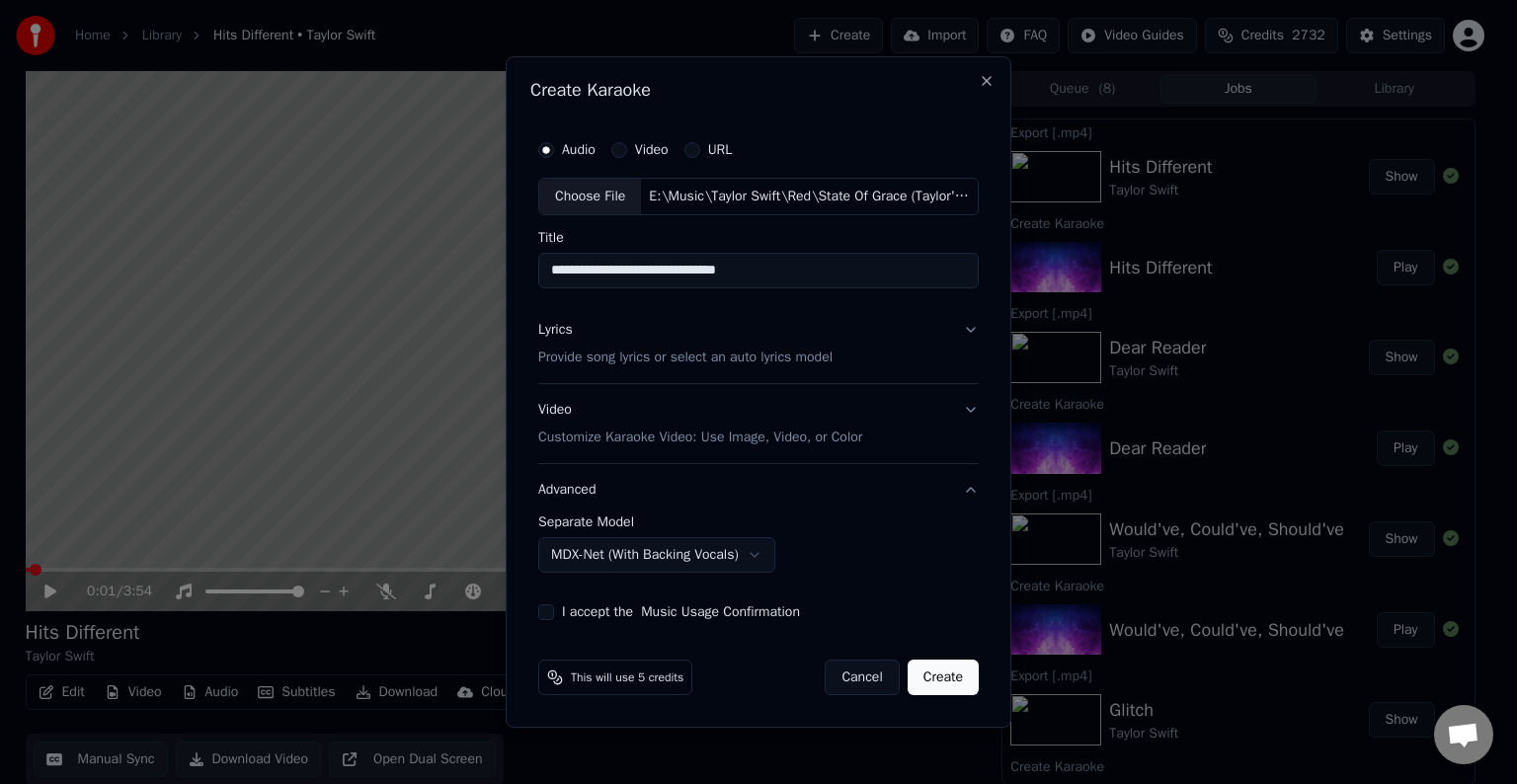 click on "I accept the   Music Usage Confirmation" at bounding box center [546, 612] 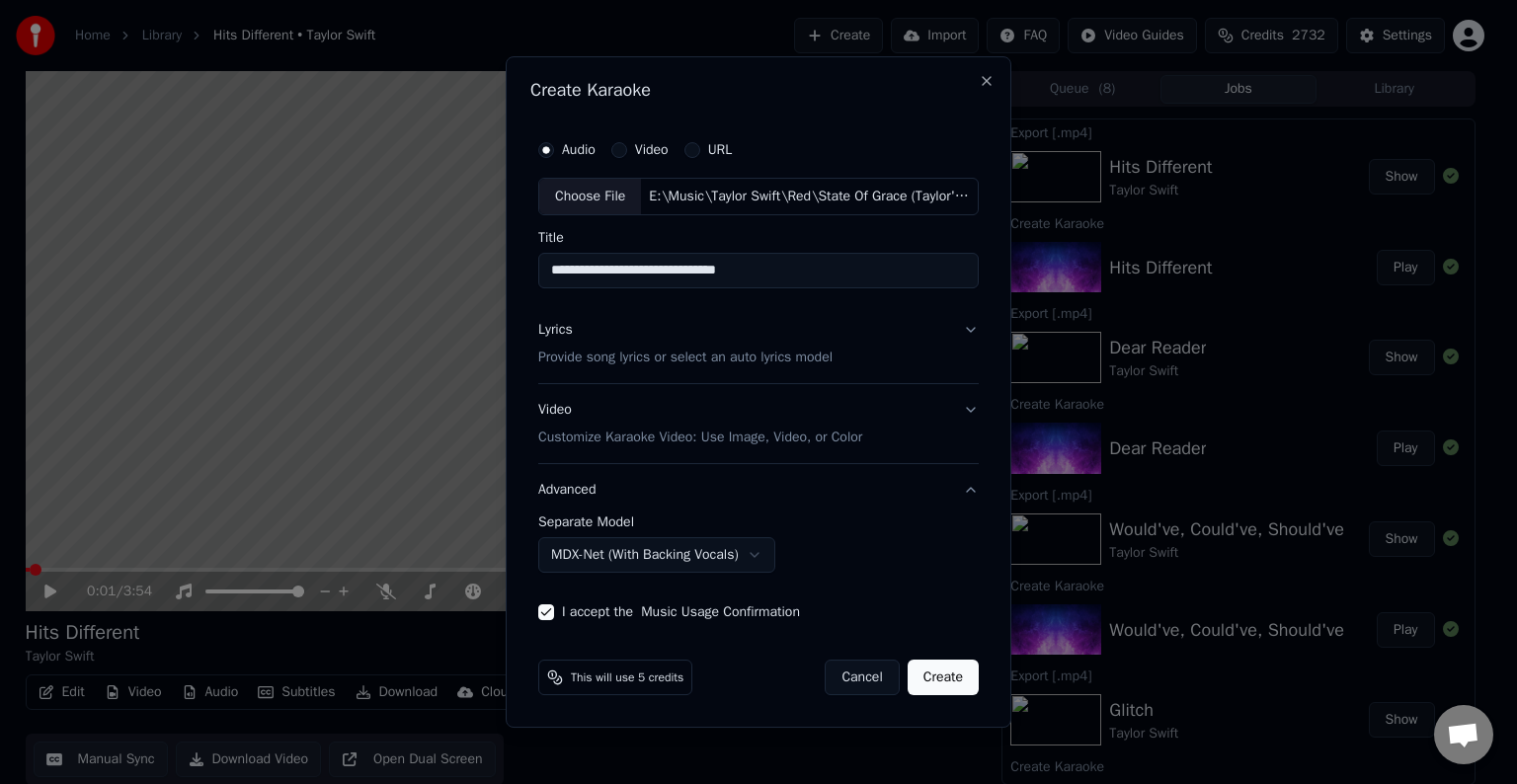 click on "Create" at bounding box center (943, 677) 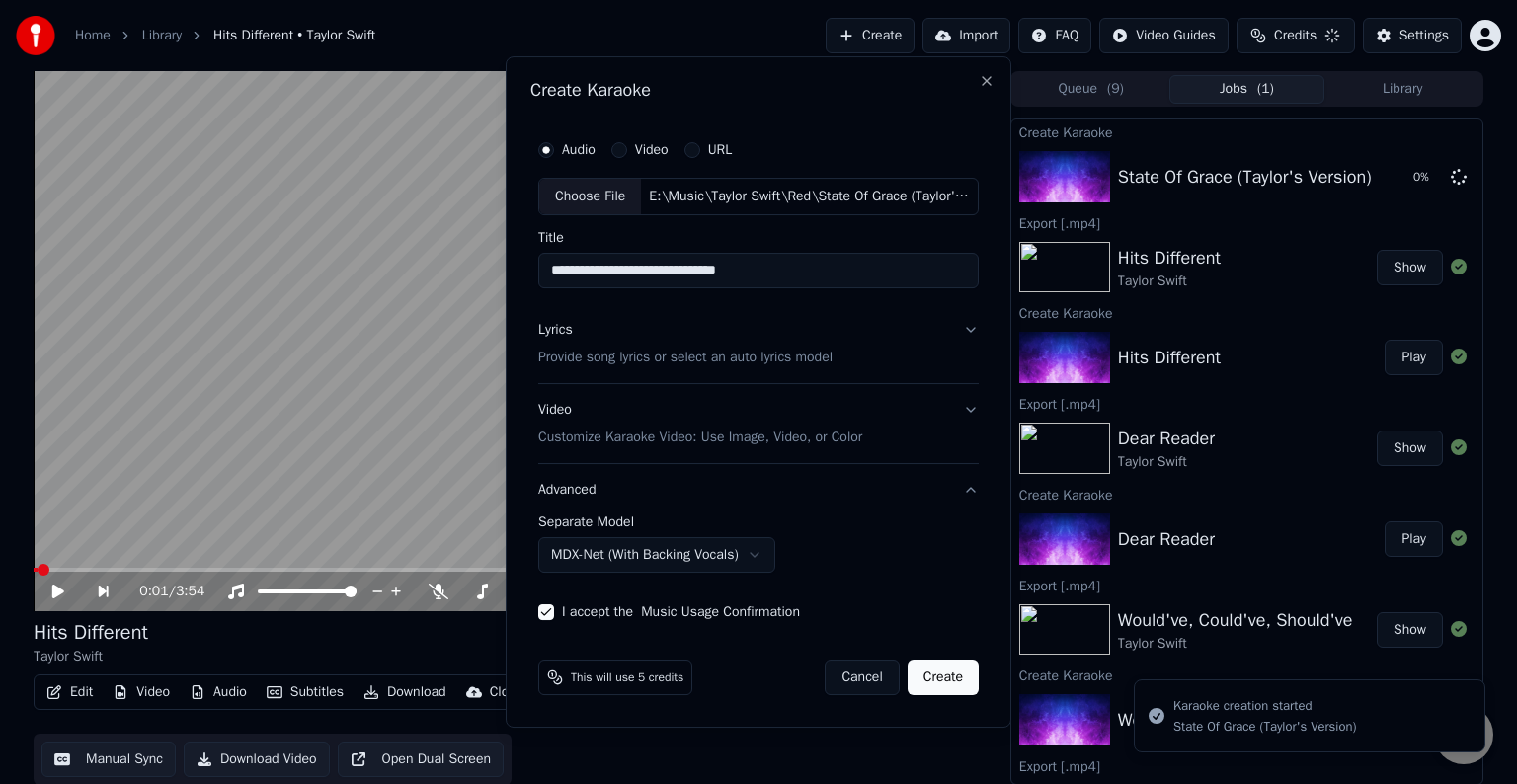 select on "******" 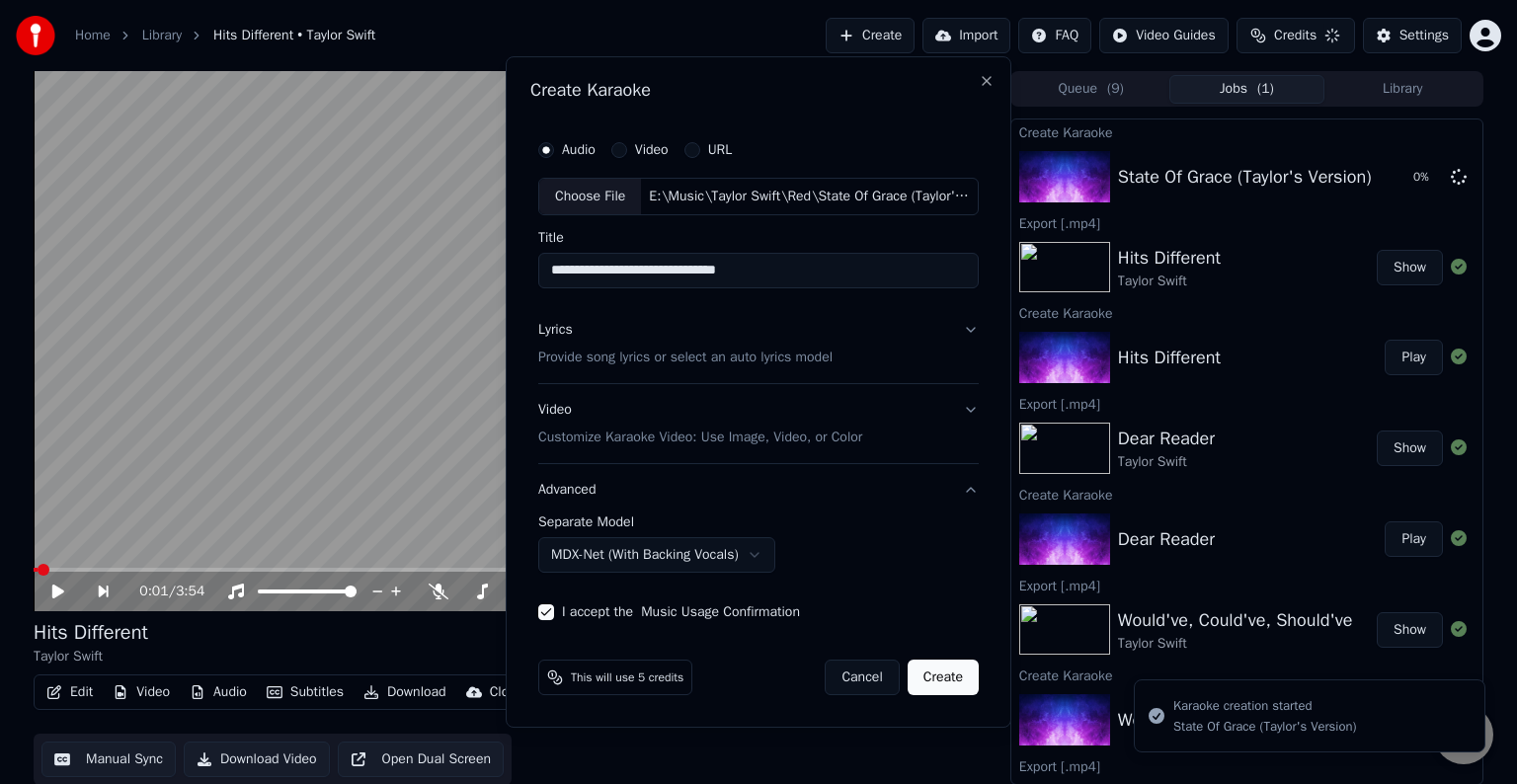 type 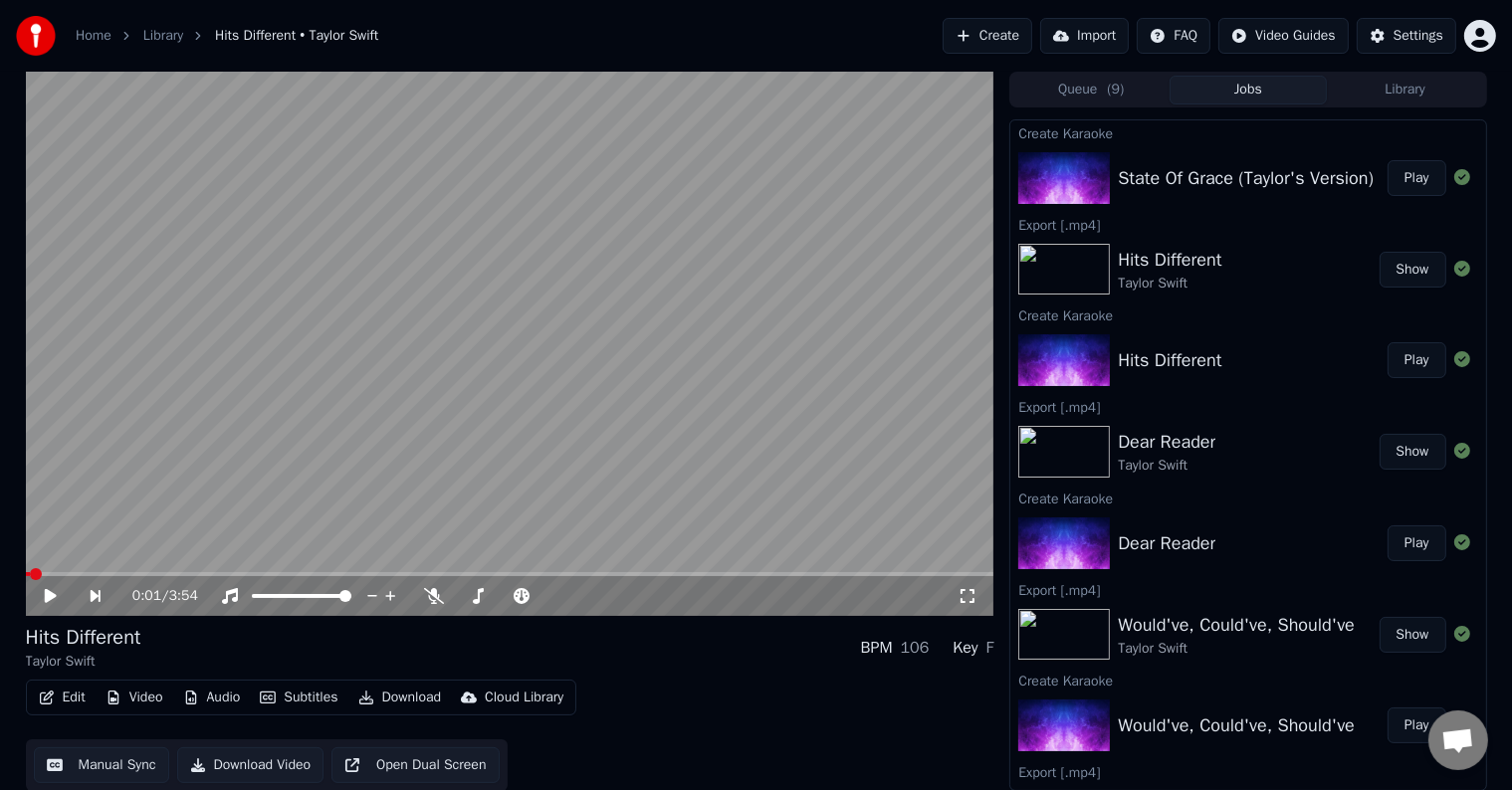 click on "Play" at bounding box center (1416, 178) 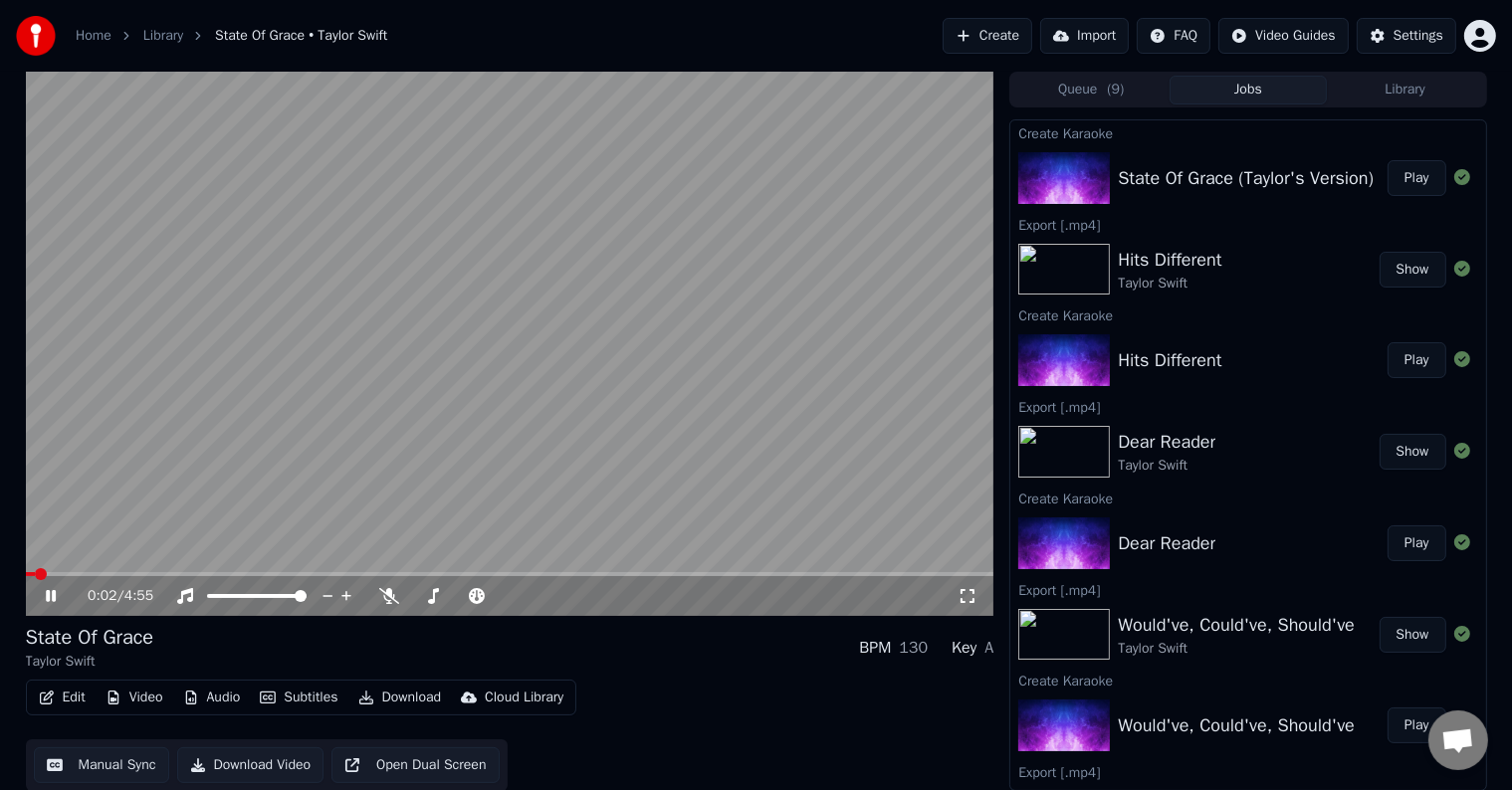 click on "0:02  /  4:55" at bounding box center (510, 596) 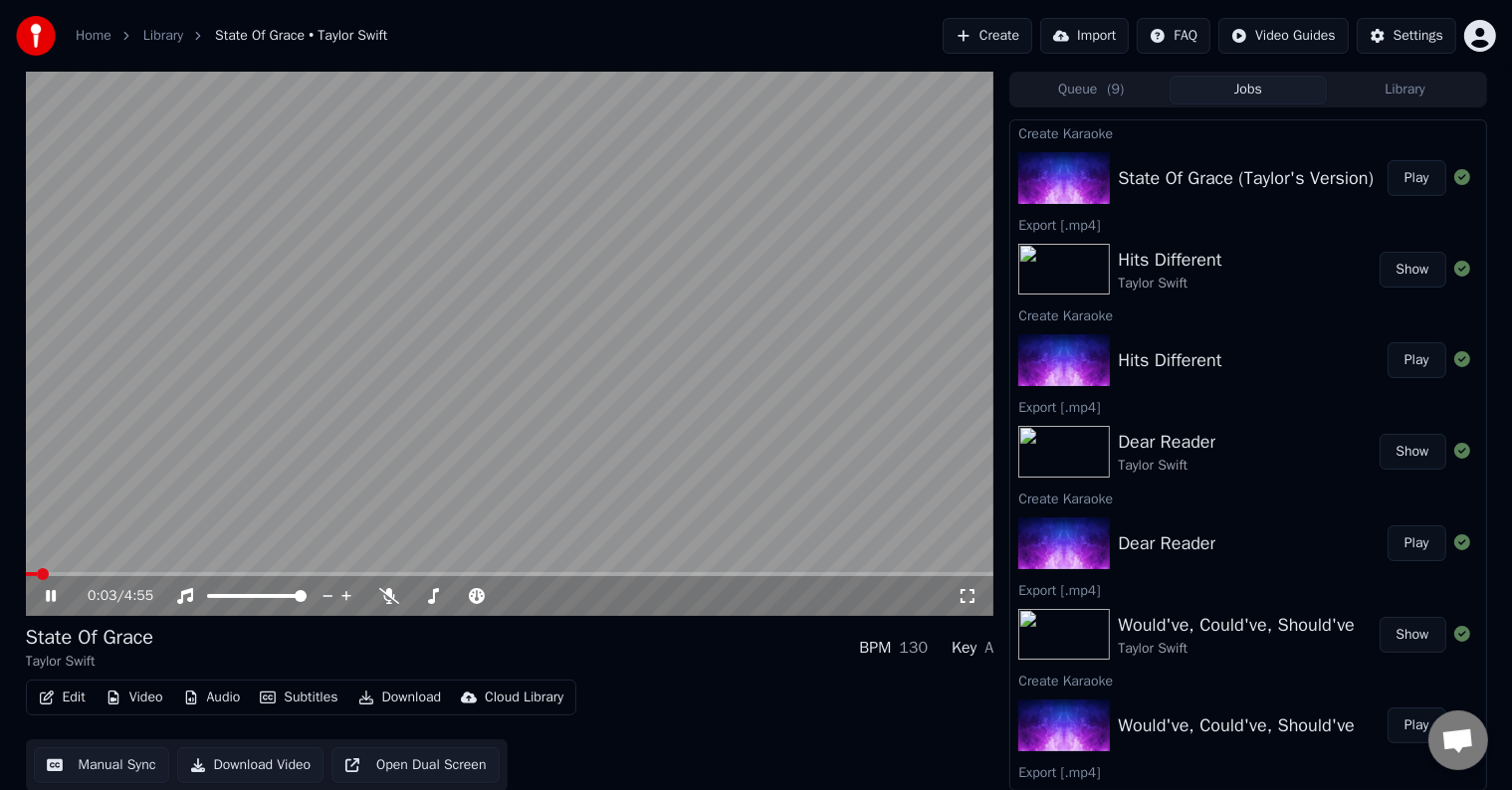 click 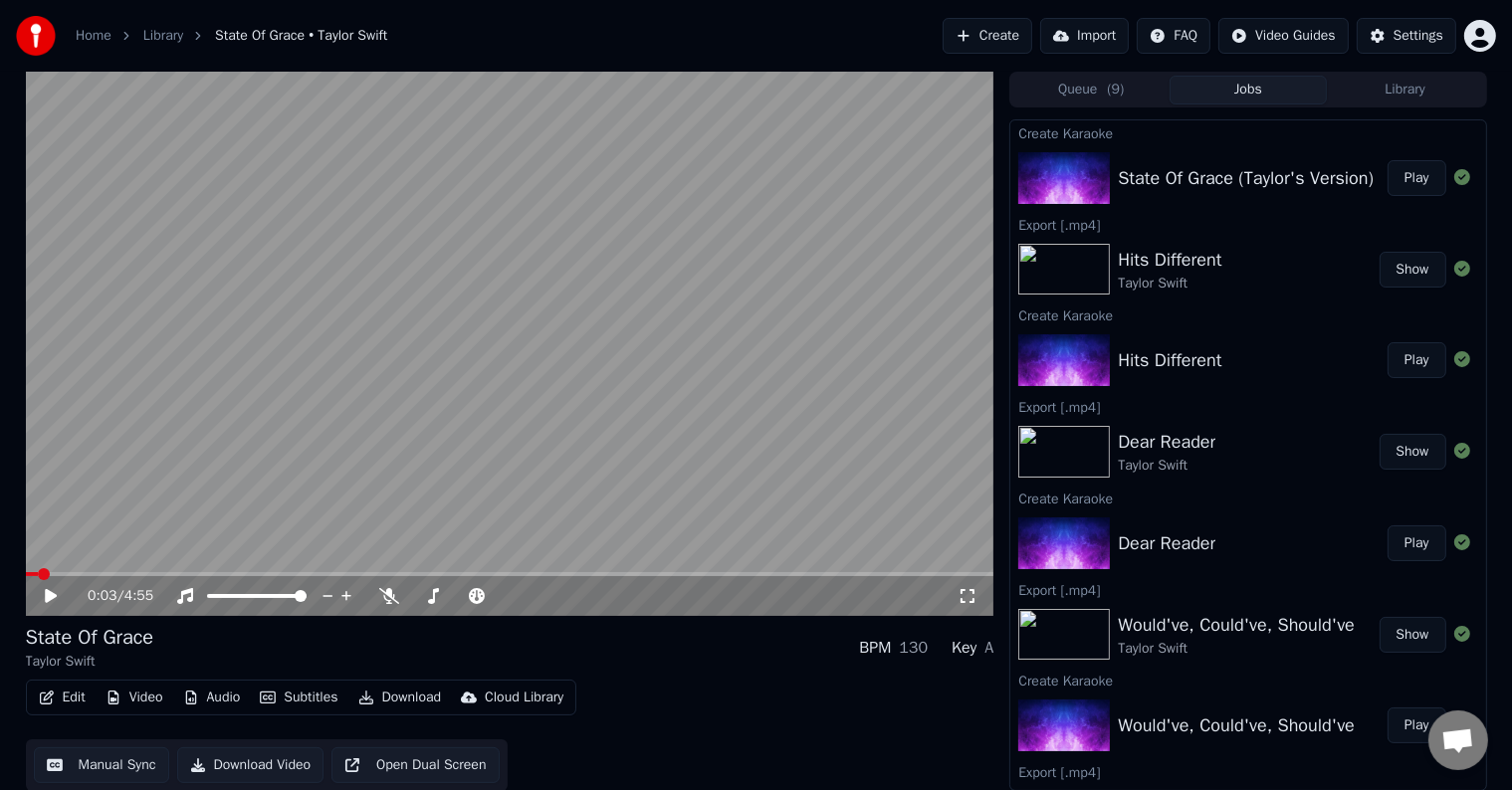 click on "Edit" at bounding box center (62, 697) 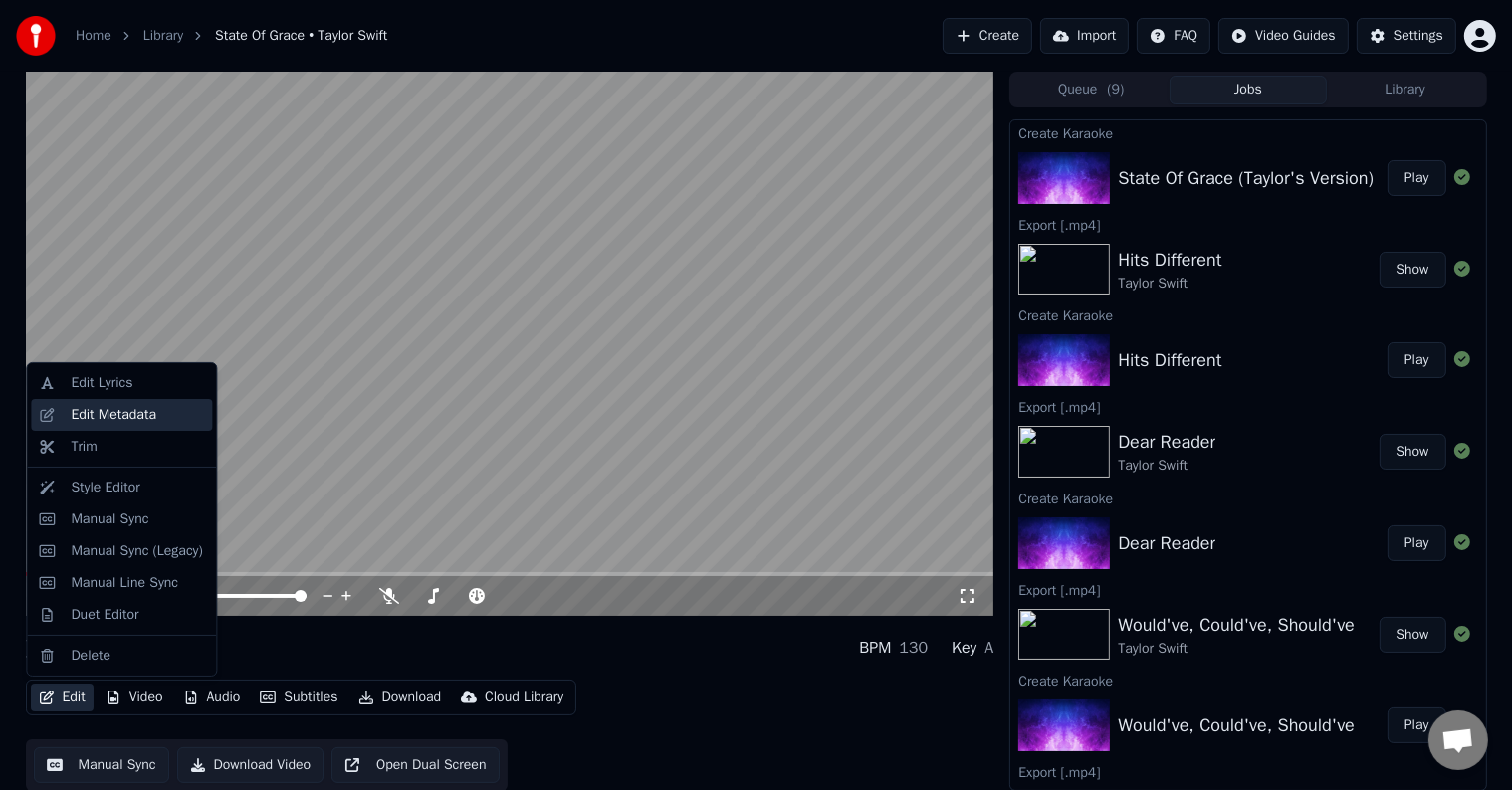 click on "Edit Metadata" at bounding box center [113, 415] 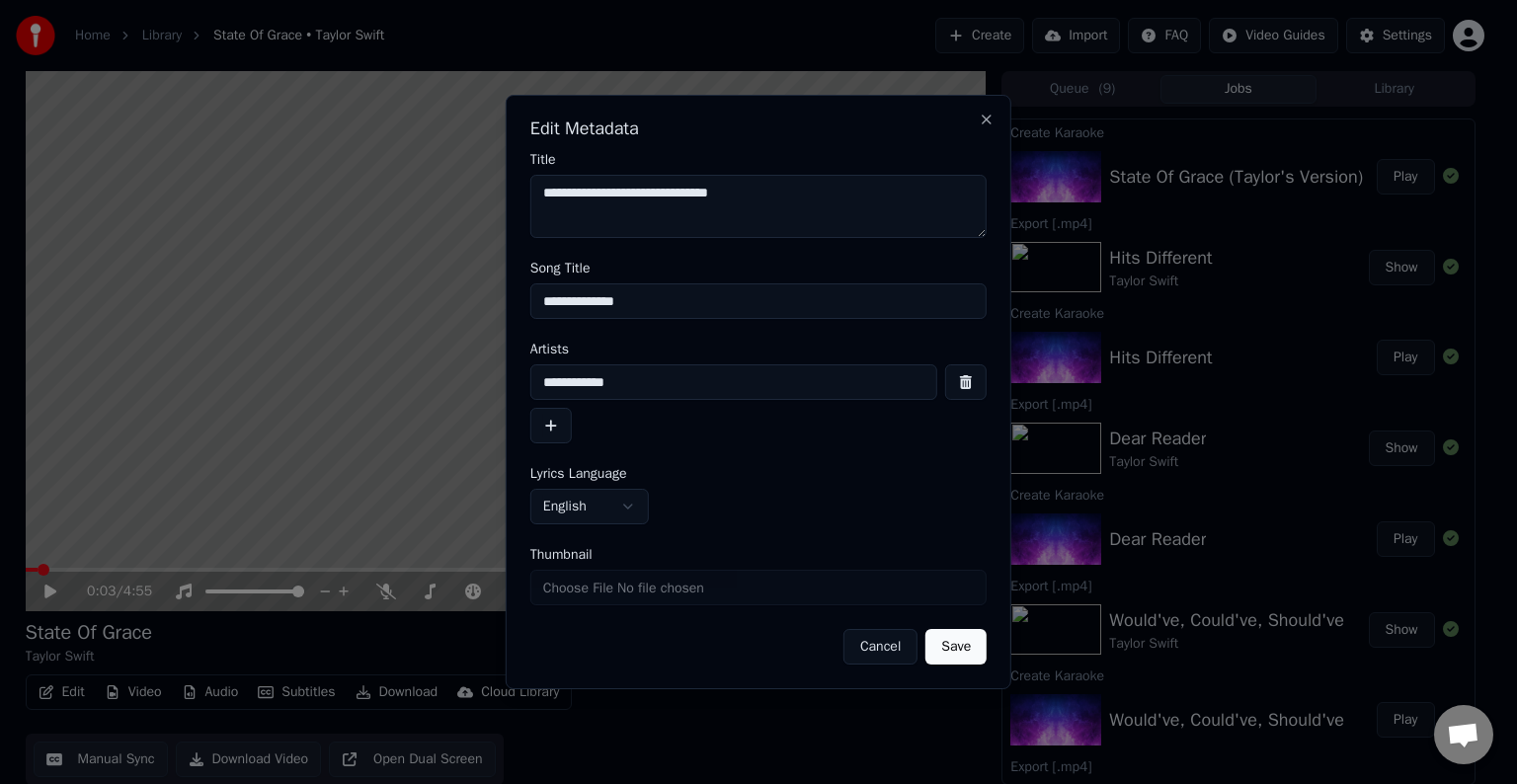 click on "**********" at bounding box center (758, 301) 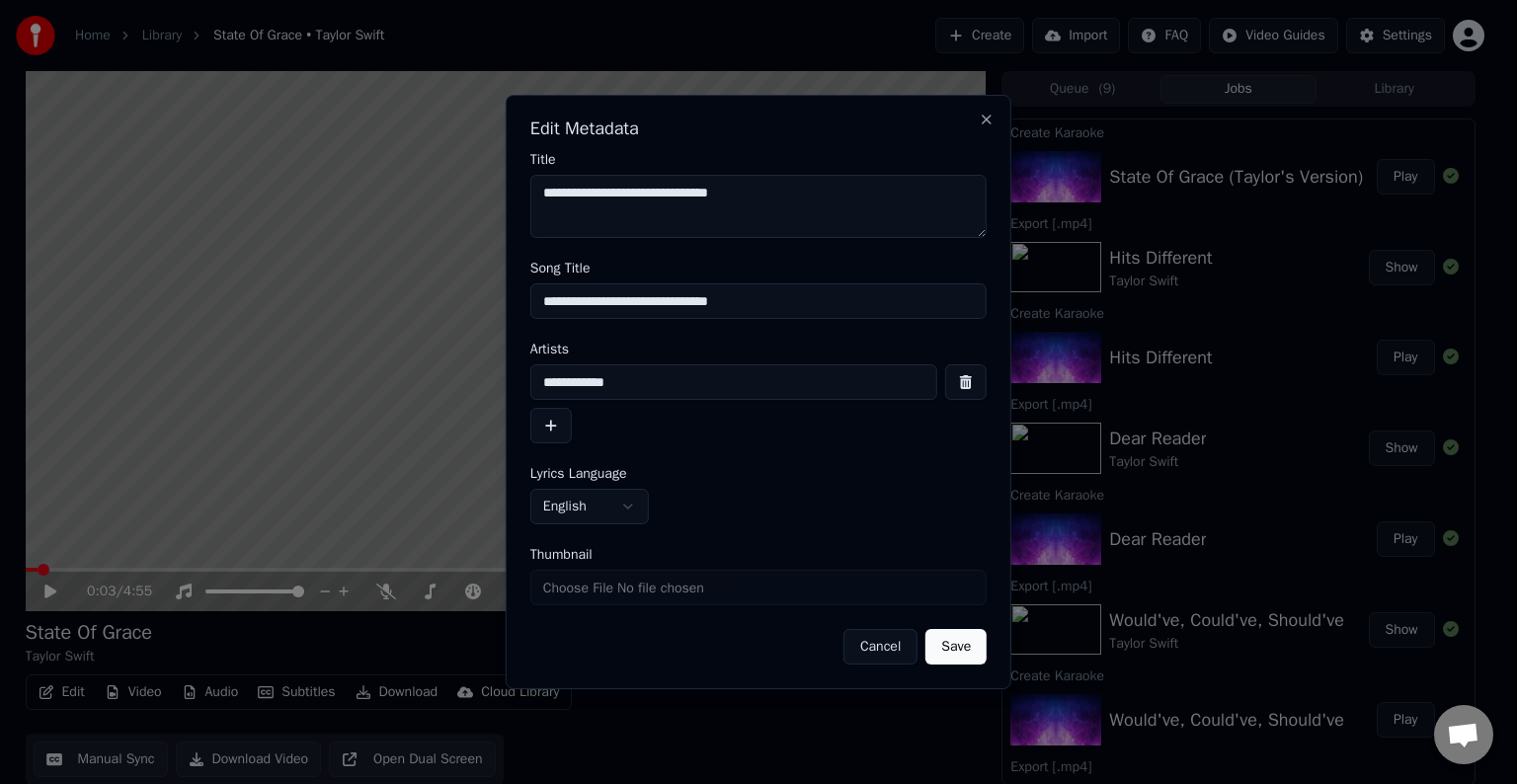 type on "**********" 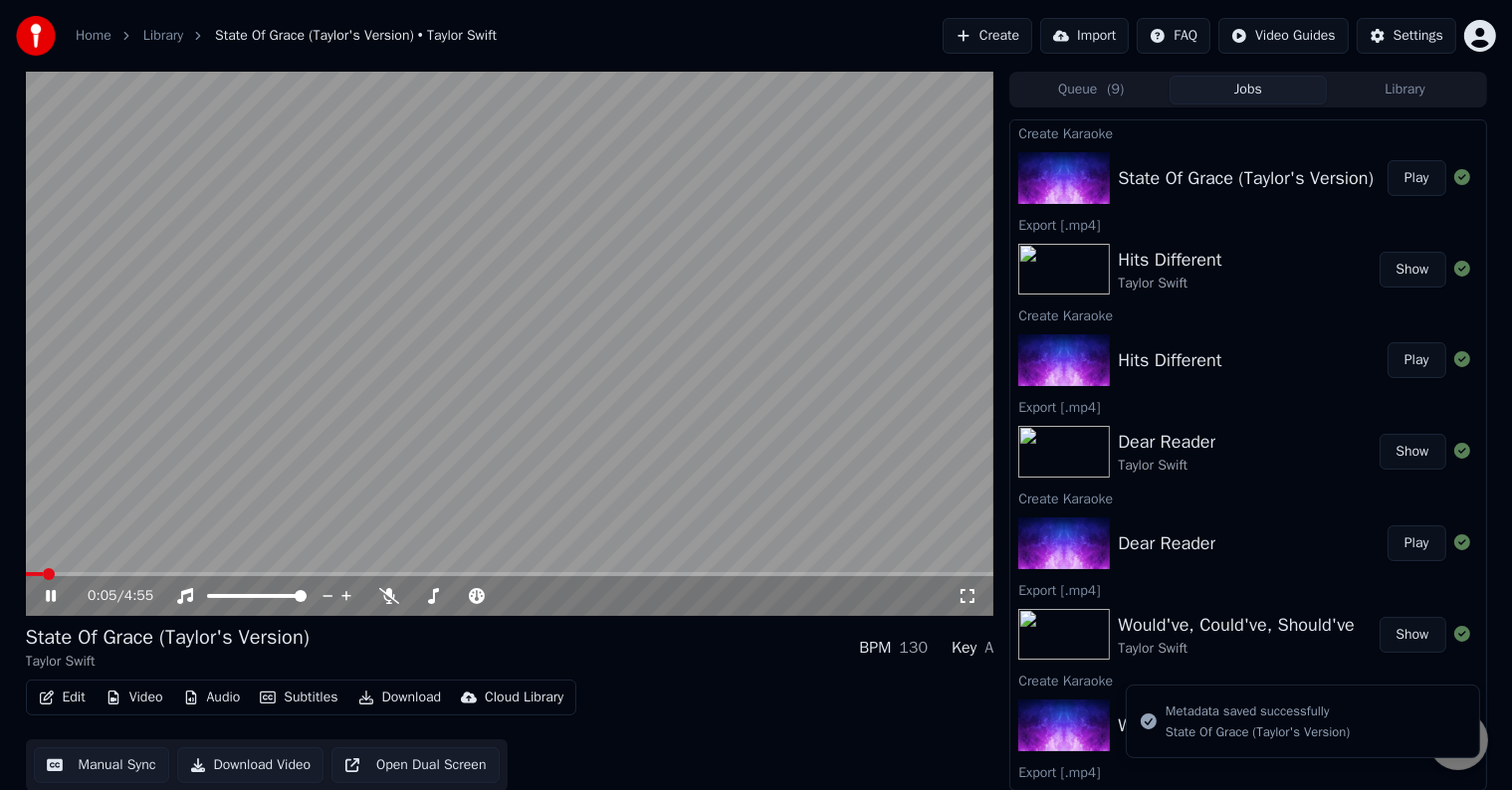 click on "Edit" at bounding box center (62, 697) 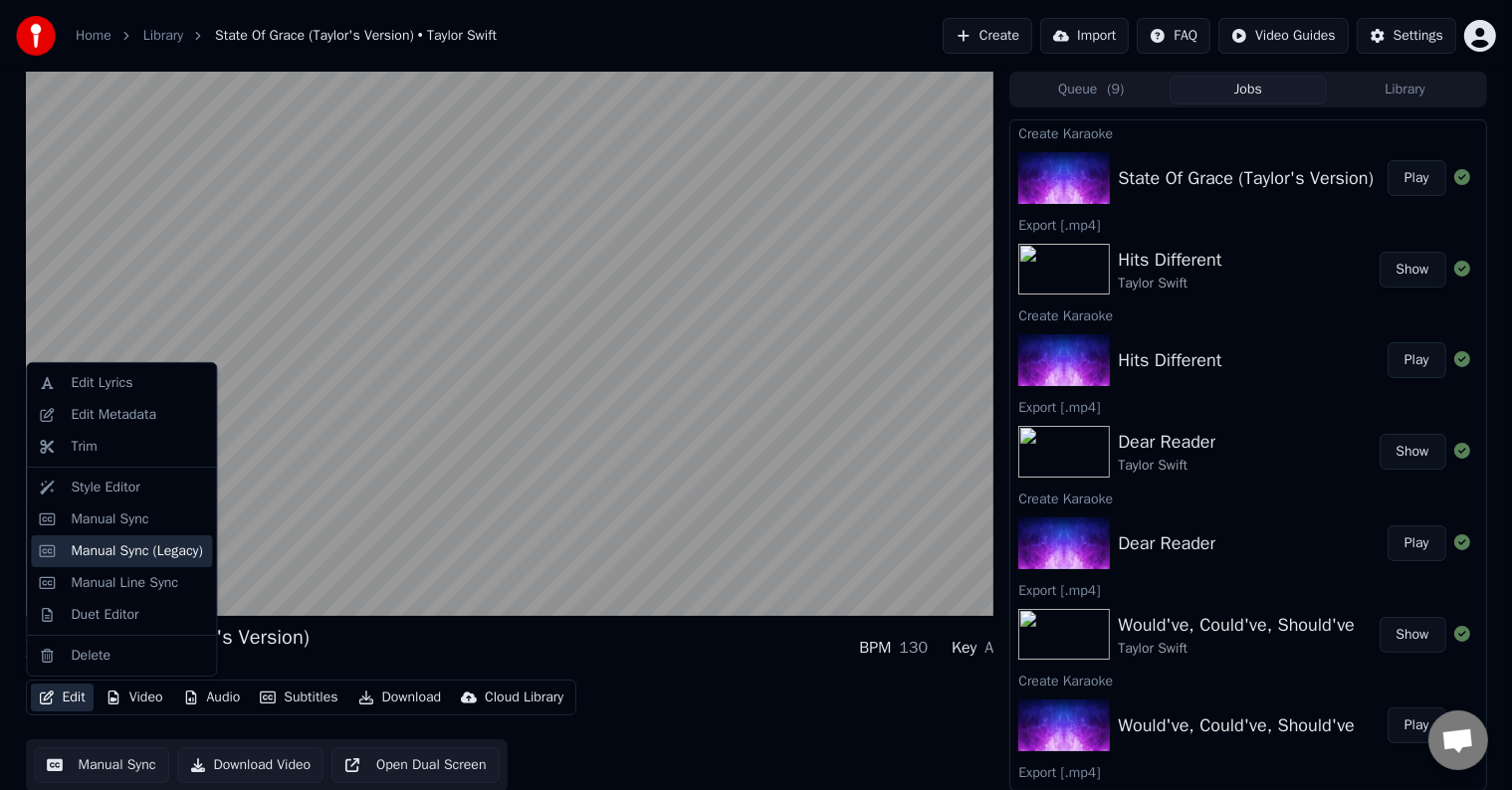 click on "Manual Sync (Legacy)" at bounding box center [136, 551] 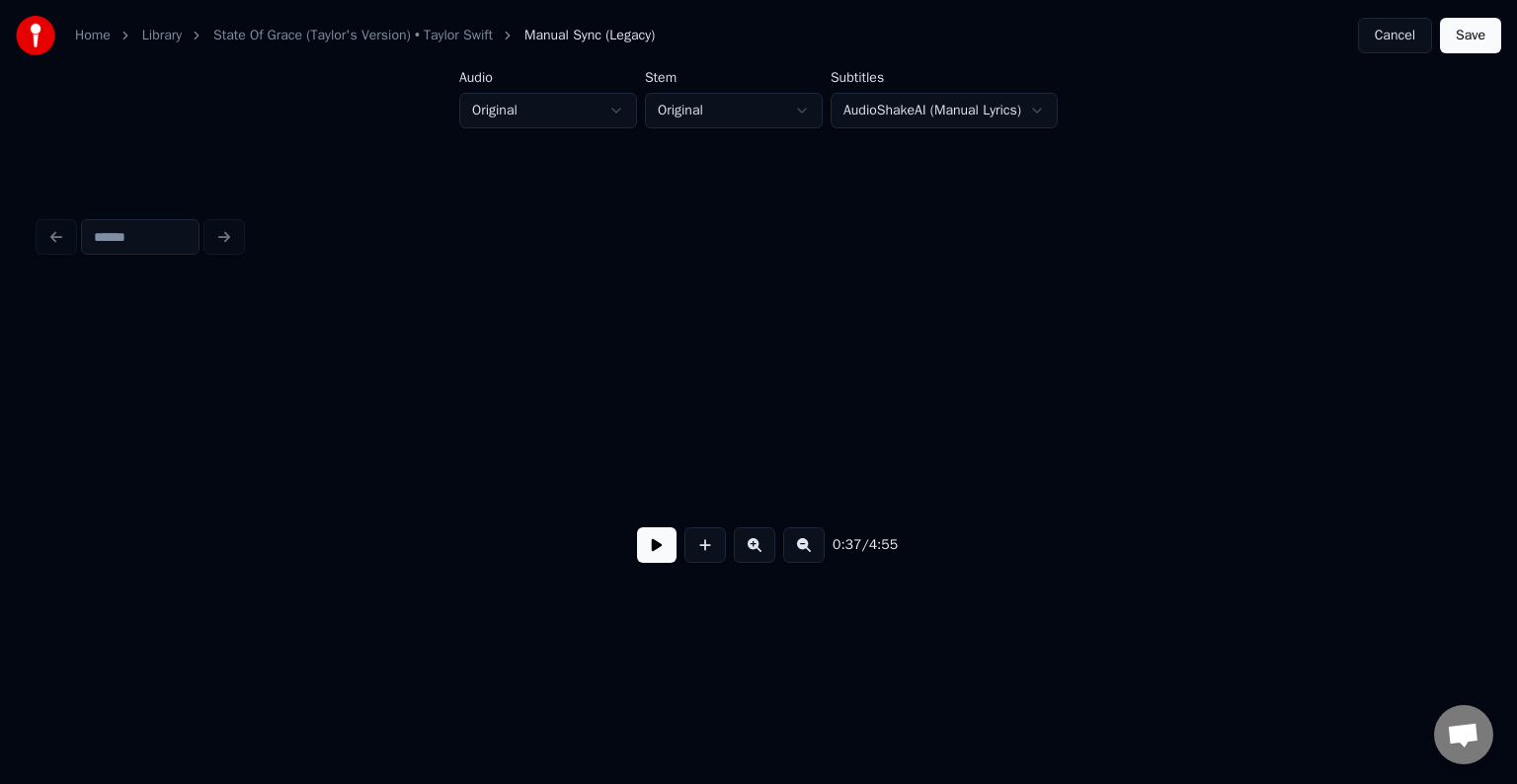 scroll, scrollTop: 0, scrollLeft: 5549, axis: horizontal 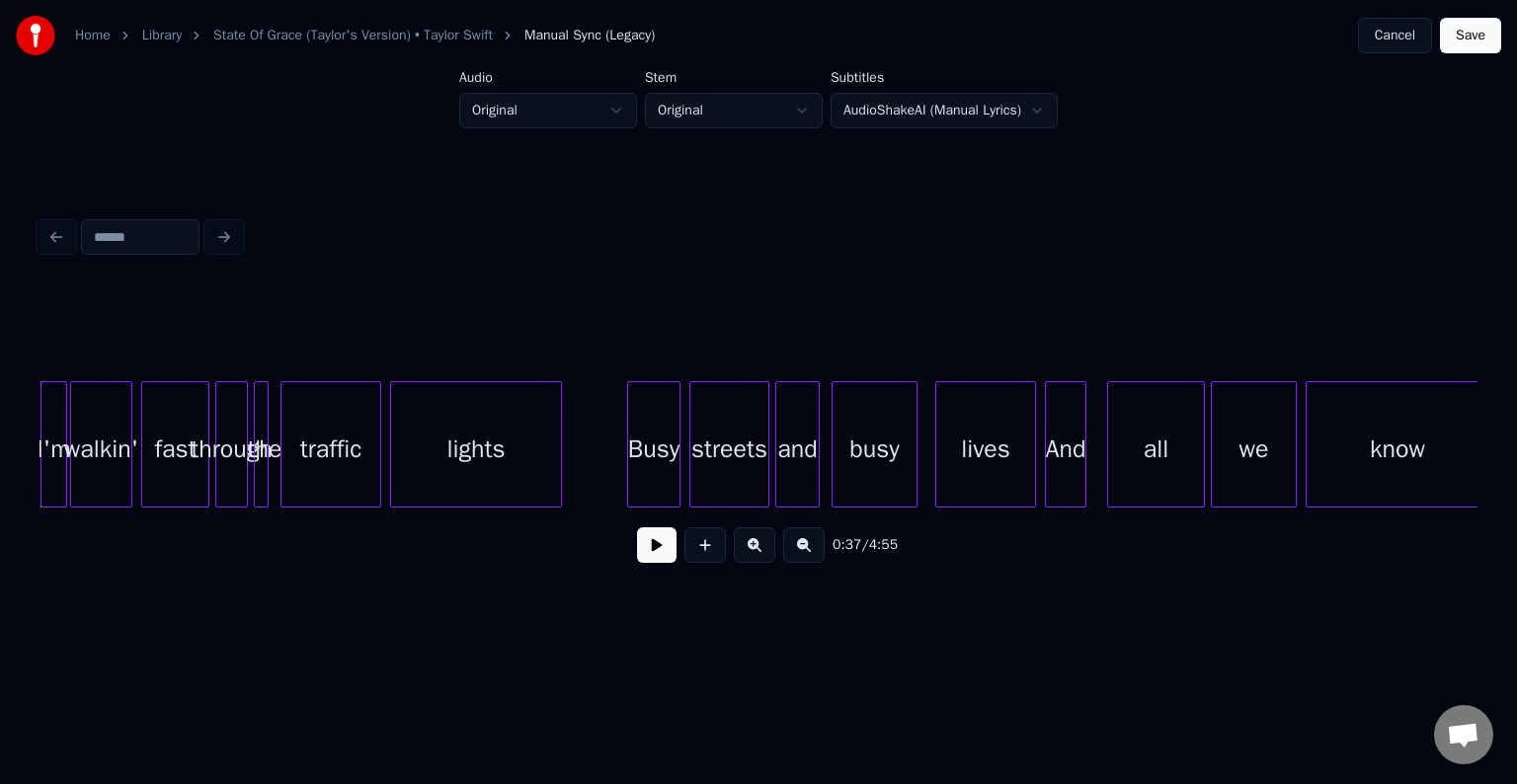 click at bounding box center (657, 545) 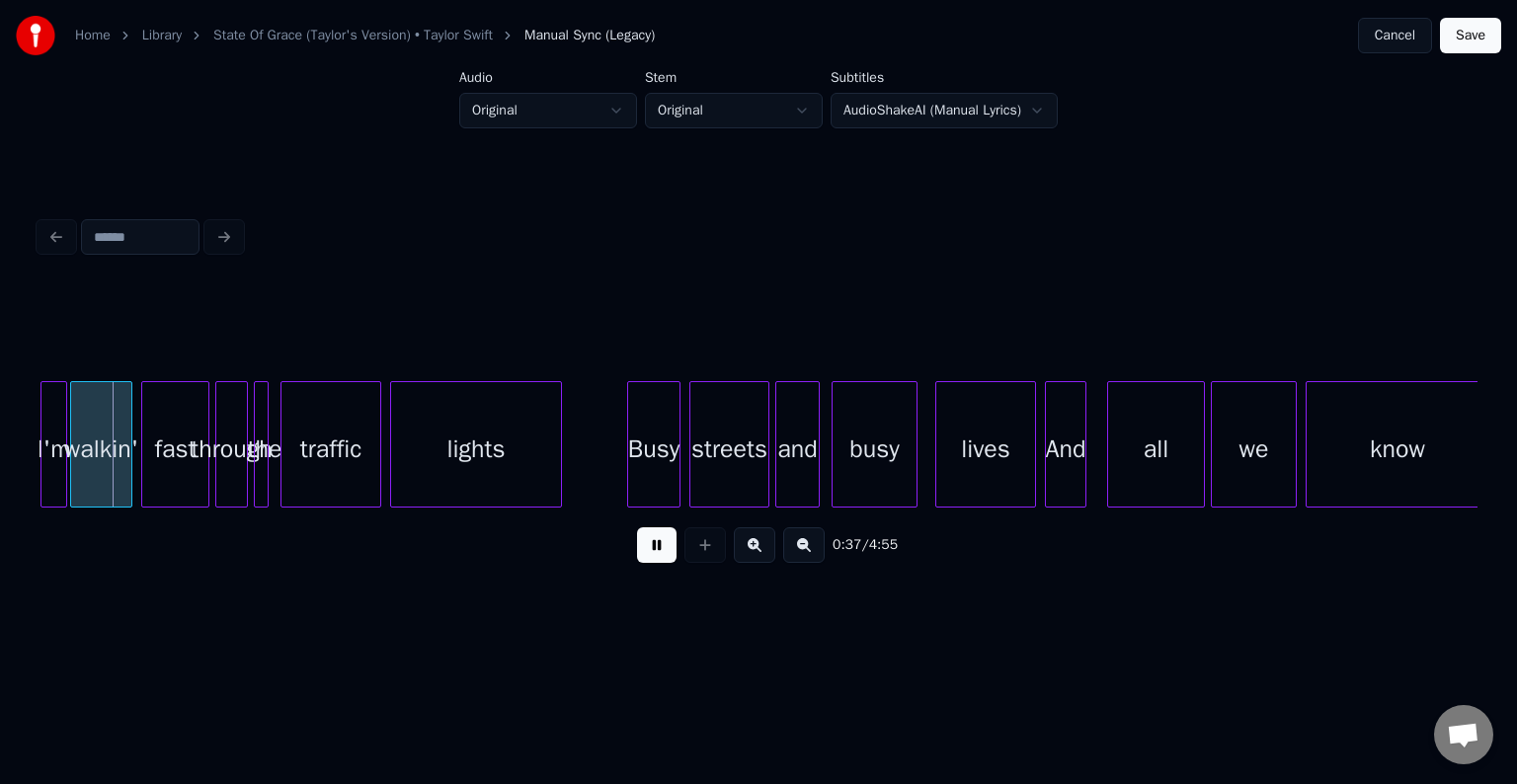 click at bounding box center (657, 545) 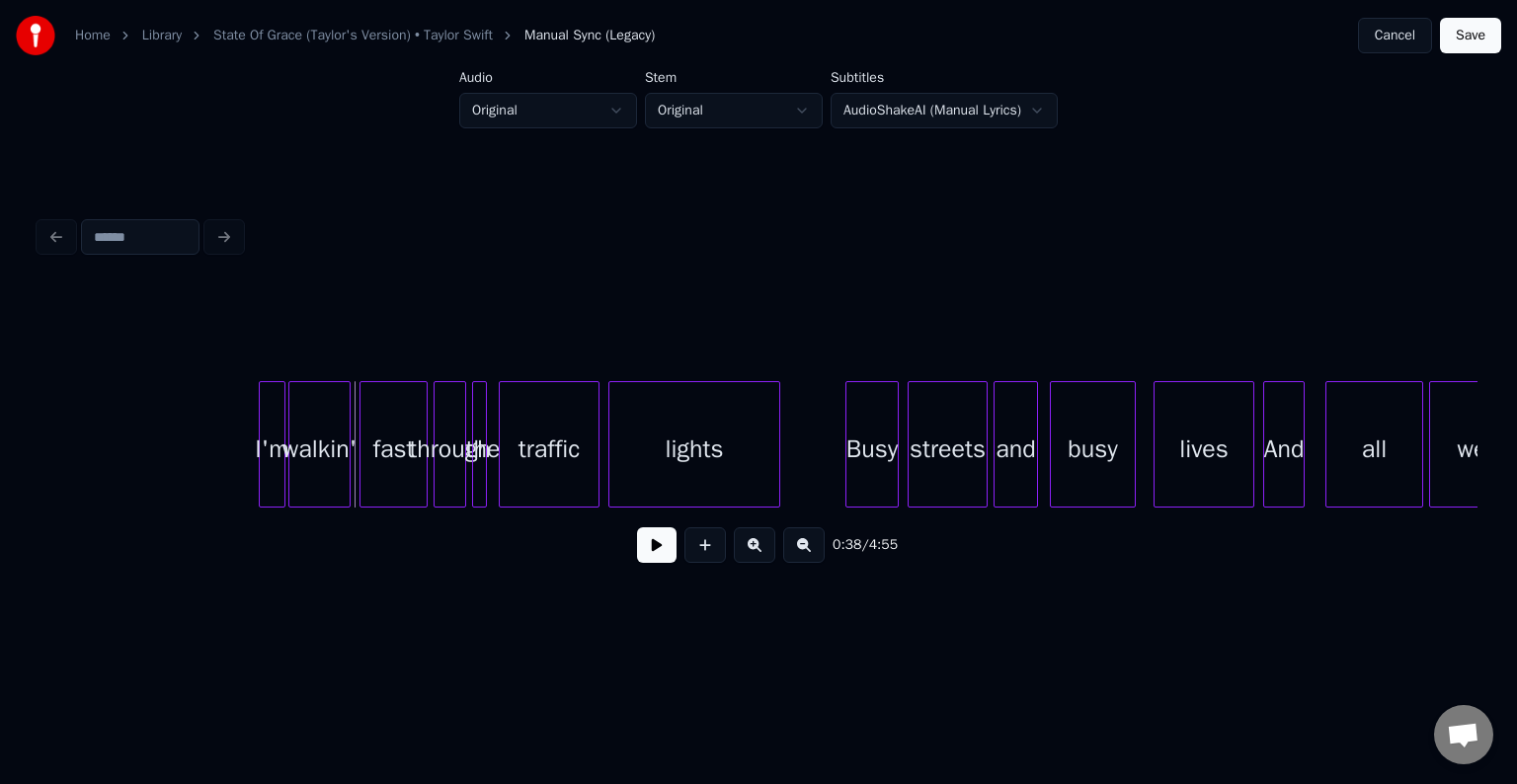 scroll, scrollTop: 0, scrollLeft: 5311, axis: horizontal 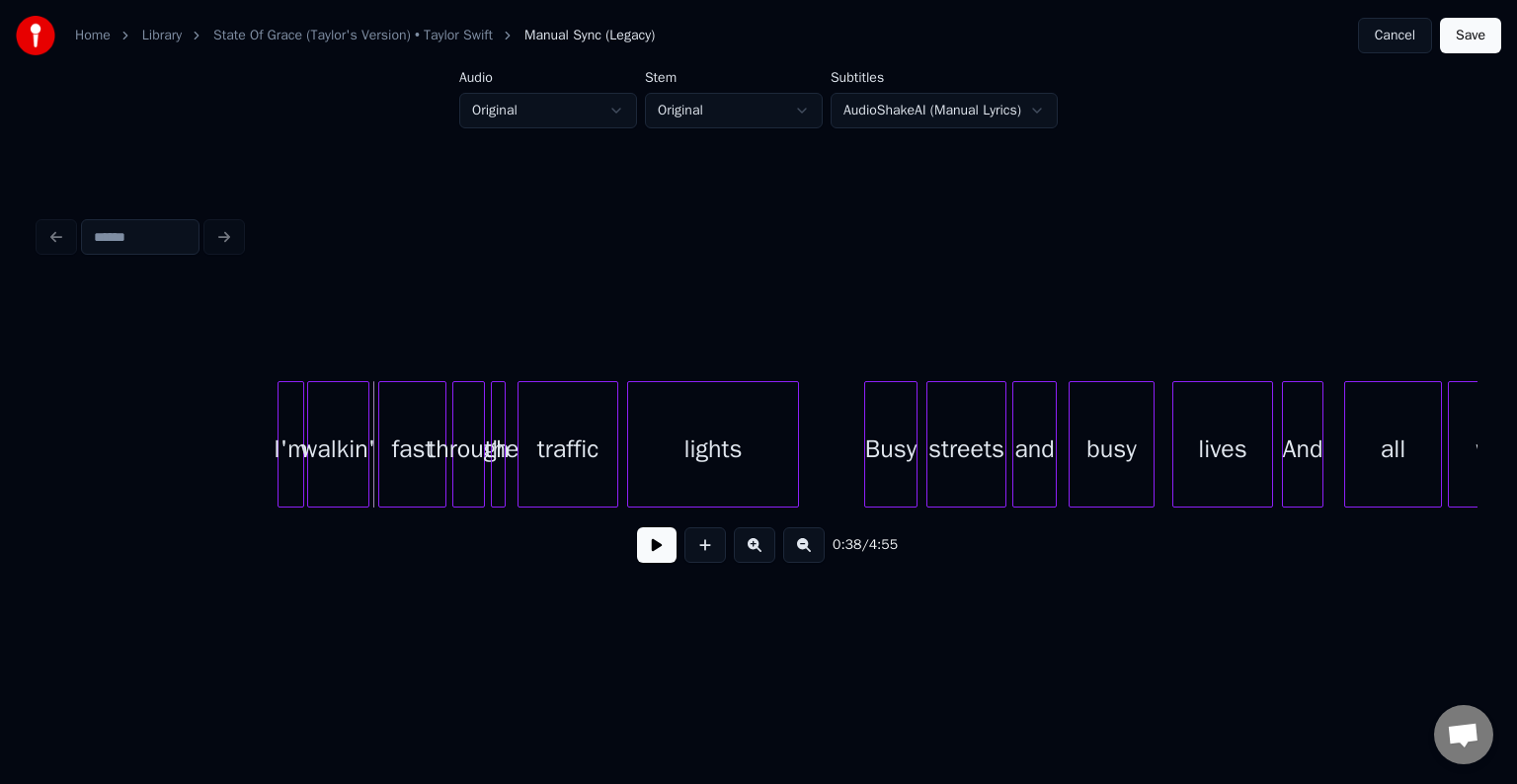 click on "I'm walkin' fast through the traffic lights Busy streets and busy lives And all we" at bounding box center [16615, 444] 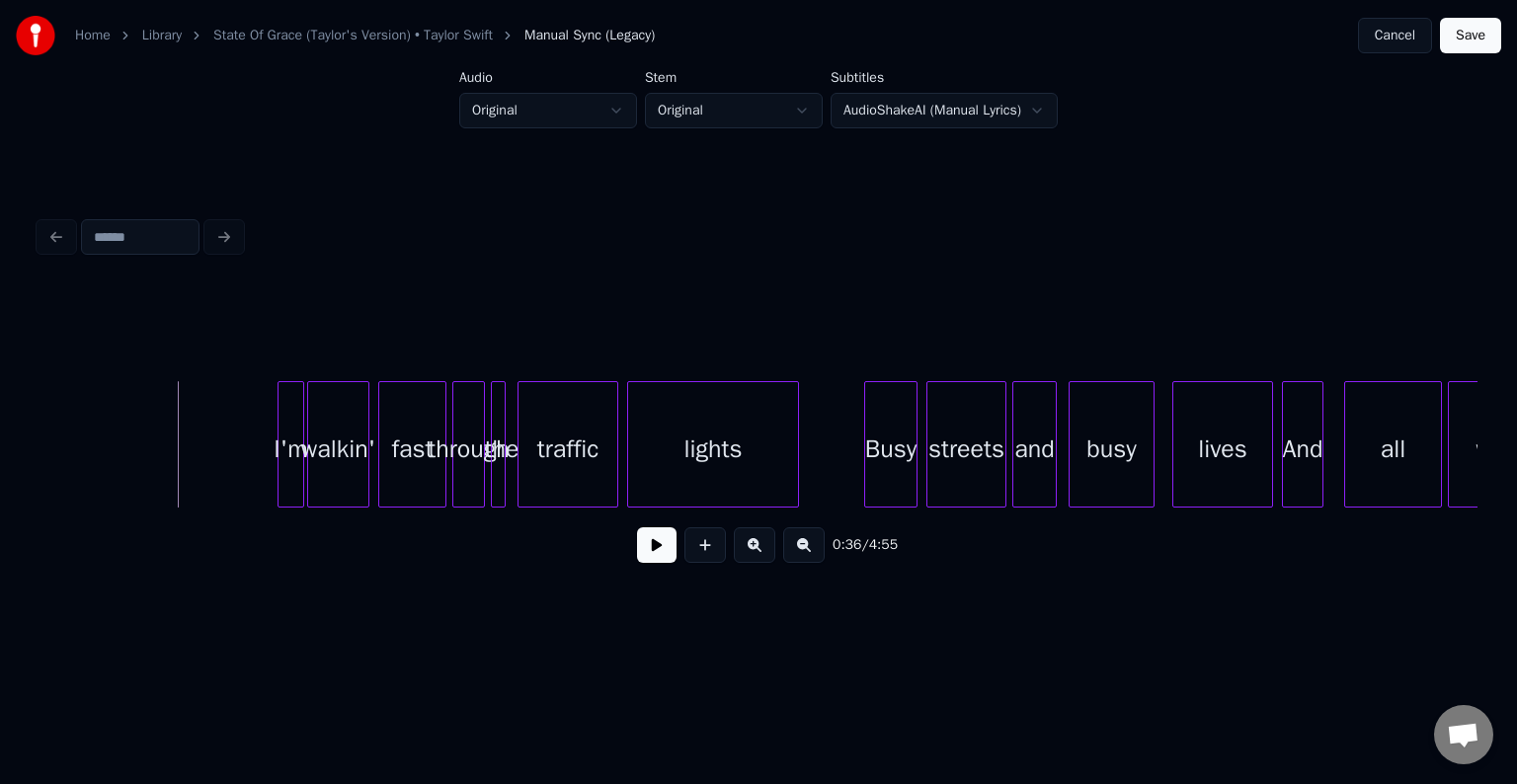 click at bounding box center [657, 545] 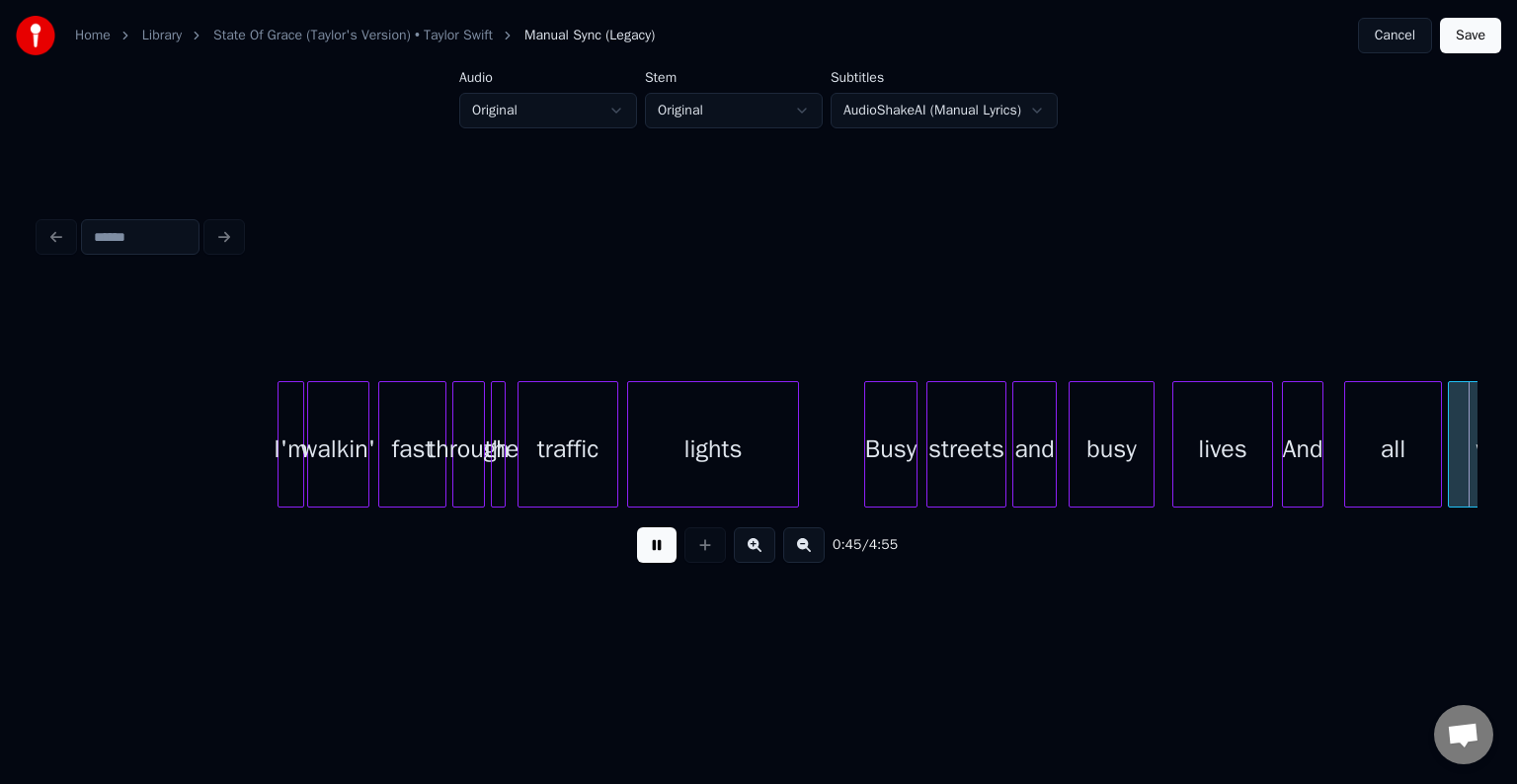 scroll, scrollTop: 0, scrollLeft: 6751, axis: horizontal 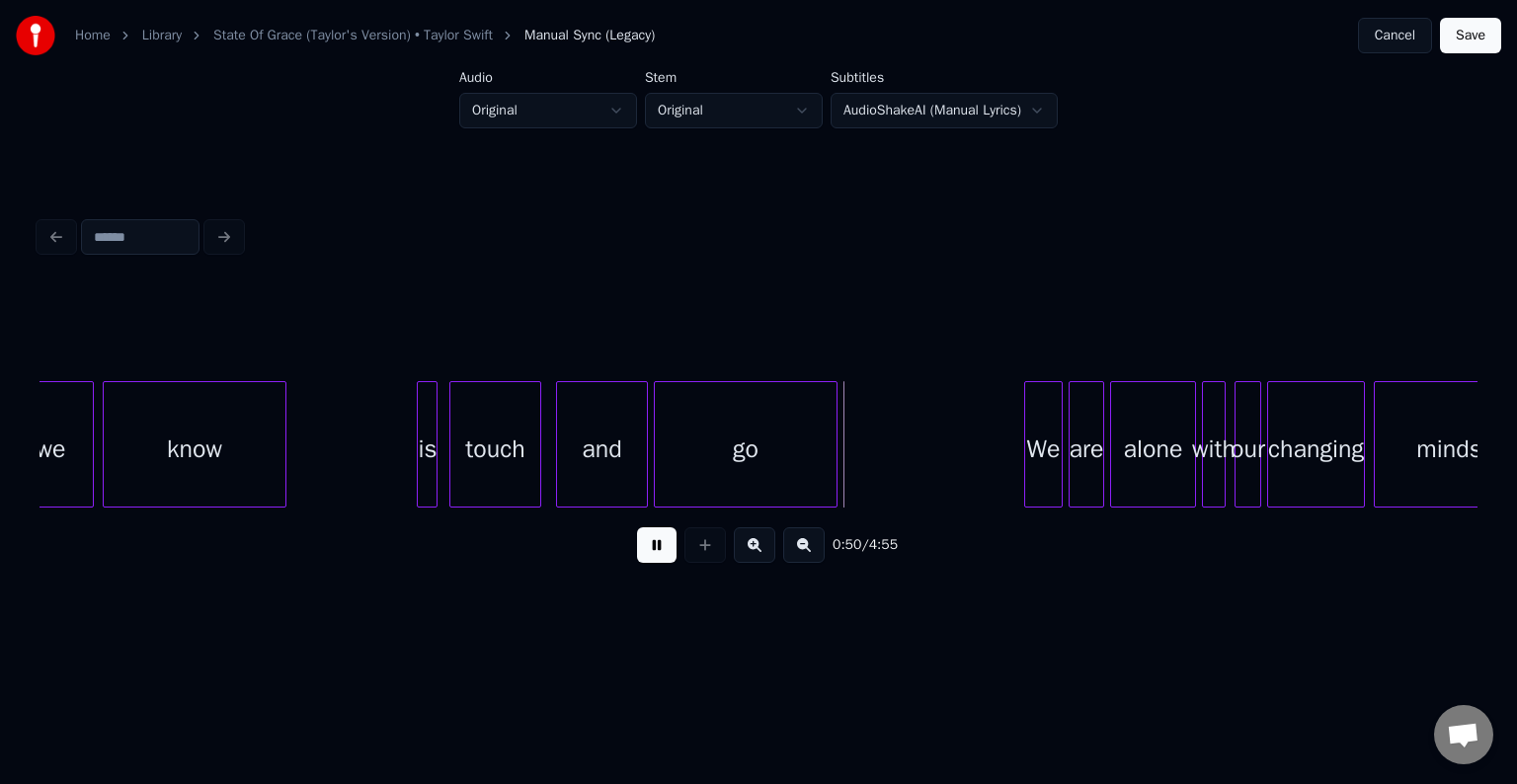 click at bounding box center [657, 545] 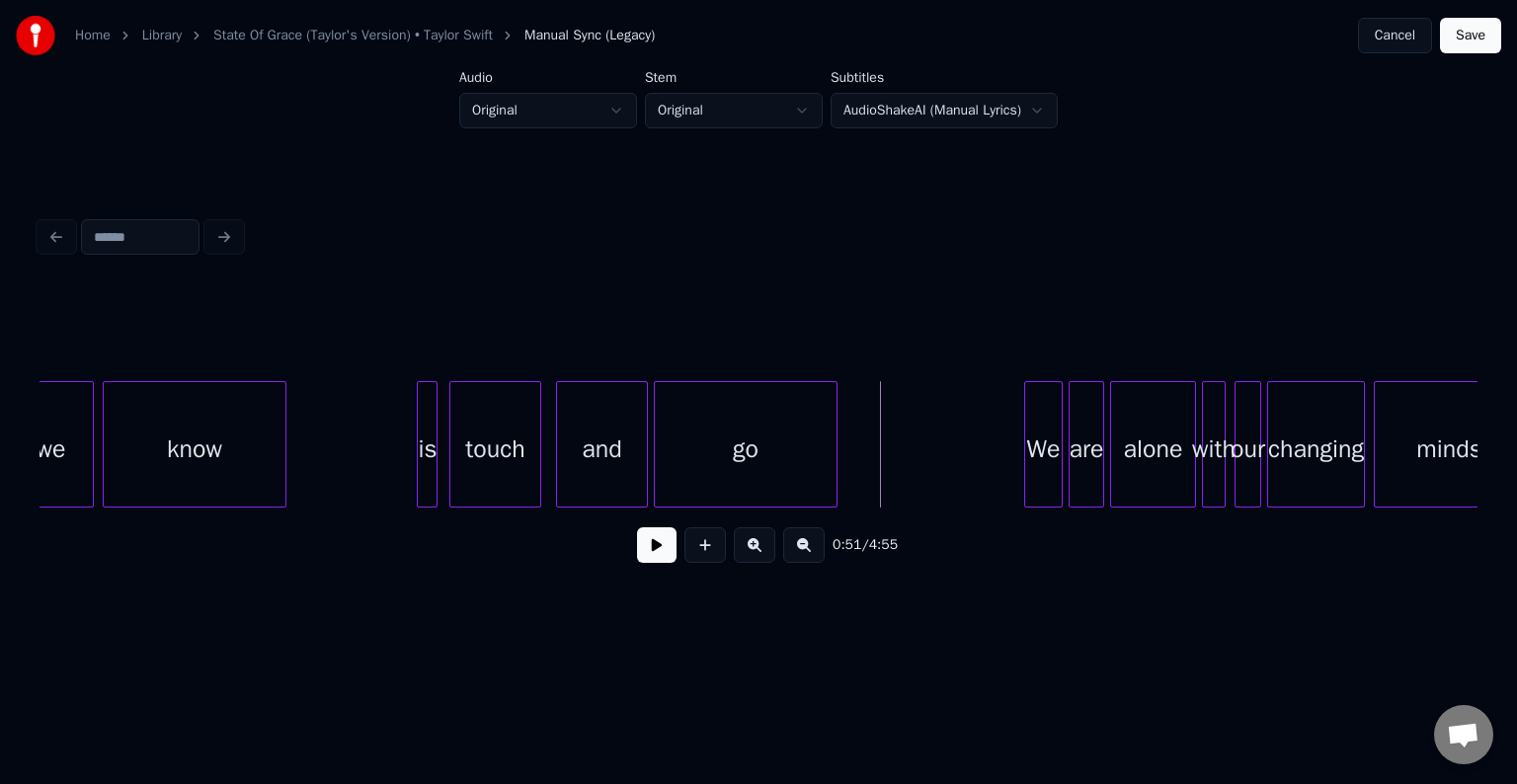 click at bounding box center [657, 545] 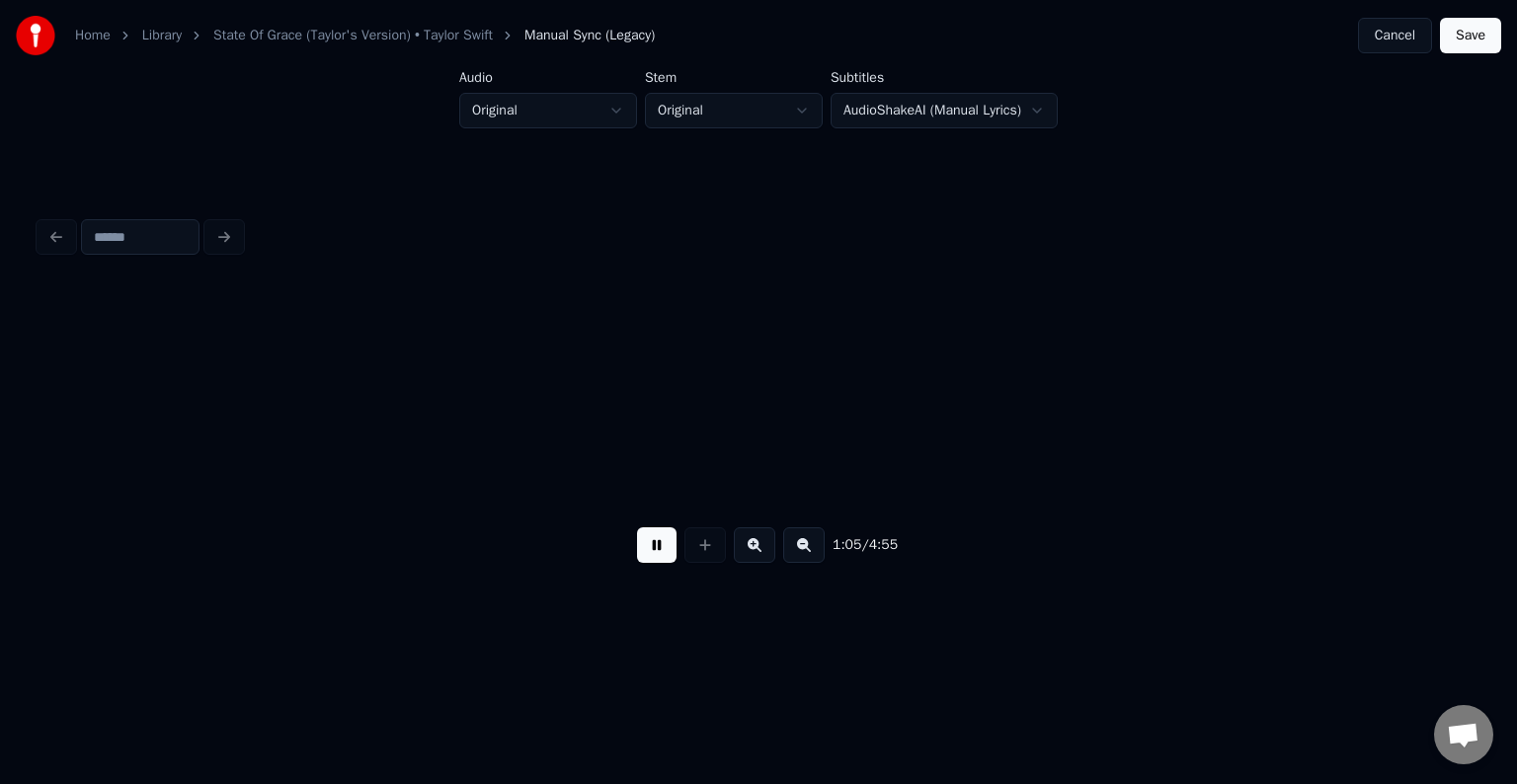 scroll, scrollTop: 0, scrollLeft: 9628, axis: horizontal 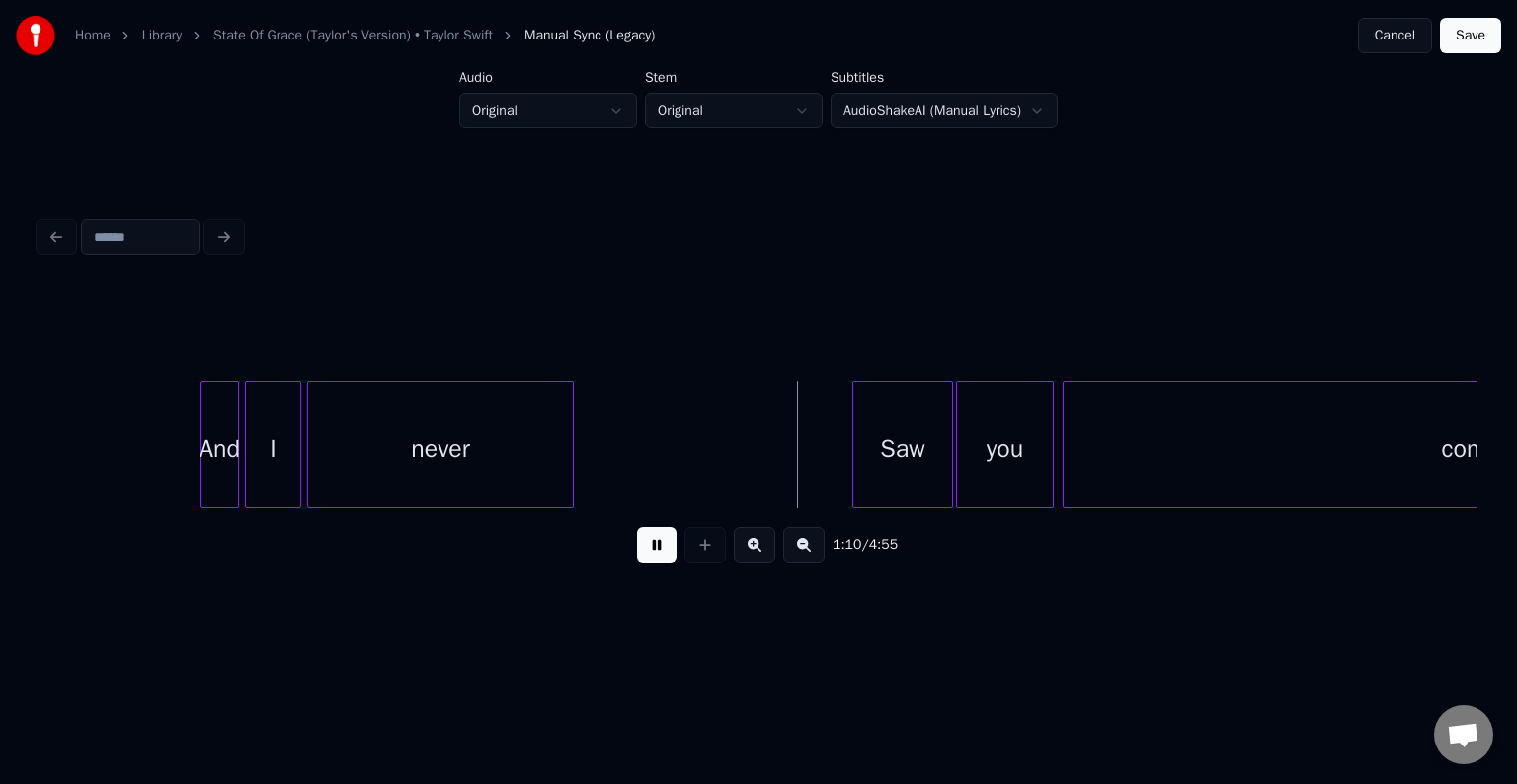 click at bounding box center [657, 545] 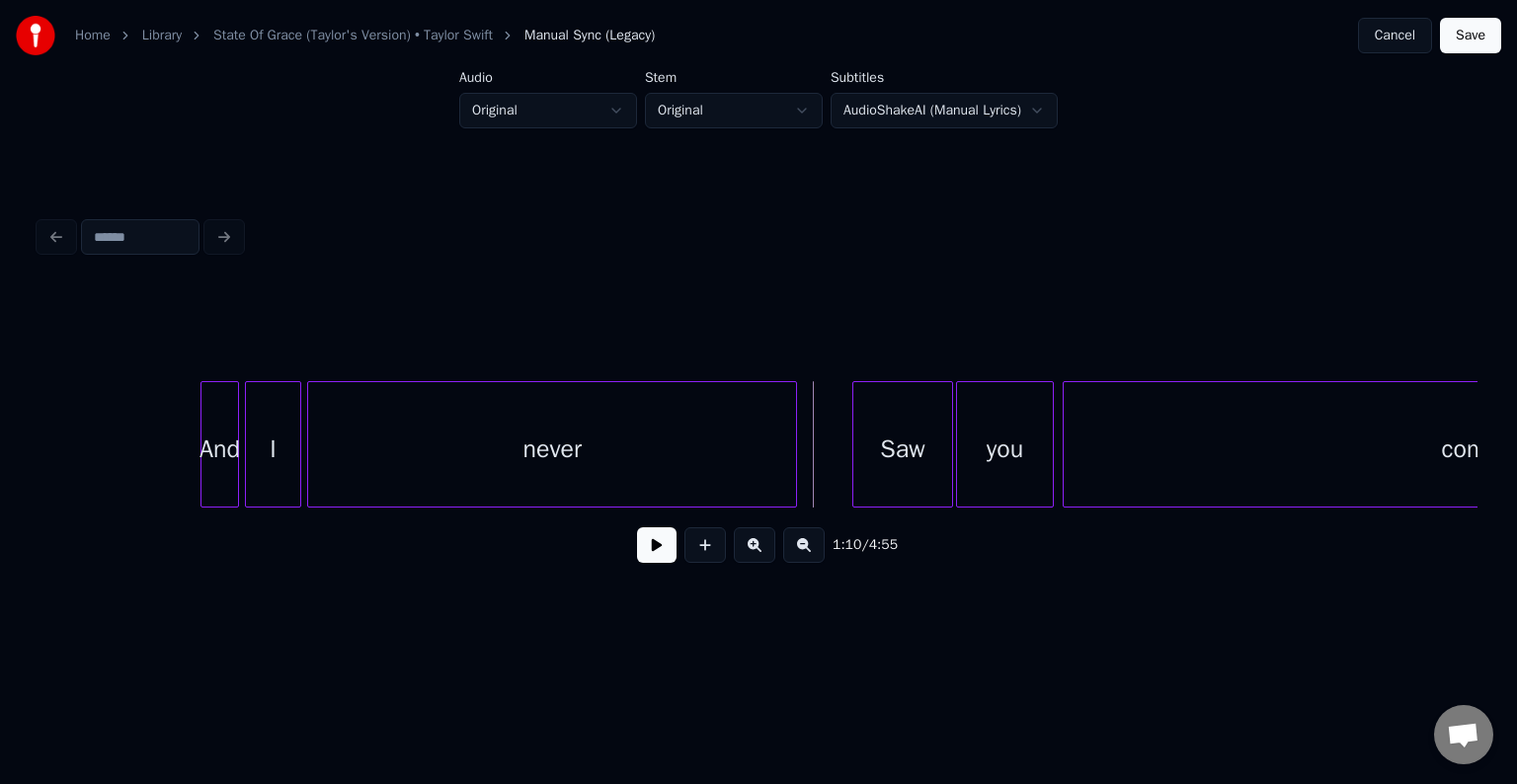 click at bounding box center [793, 444] 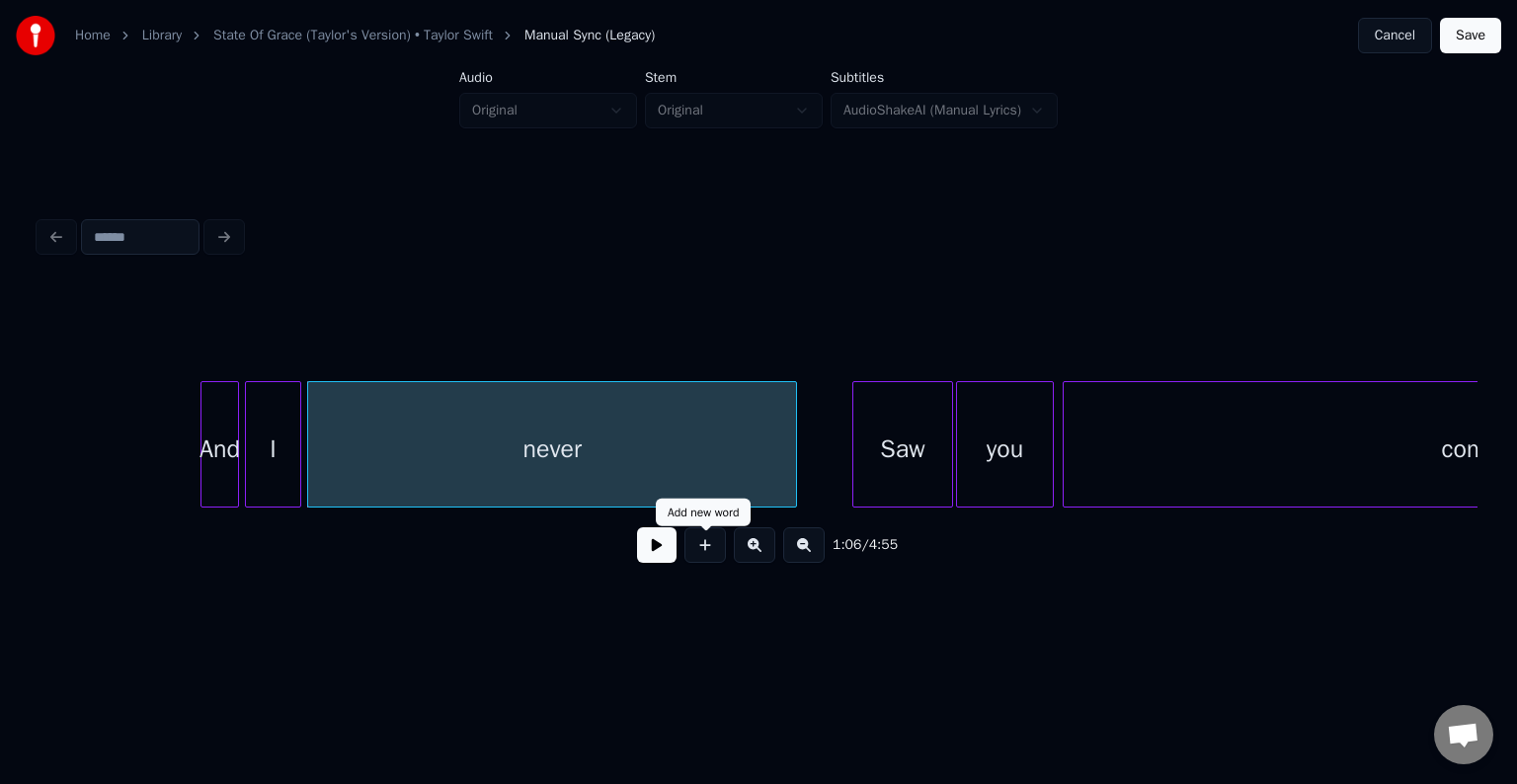 click at bounding box center (705, 545) 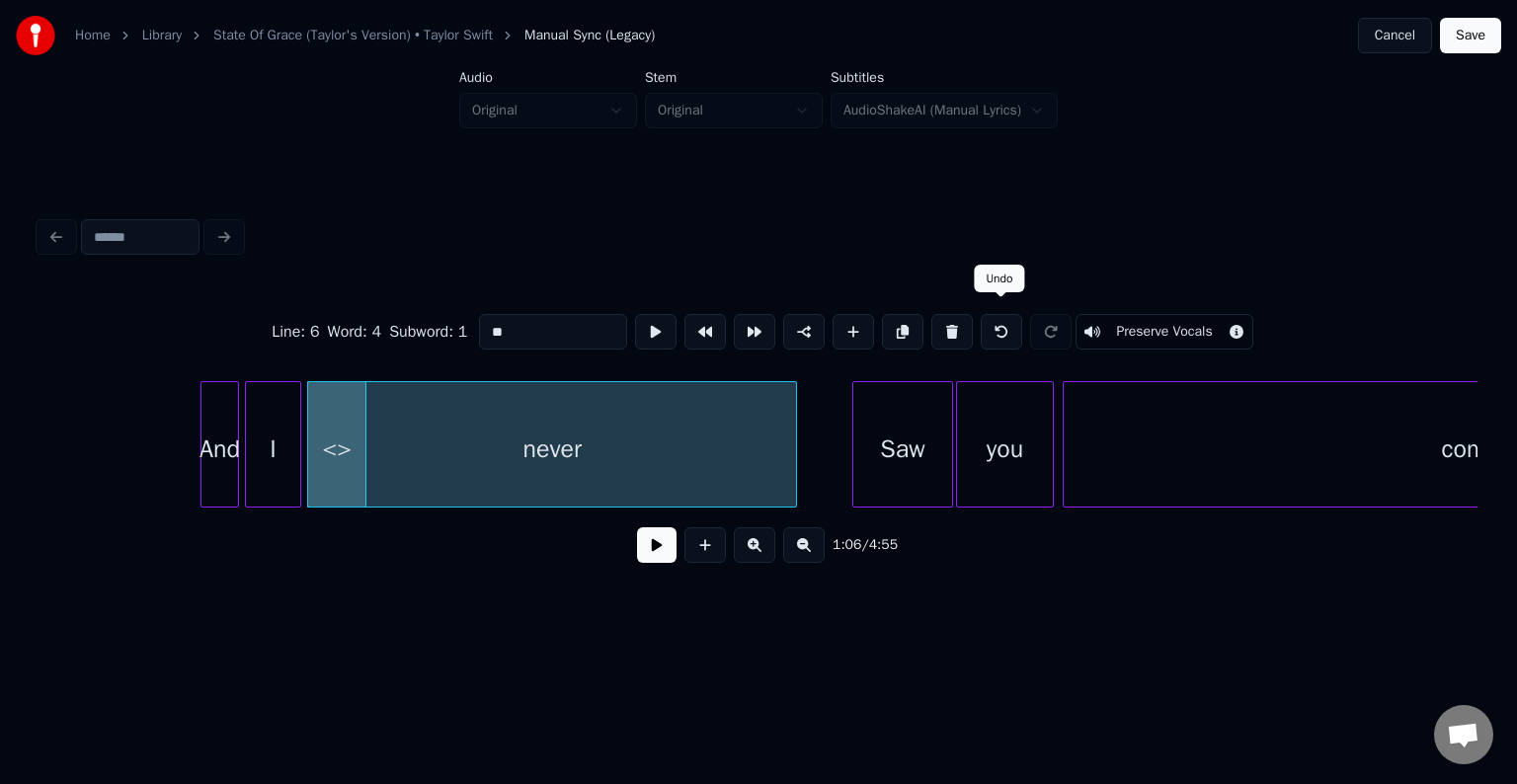 click at bounding box center (1001, 332) 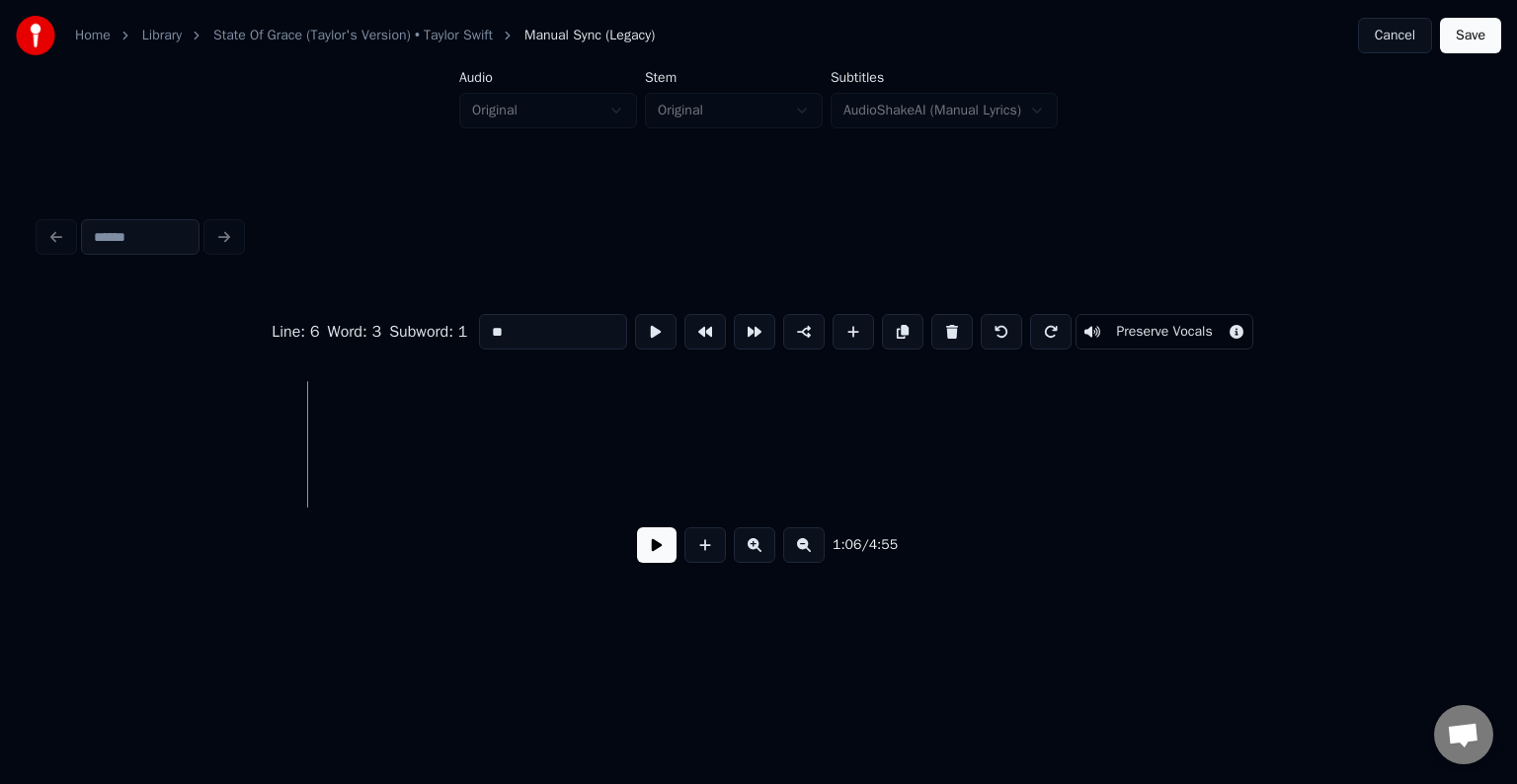 type on "*****" 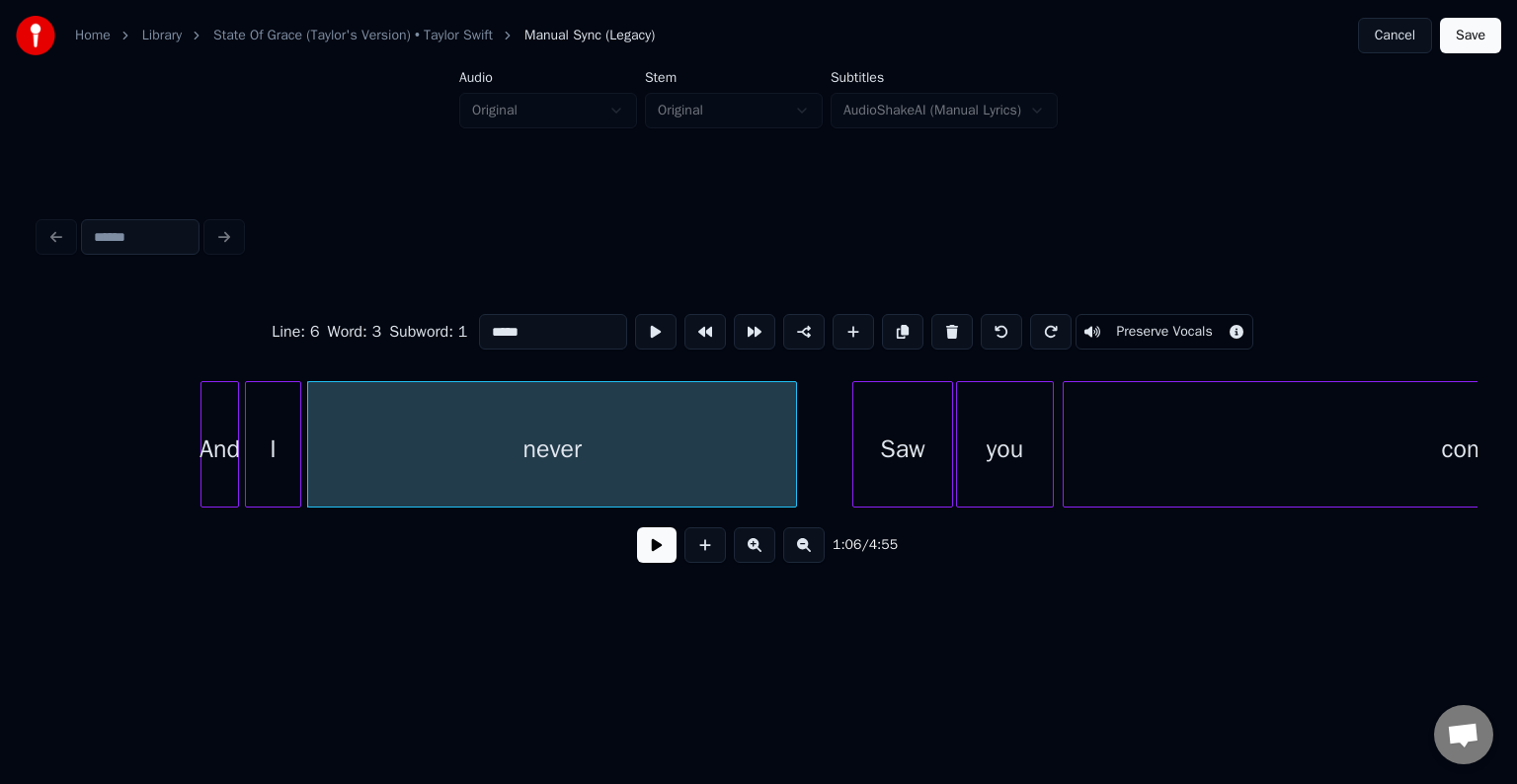 click at bounding box center (657, 545) 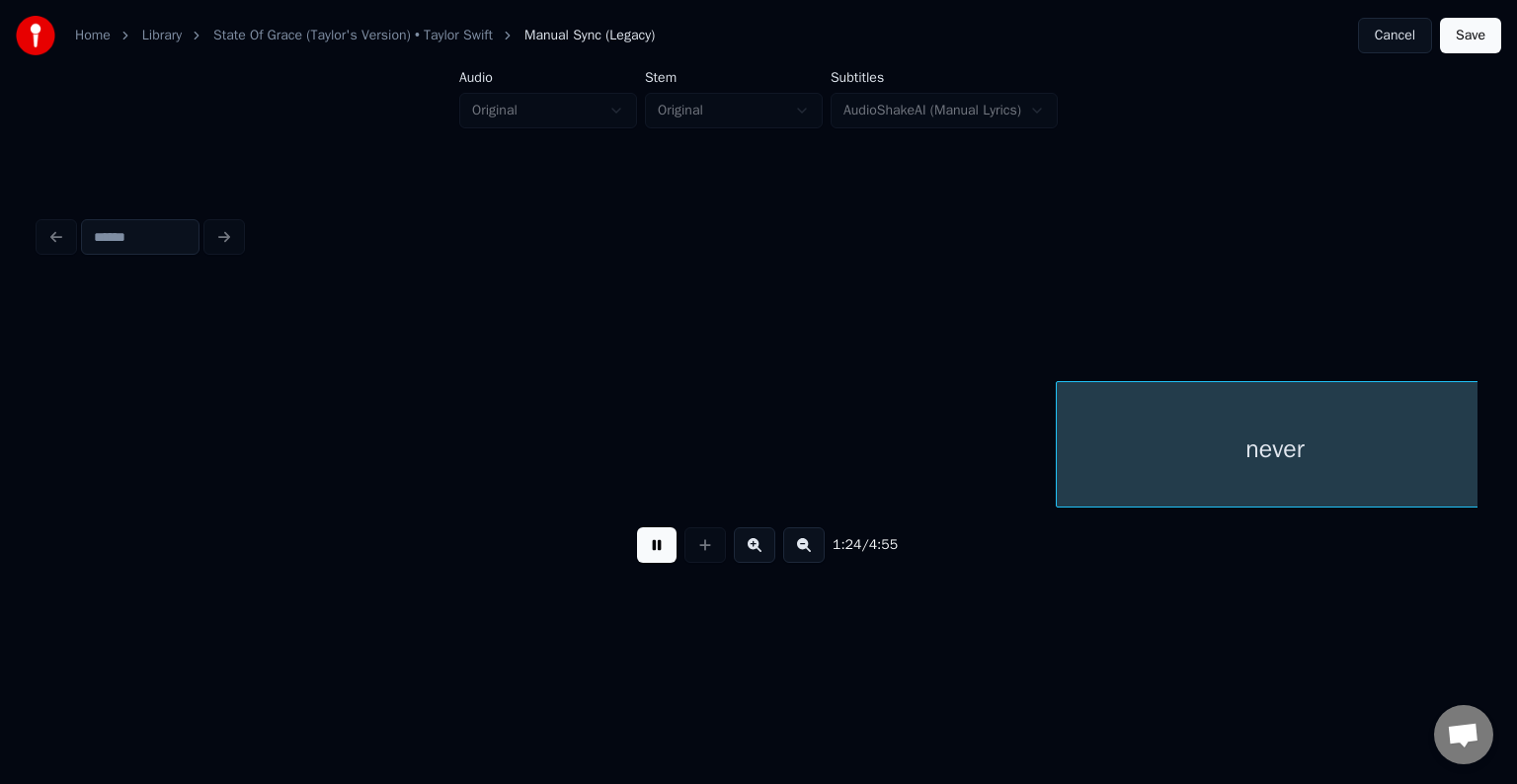 scroll, scrollTop: 0, scrollLeft: 12506, axis: horizontal 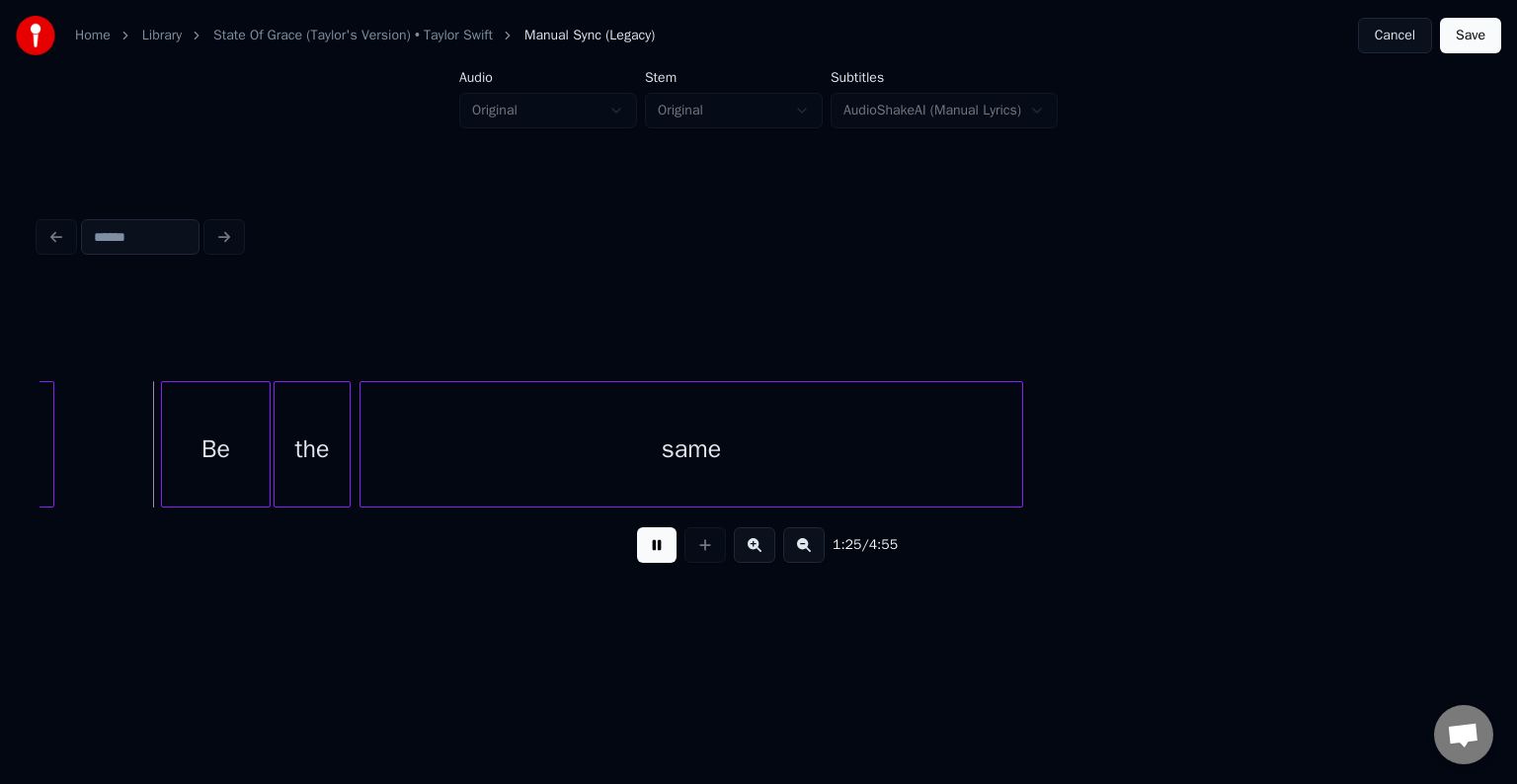click at bounding box center (657, 545) 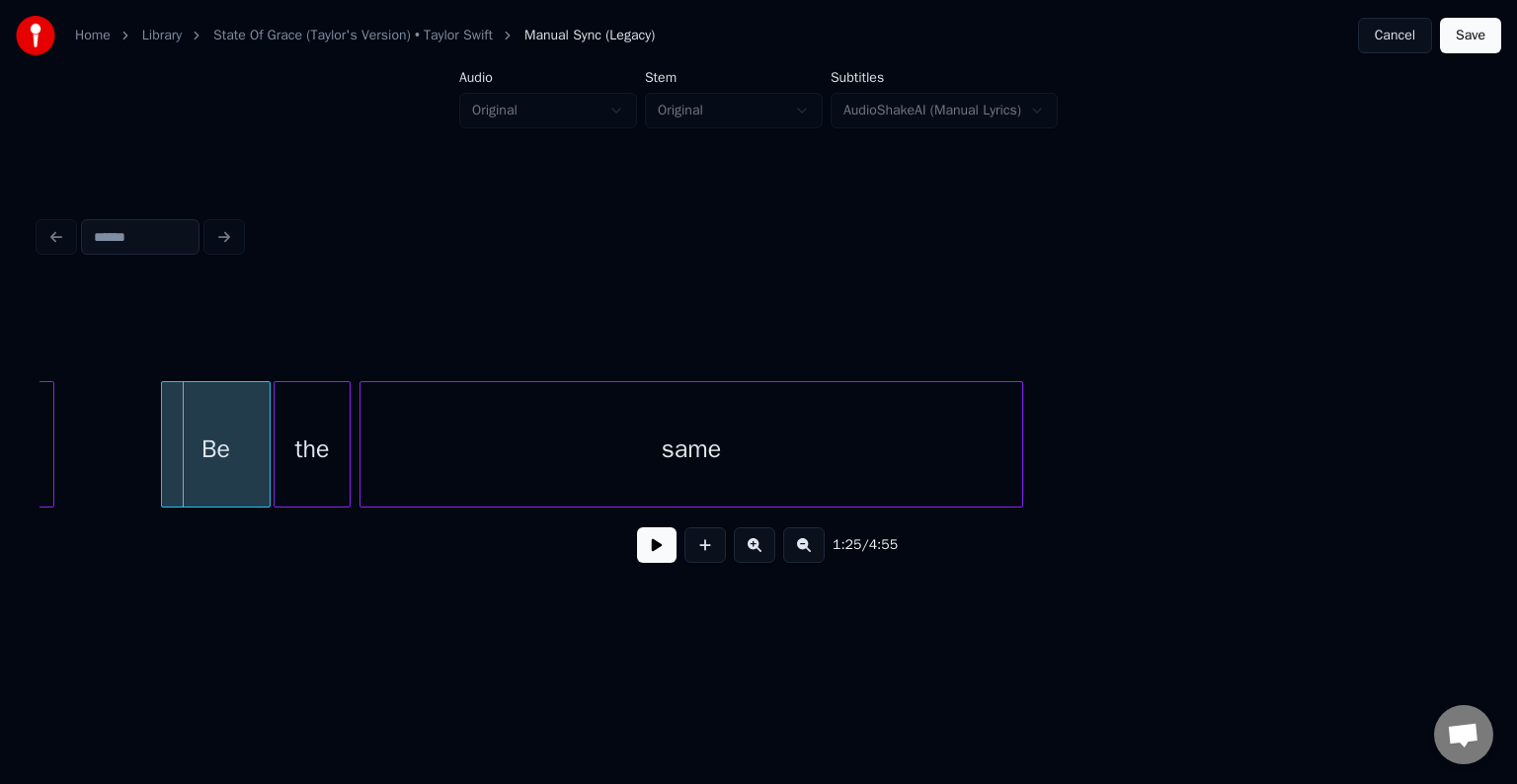 click on "never Be the same" at bounding box center [9420, 444] 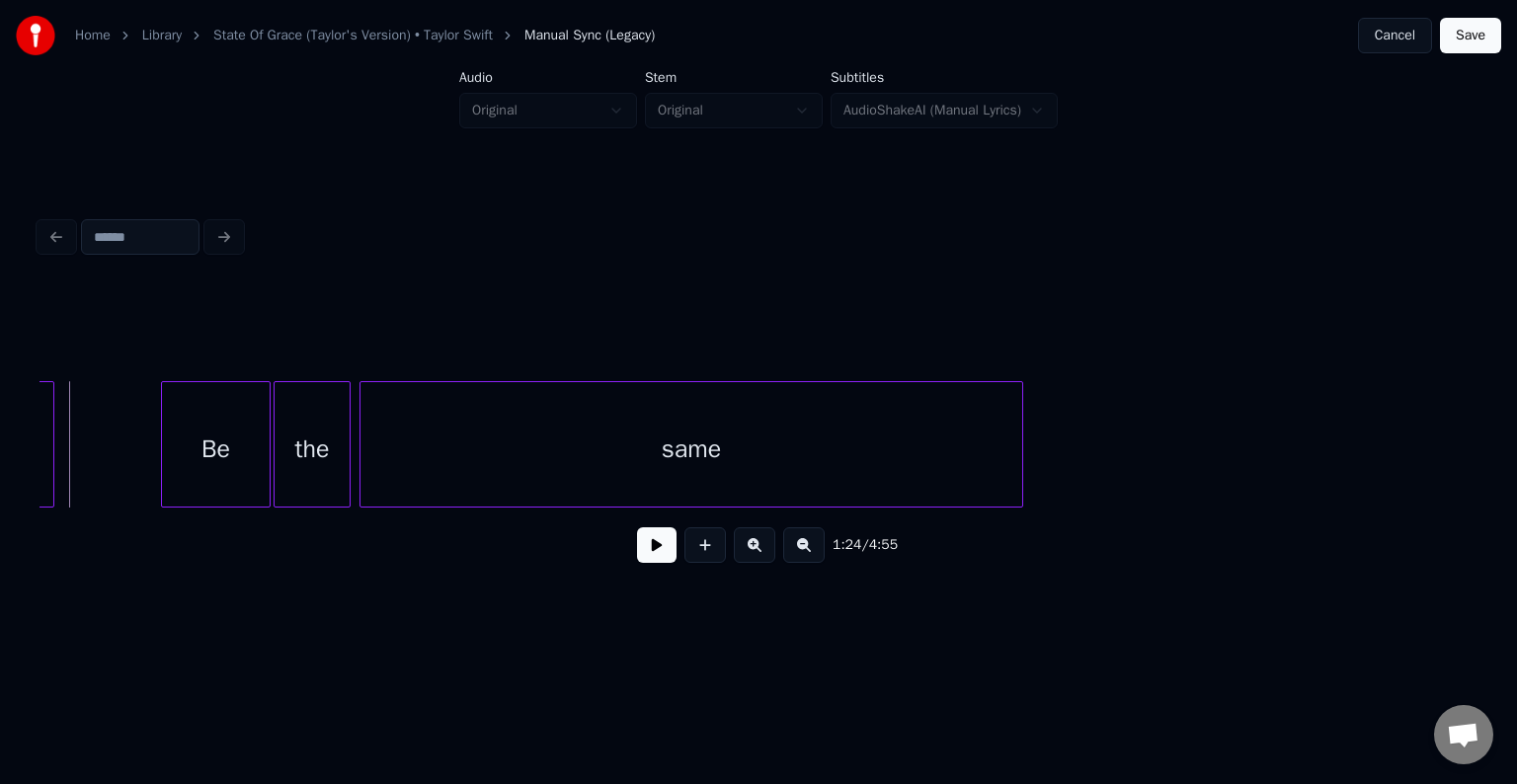 click on "never" at bounding box center (-165, 449) 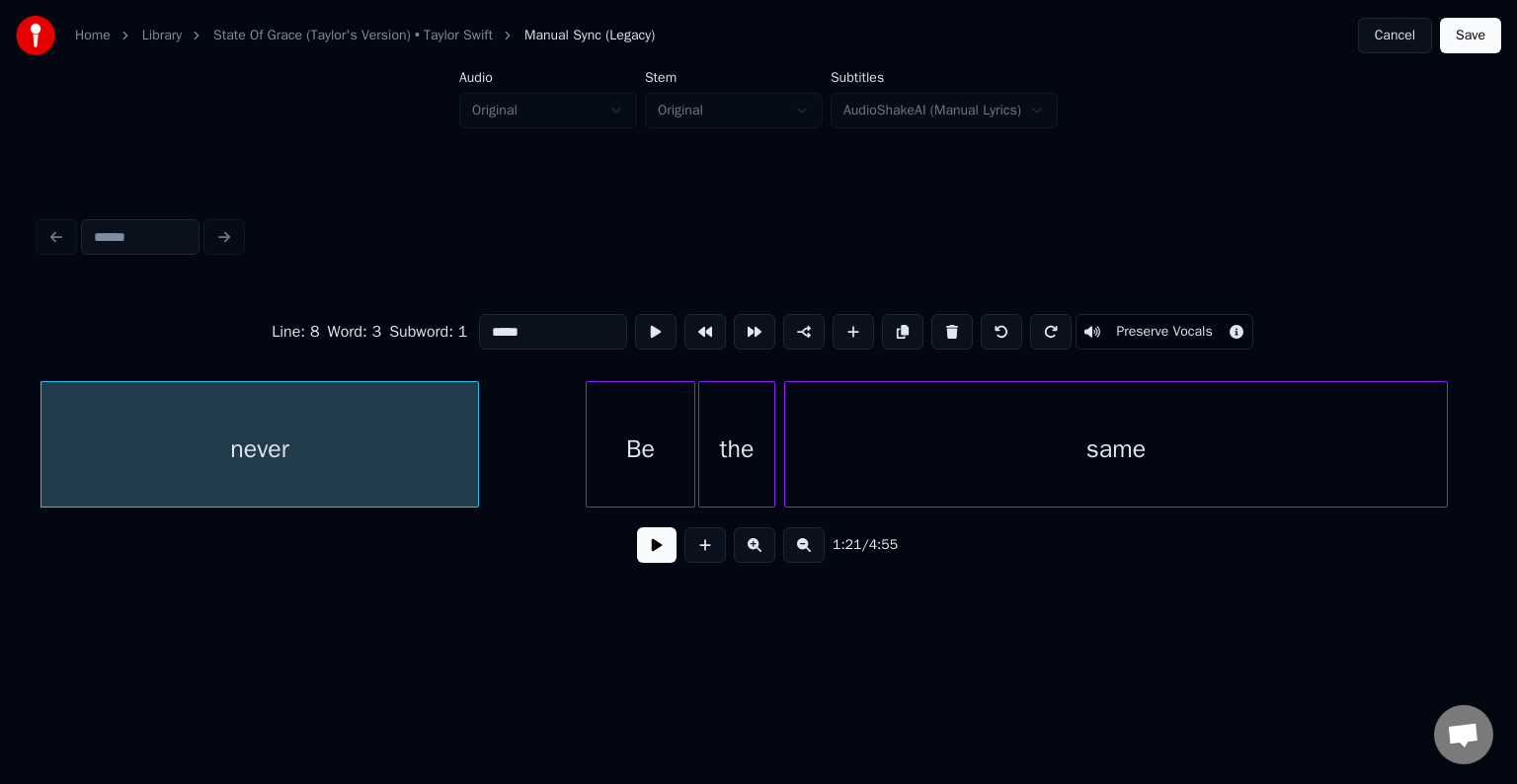 click on "never" at bounding box center [260, 449] 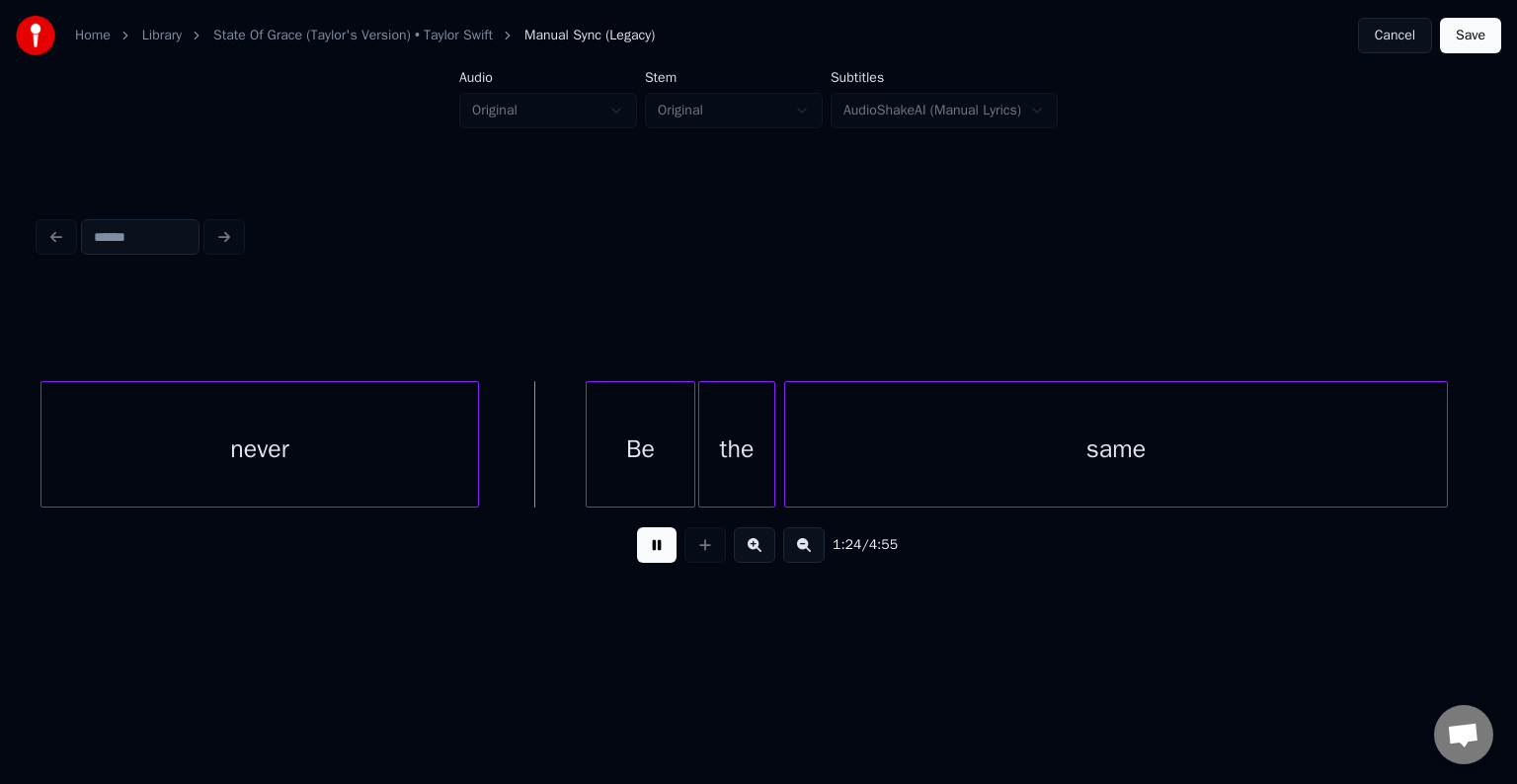 click at bounding box center [657, 545] 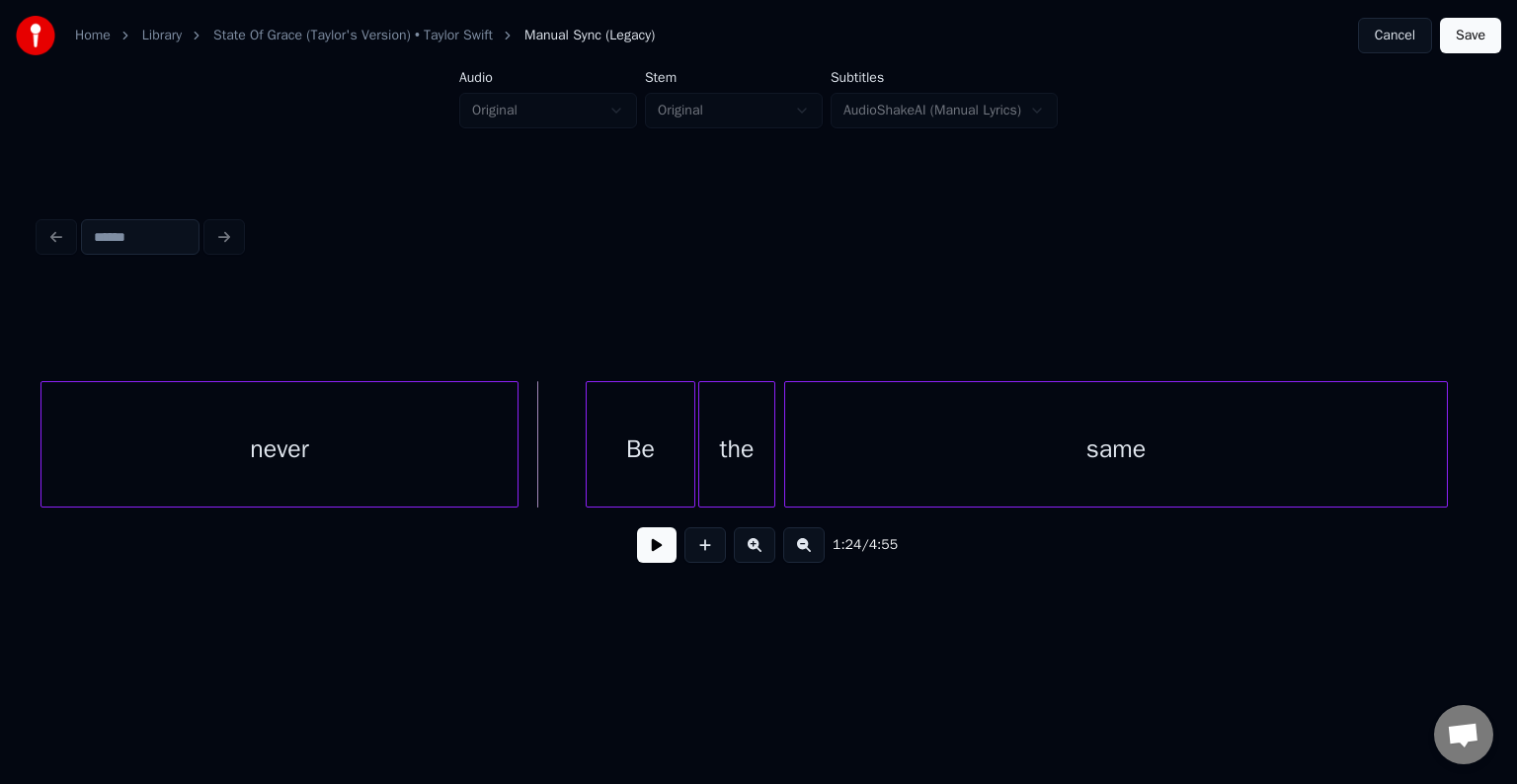 click at bounding box center (515, 444) 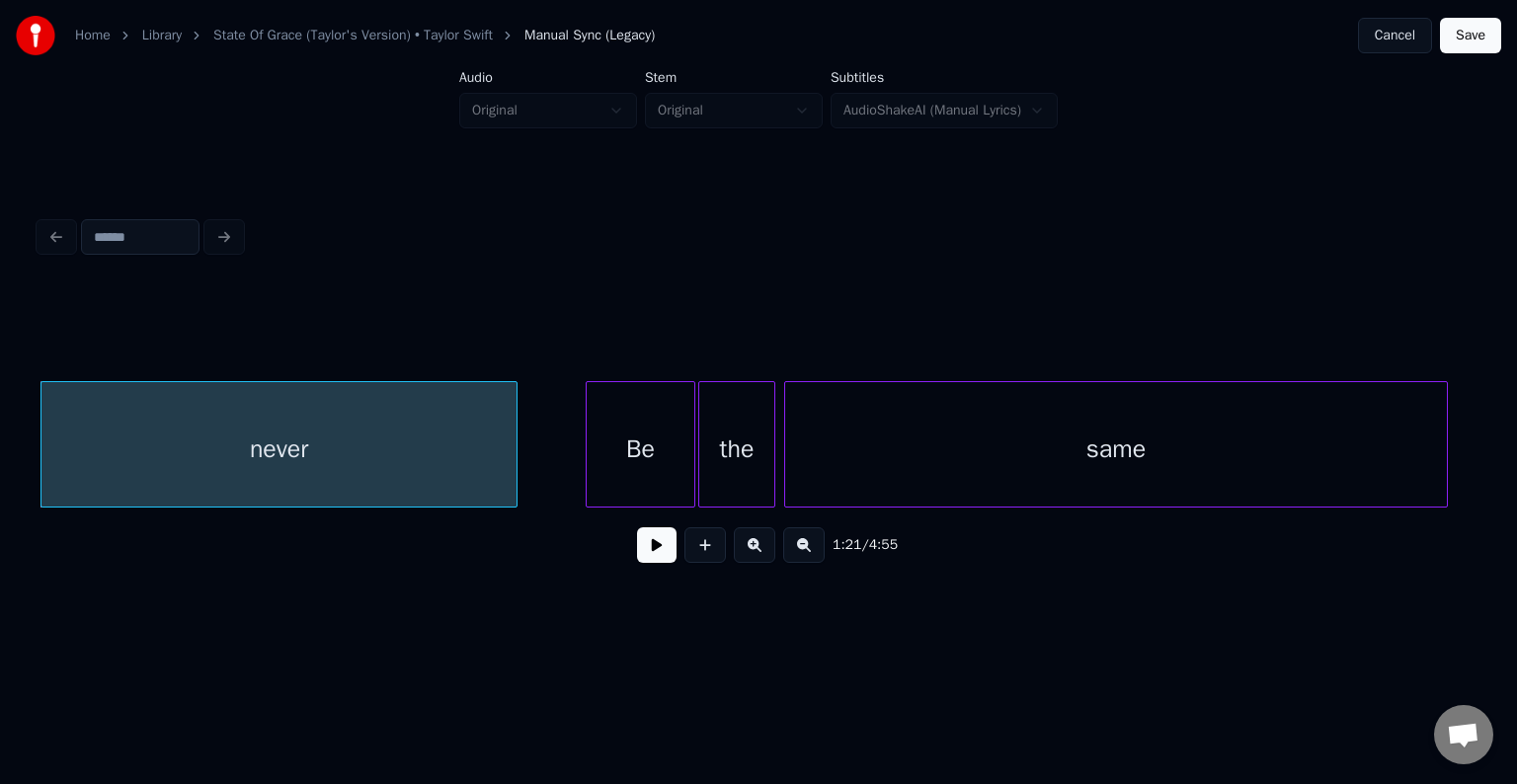 click at bounding box center [657, 545] 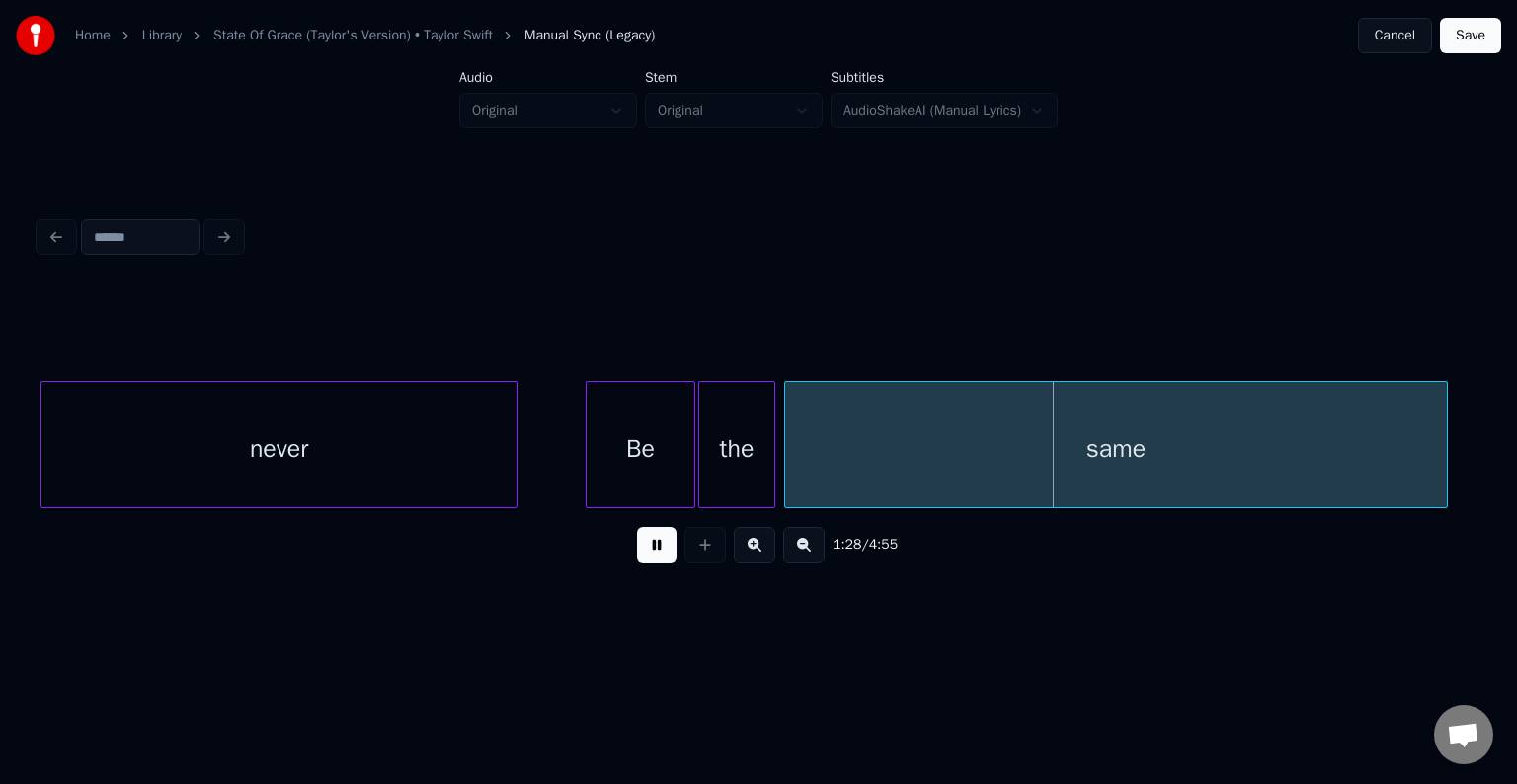 type 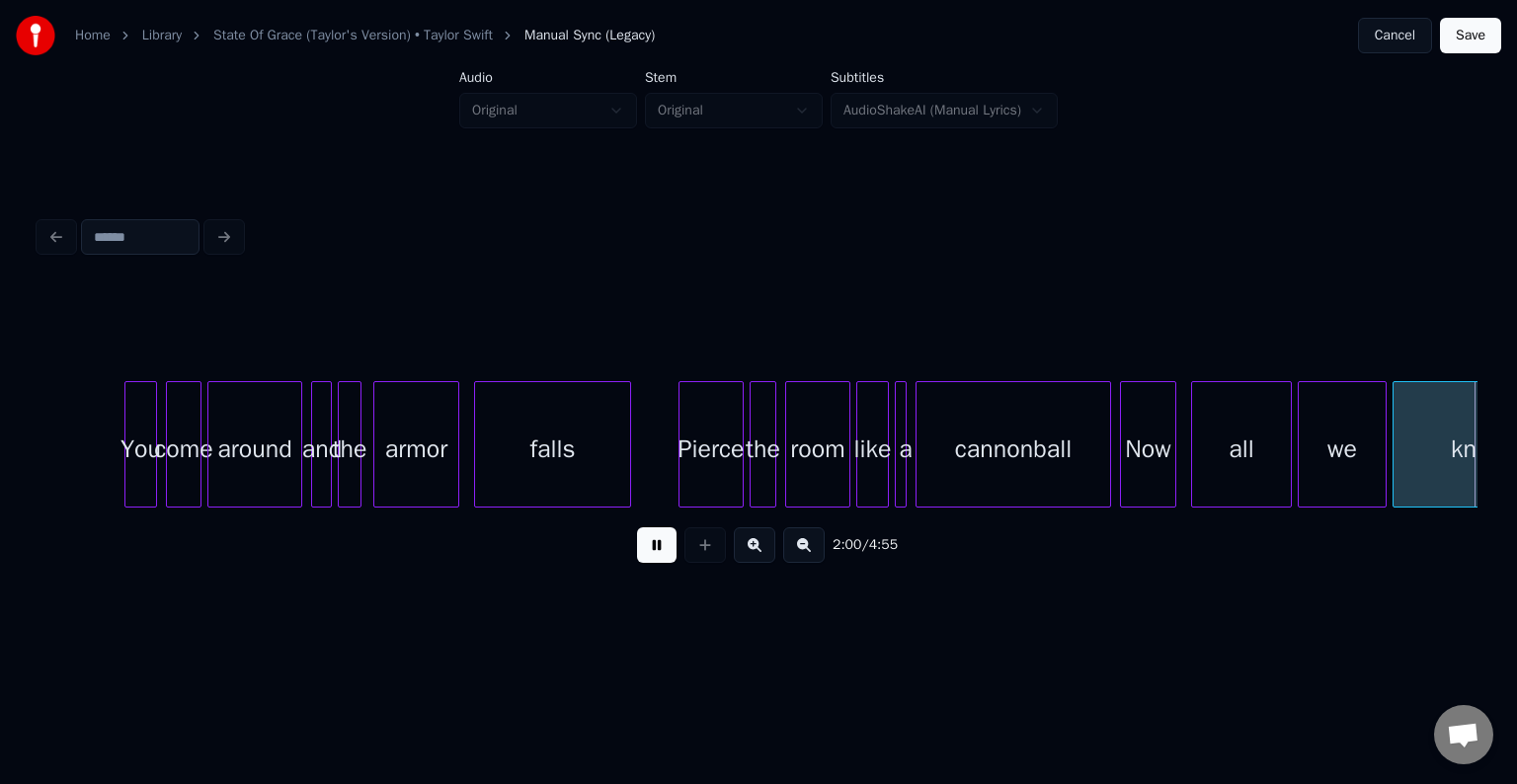 scroll, scrollTop: 0, scrollLeft: 17841, axis: horizontal 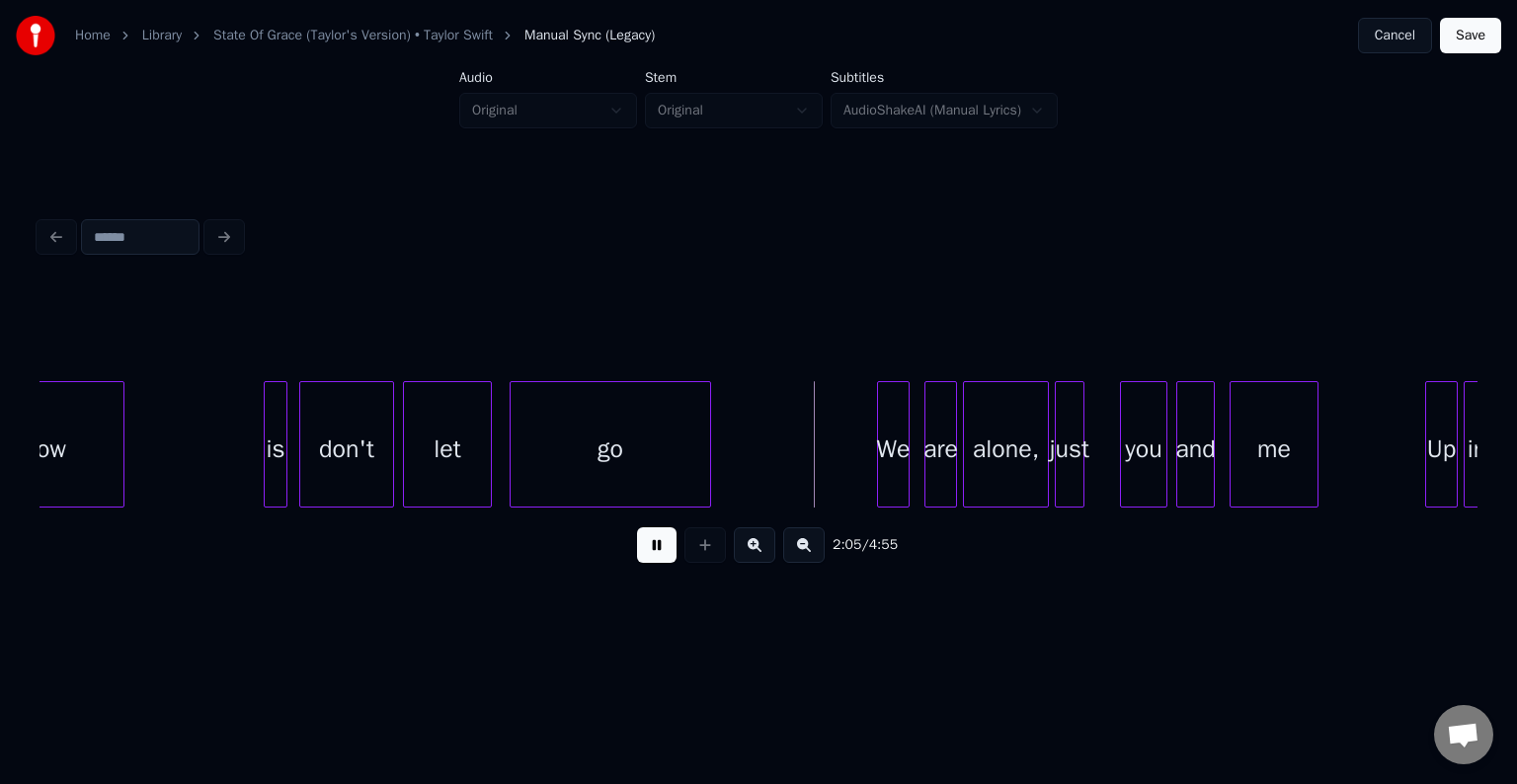 click at bounding box center (657, 545) 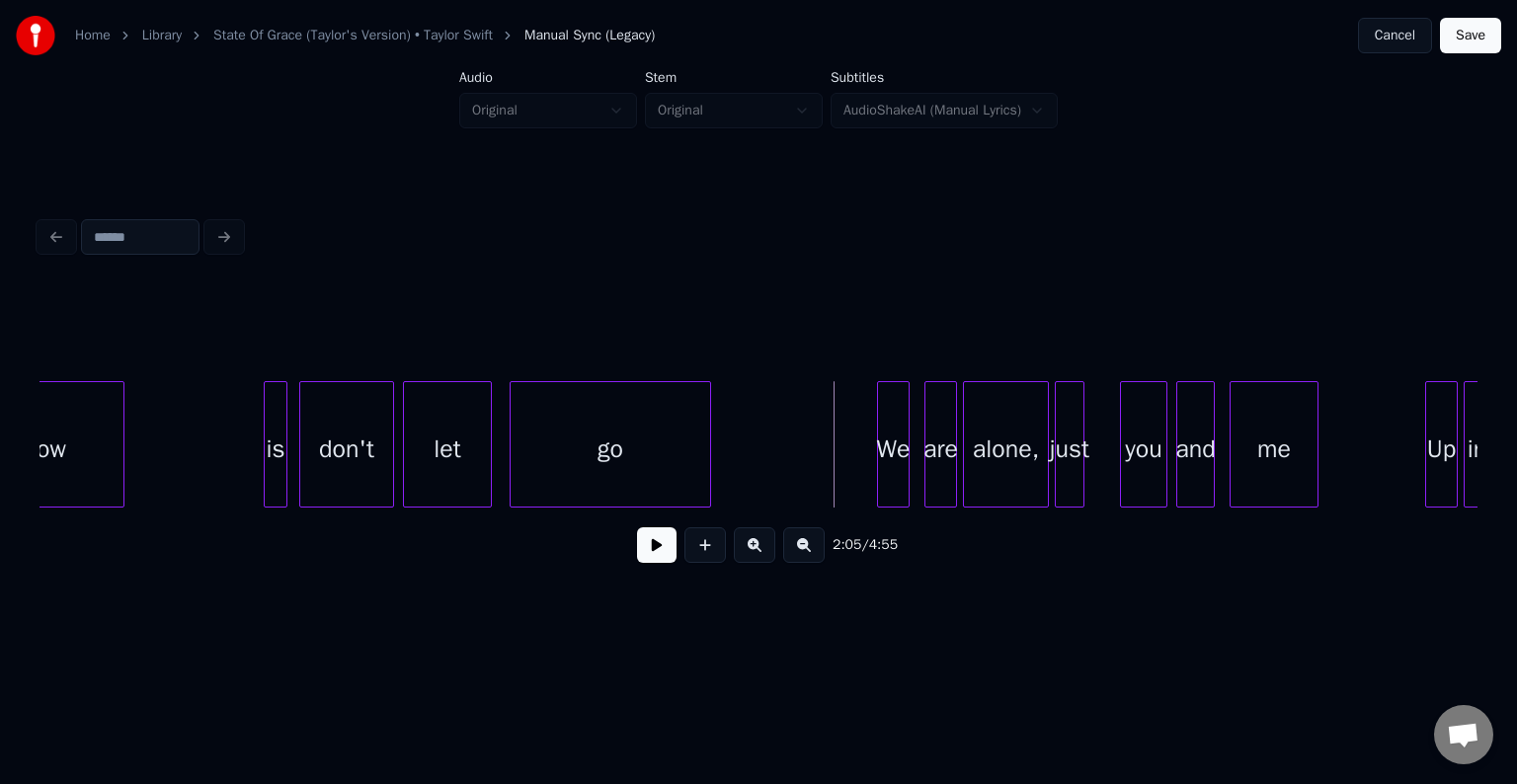 click at bounding box center [657, 545] 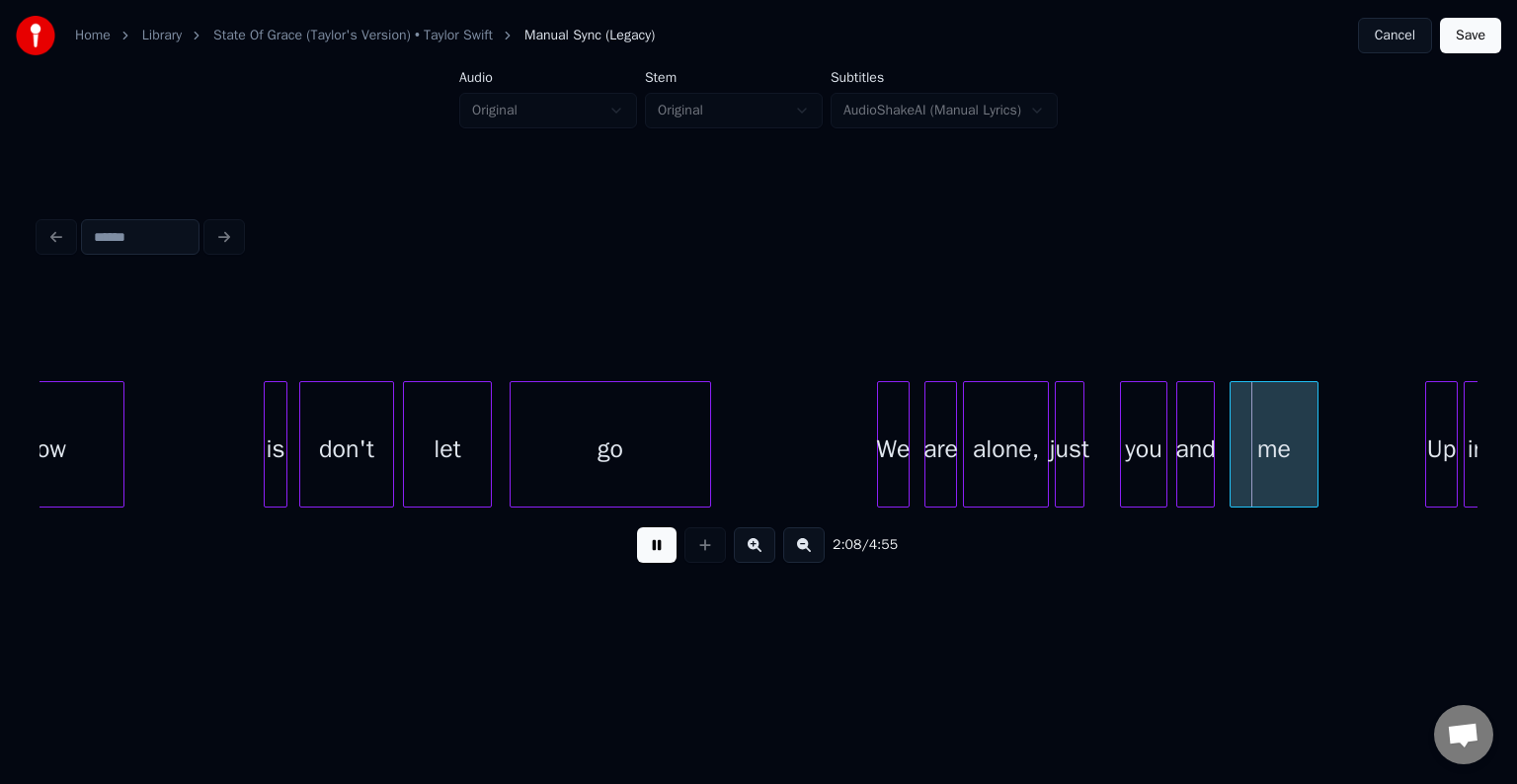 click at bounding box center [657, 545] 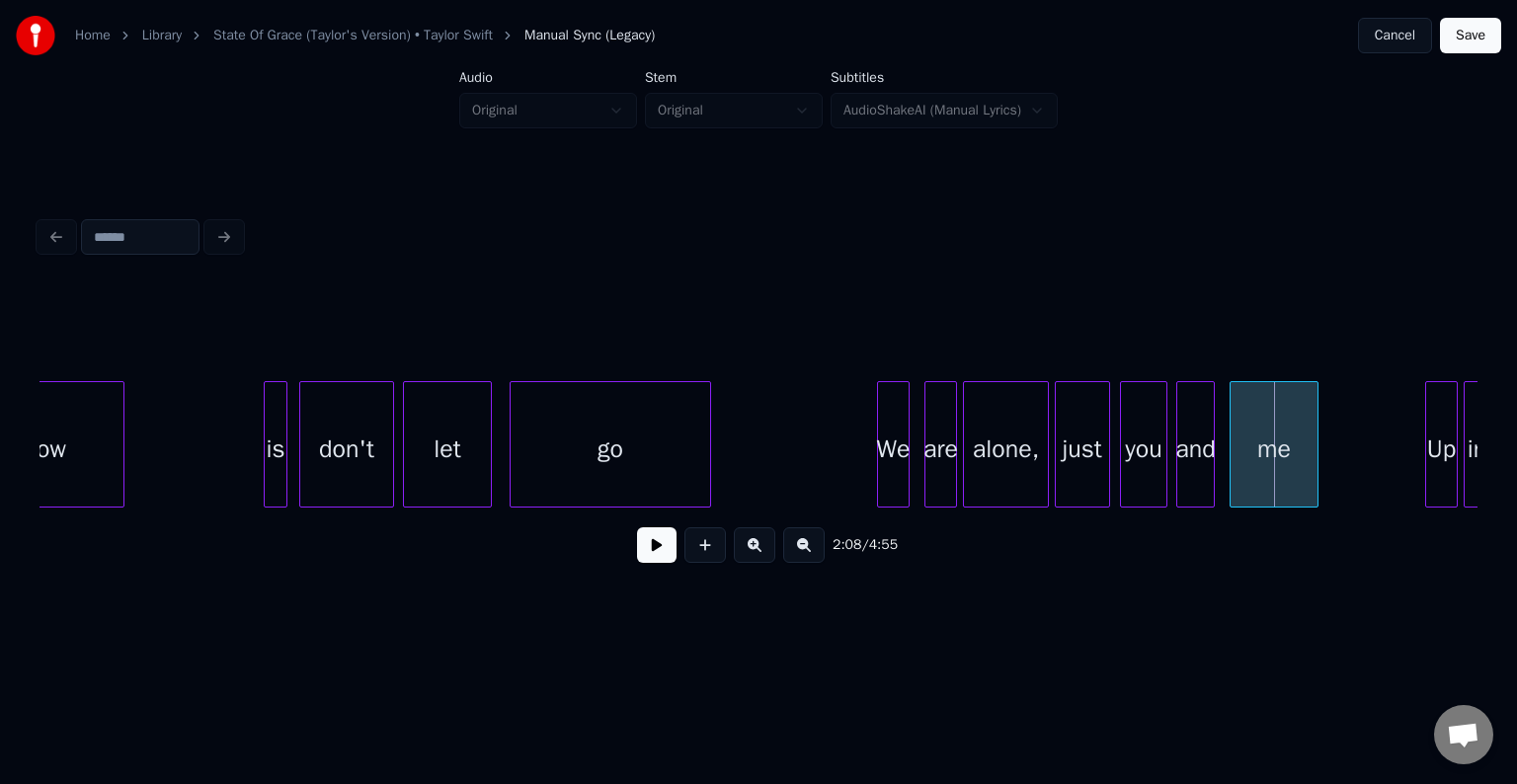 click at bounding box center [1106, 444] 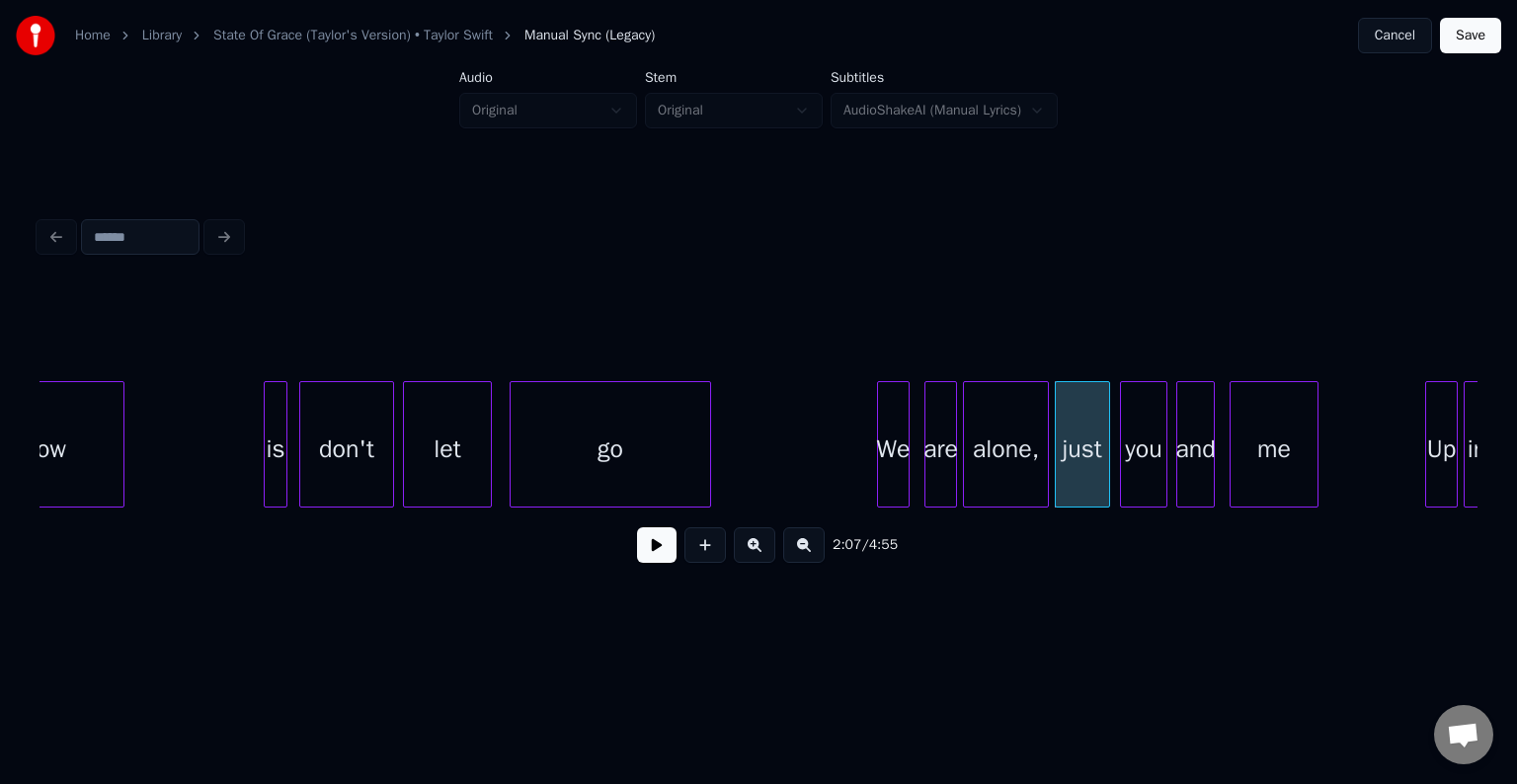 click at bounding box center (657, 545) 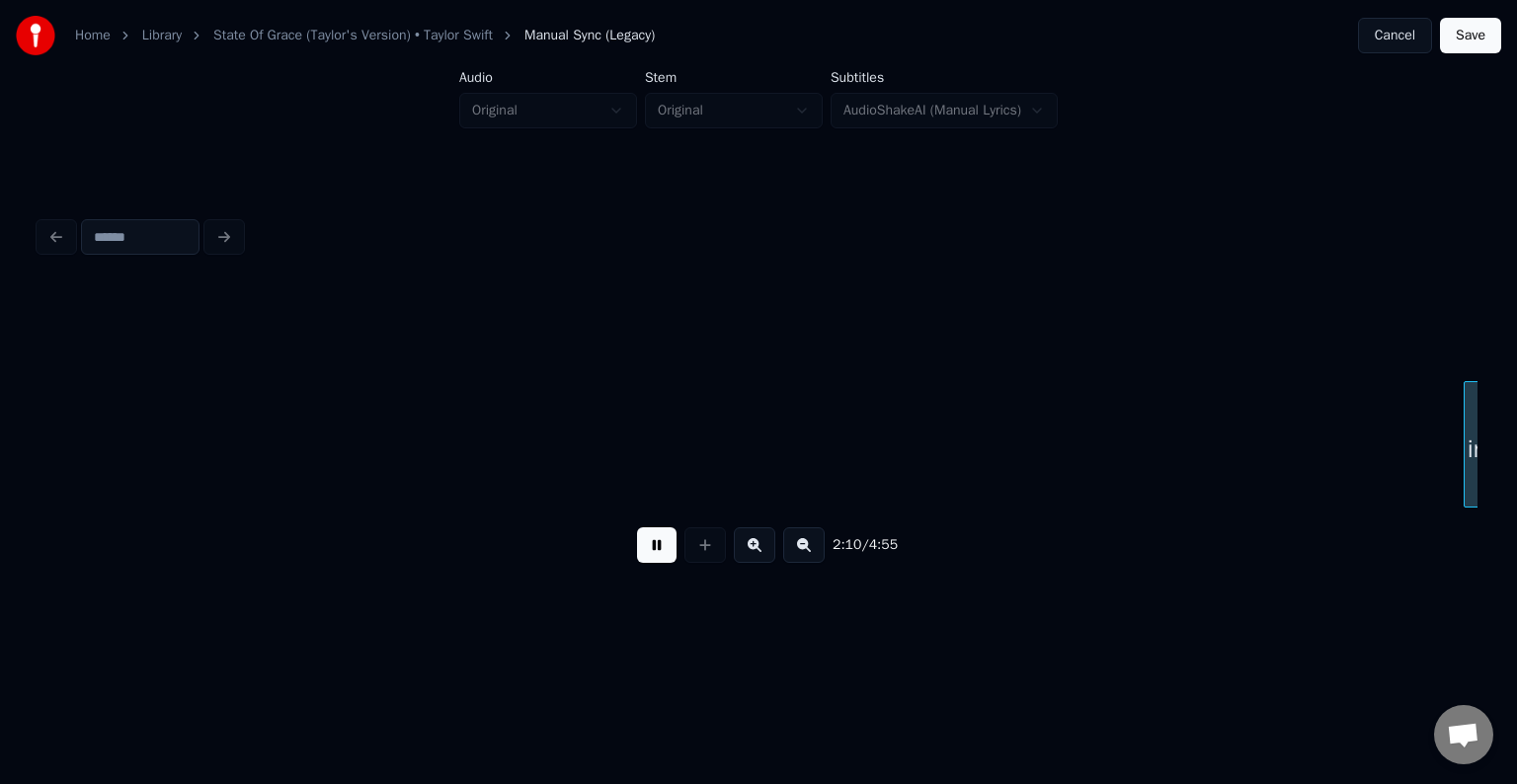 scroll, scrollTop: 0, scrollLeft: 19279, axis: horizontal 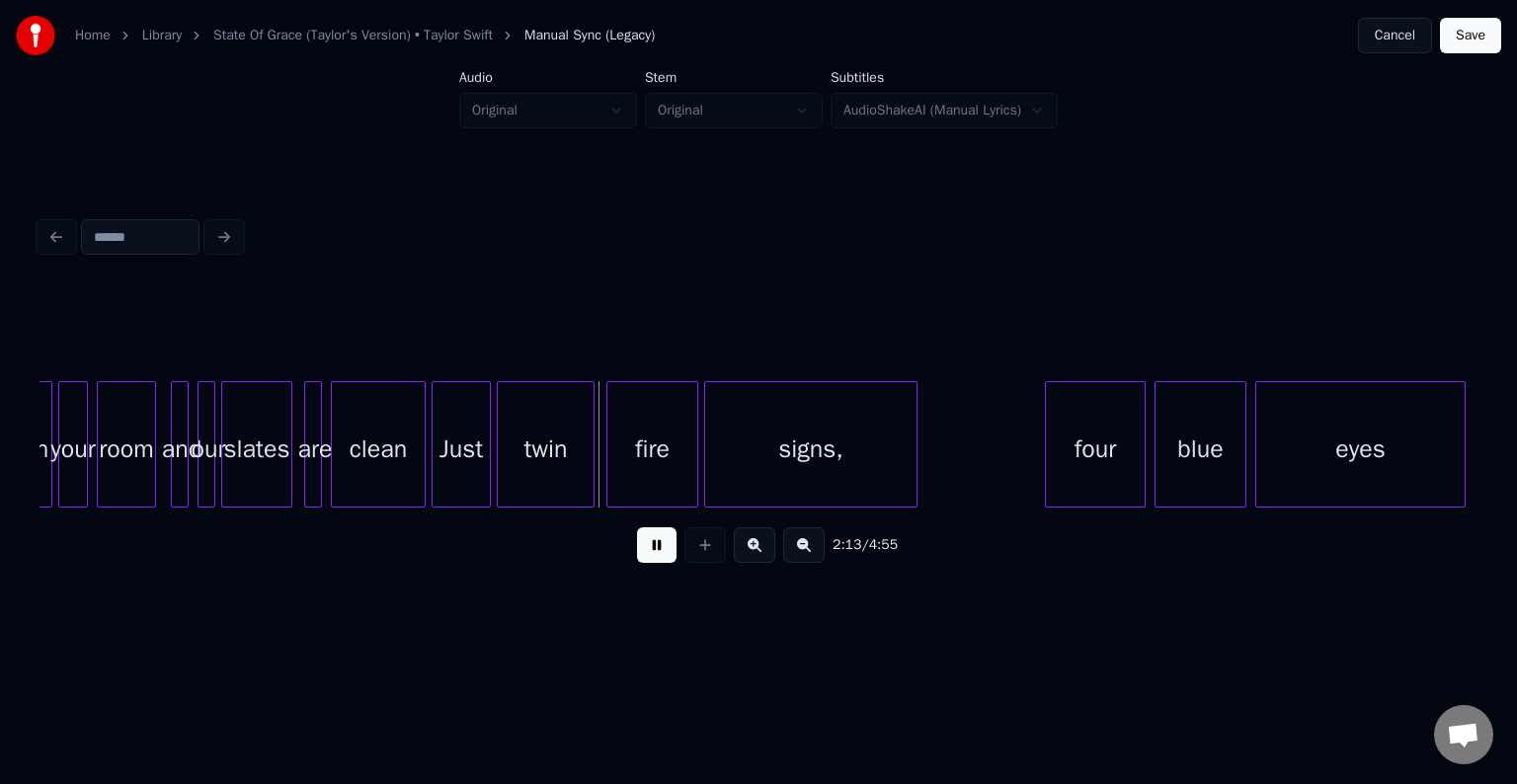 click at bounding box center [657, 545] 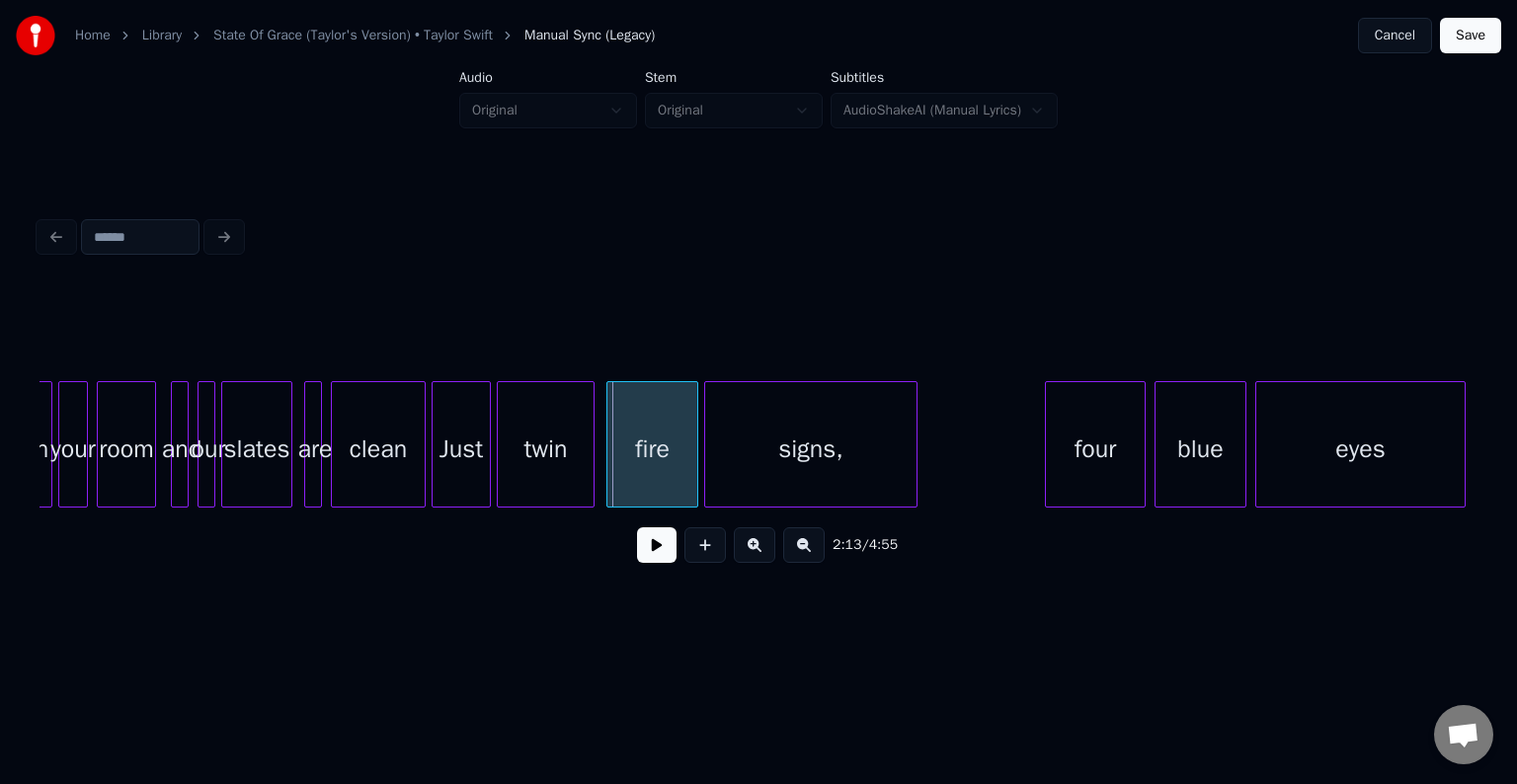 click at bounding box center (657, 545) 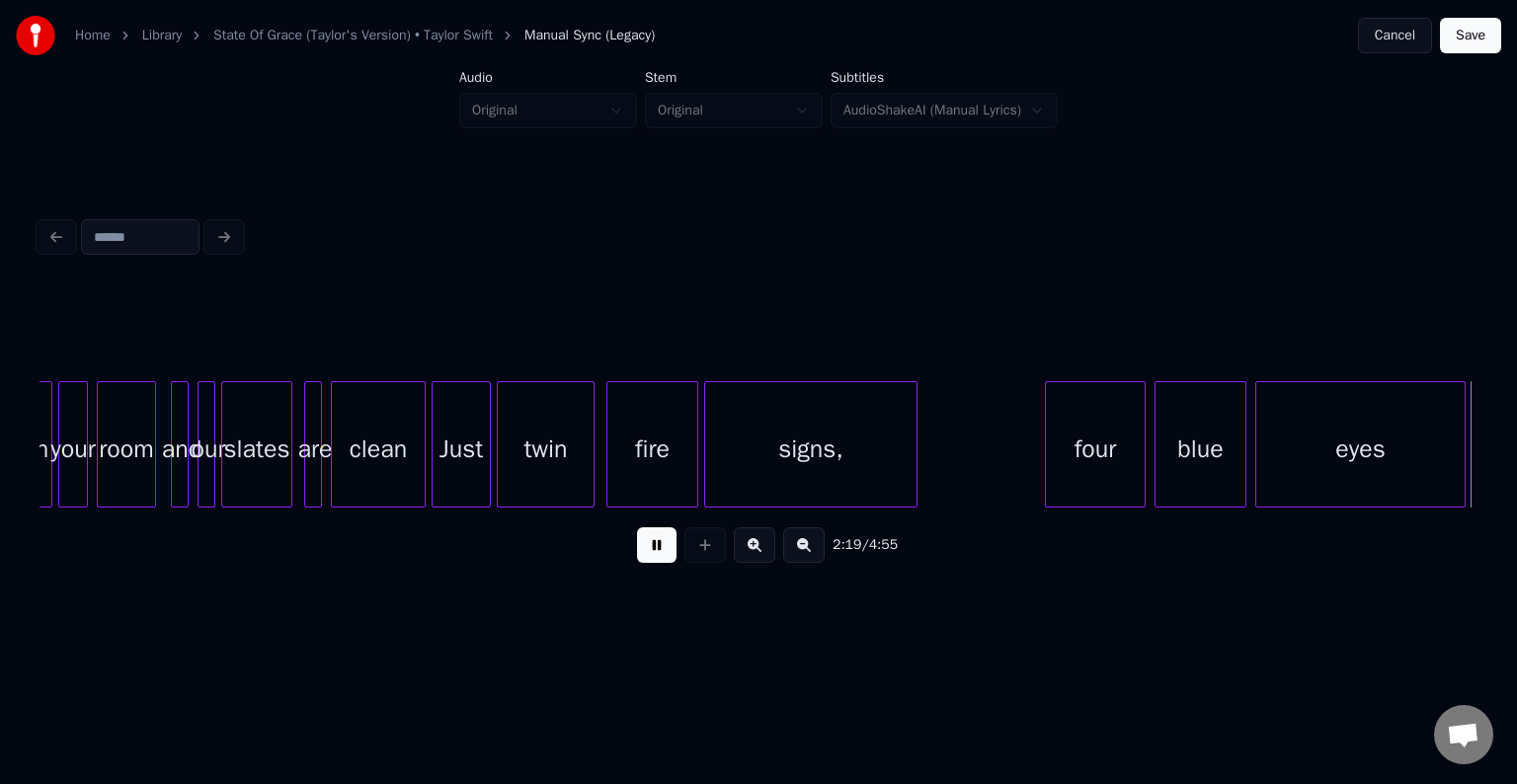scroll, scrollTop: 0, scrollLeft: 20719, axis: horizontal 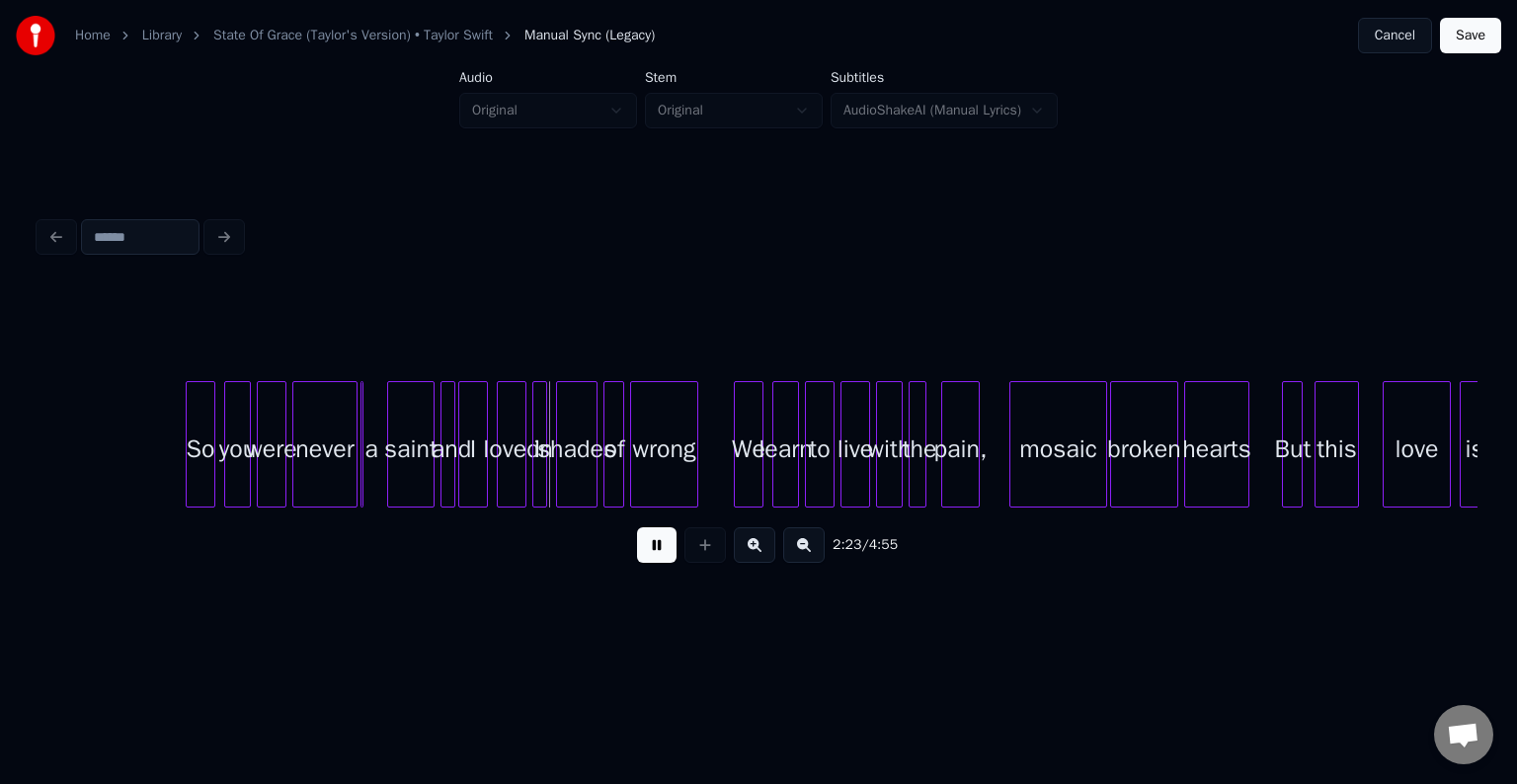 click at bounding box center [657, 545] 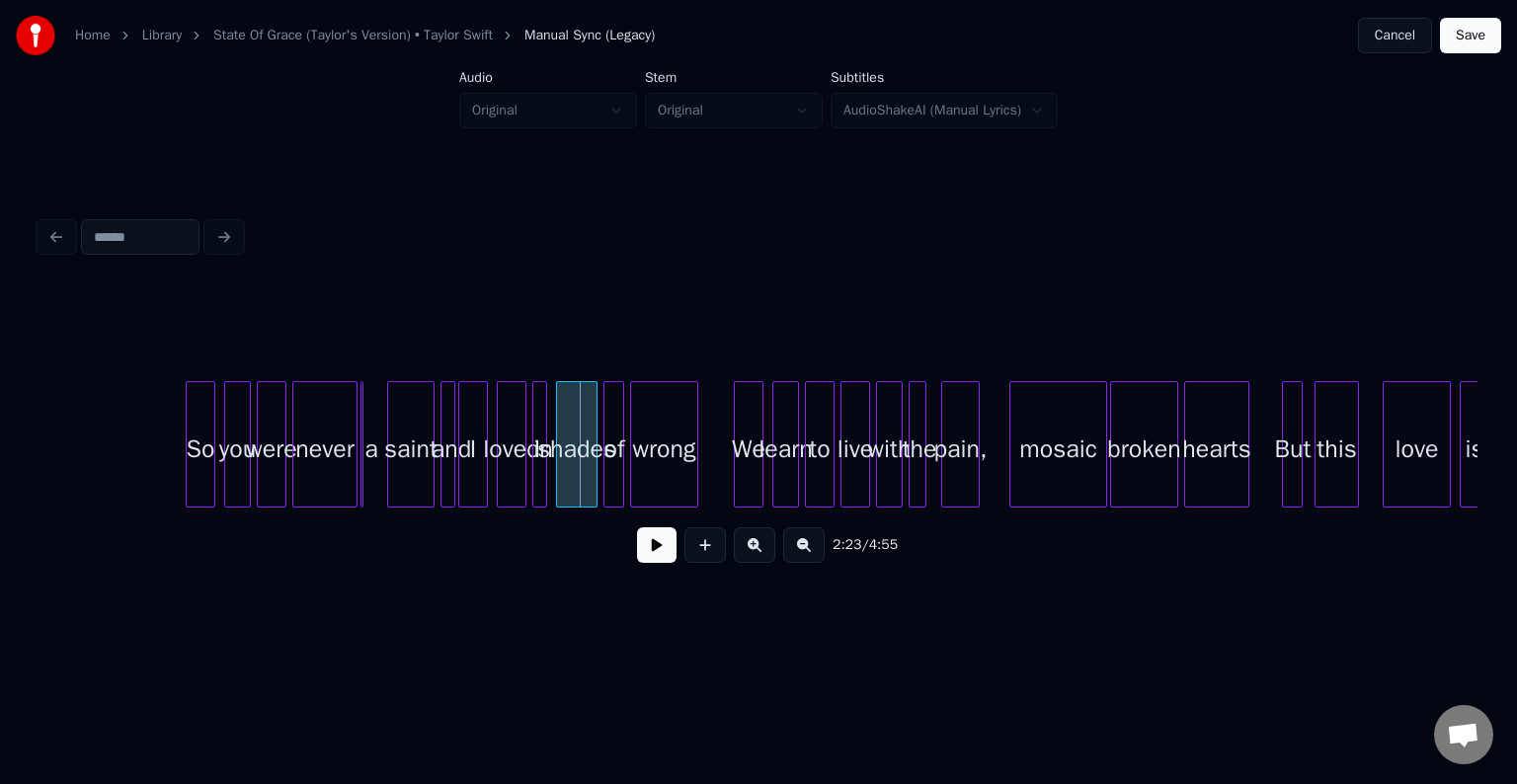 click at bounding box center (364, 444) 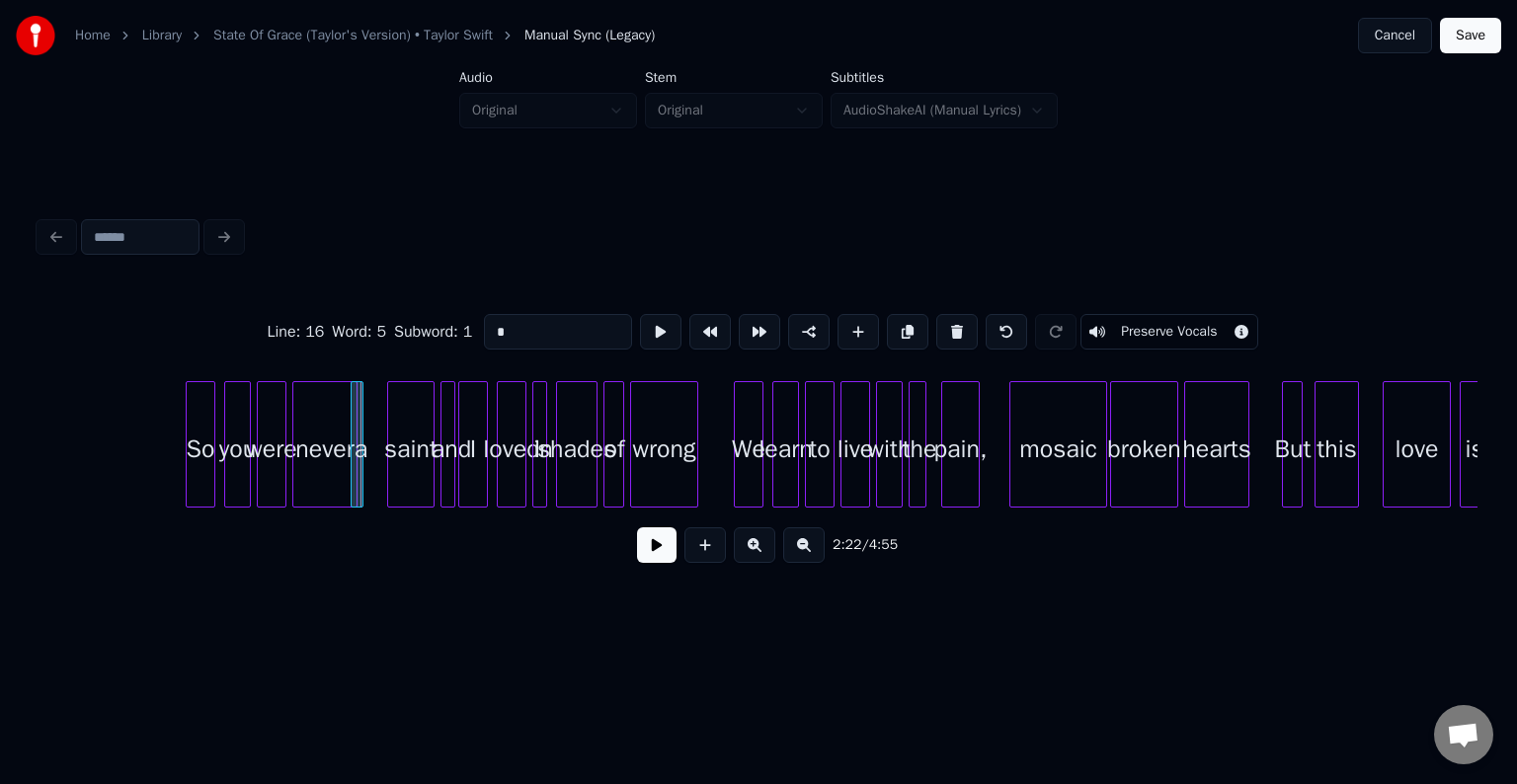 click on "a" at bounding box center (357, 444) 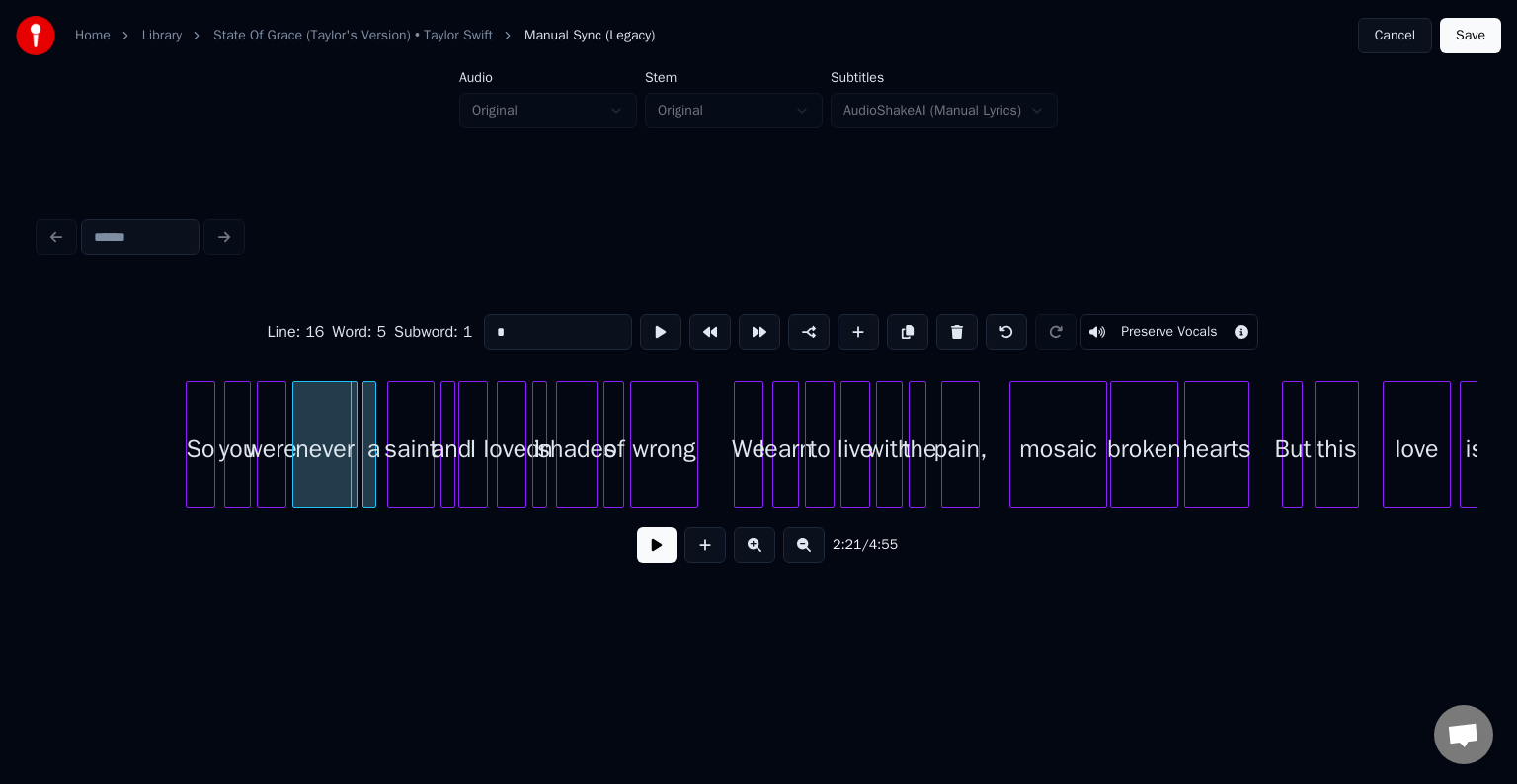 click on "a" at bounding box center [373, 449] 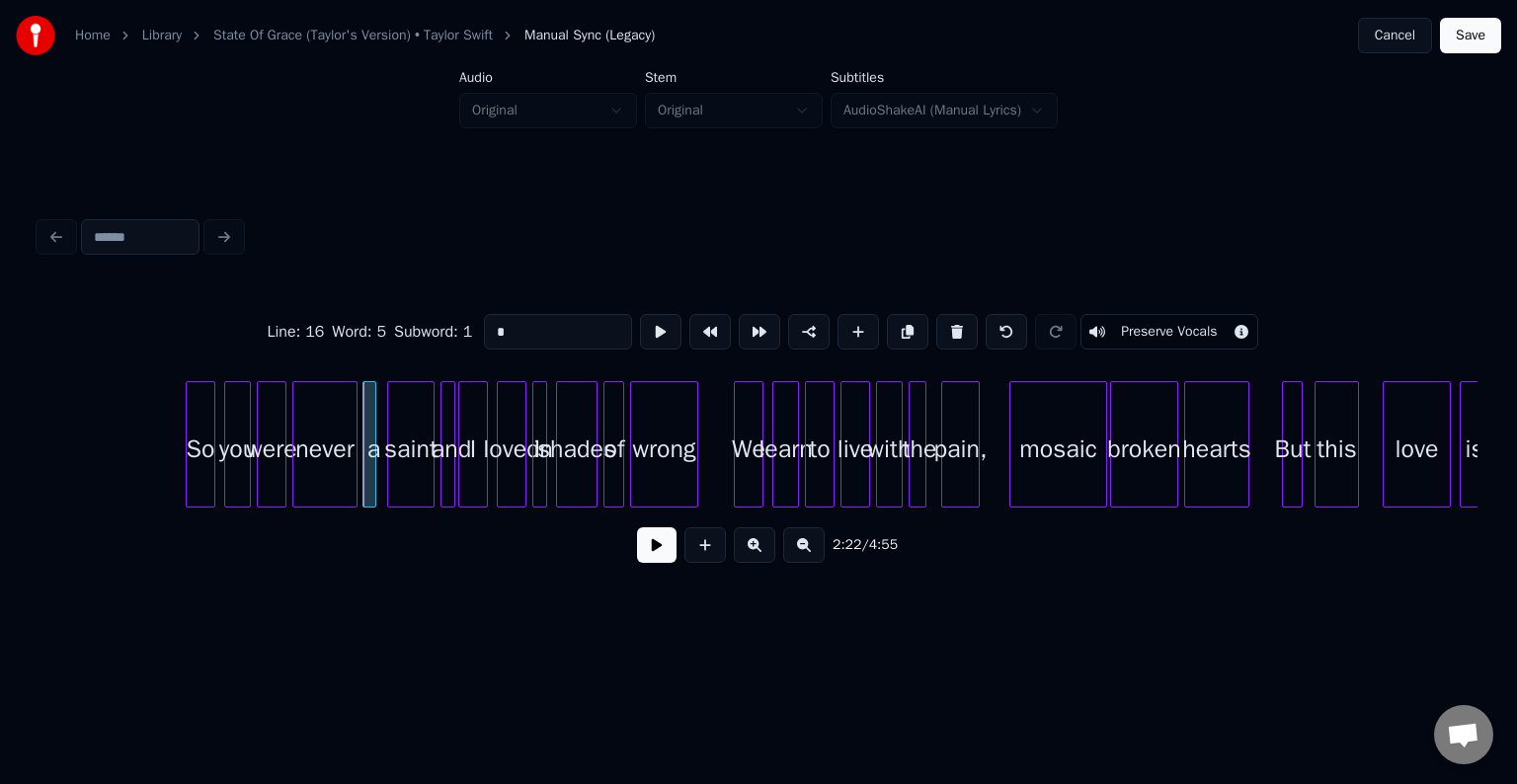 click on "So you were never a saint and I loved in shades of wrong We learn to live with the pain, mosaic broken hearts But this love is" at bounding box center (1208, 444) 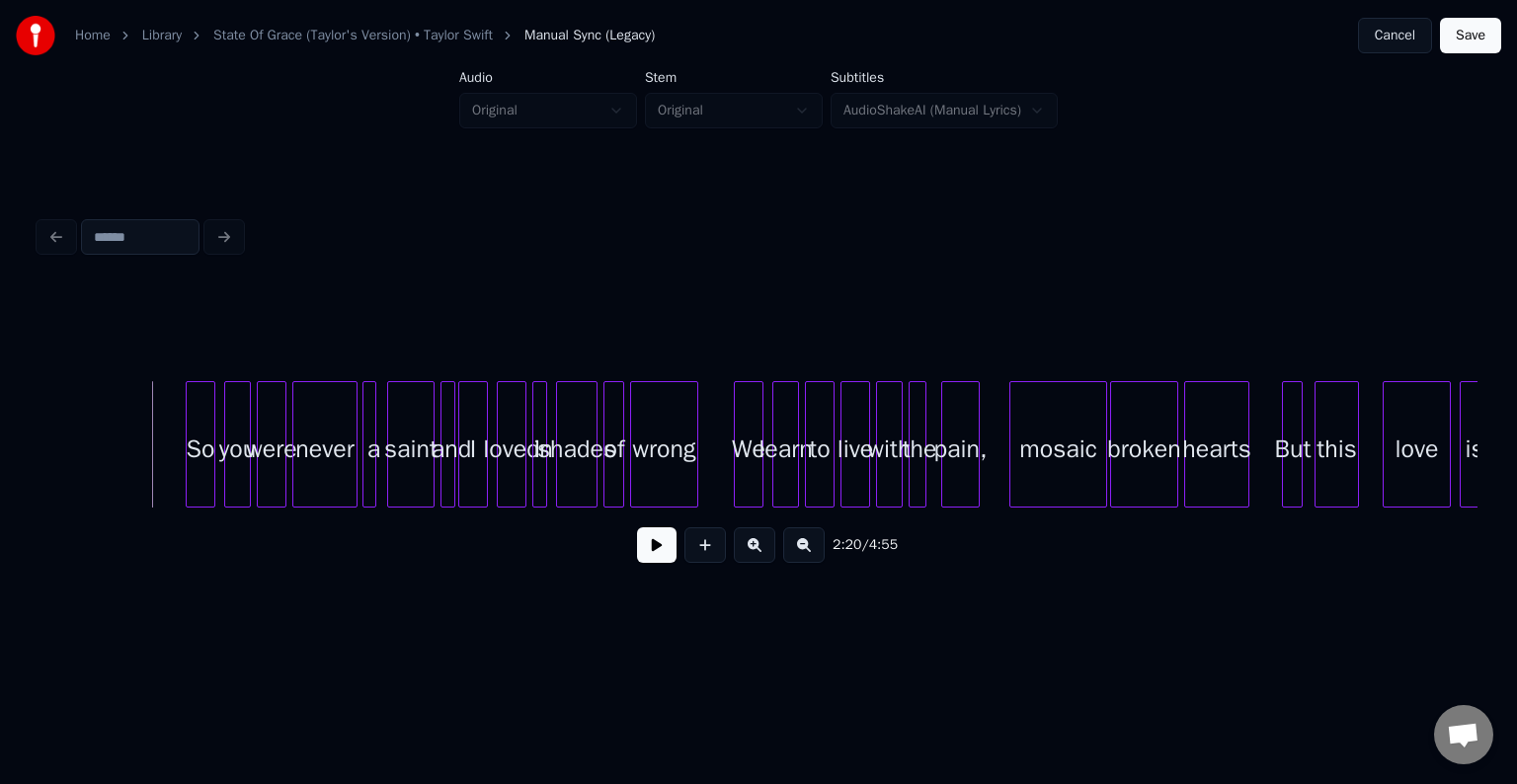 click at bounding box center (657, 545) 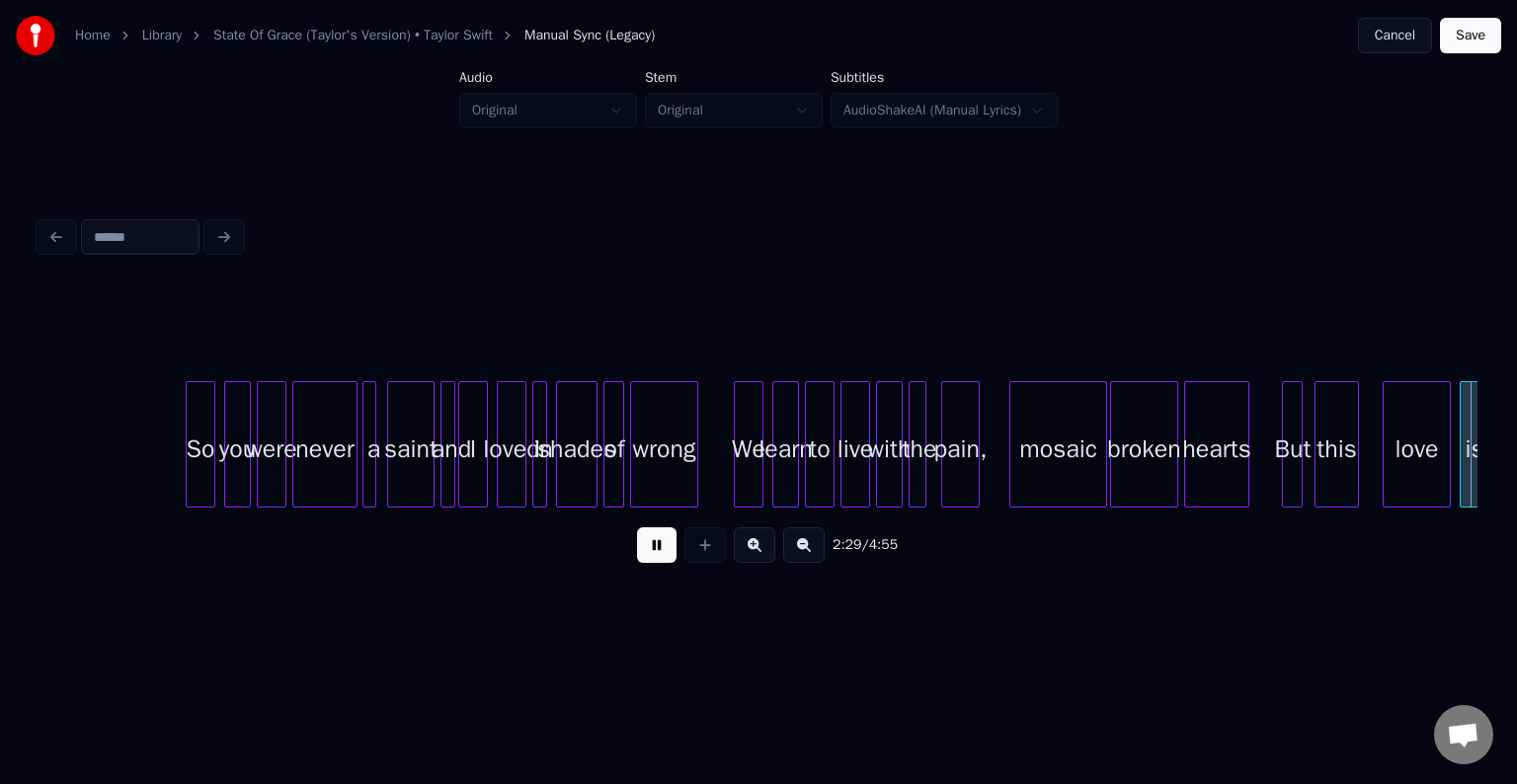scroll, scrollTop: 0, scrollLeft: 22157, axis: horizontal 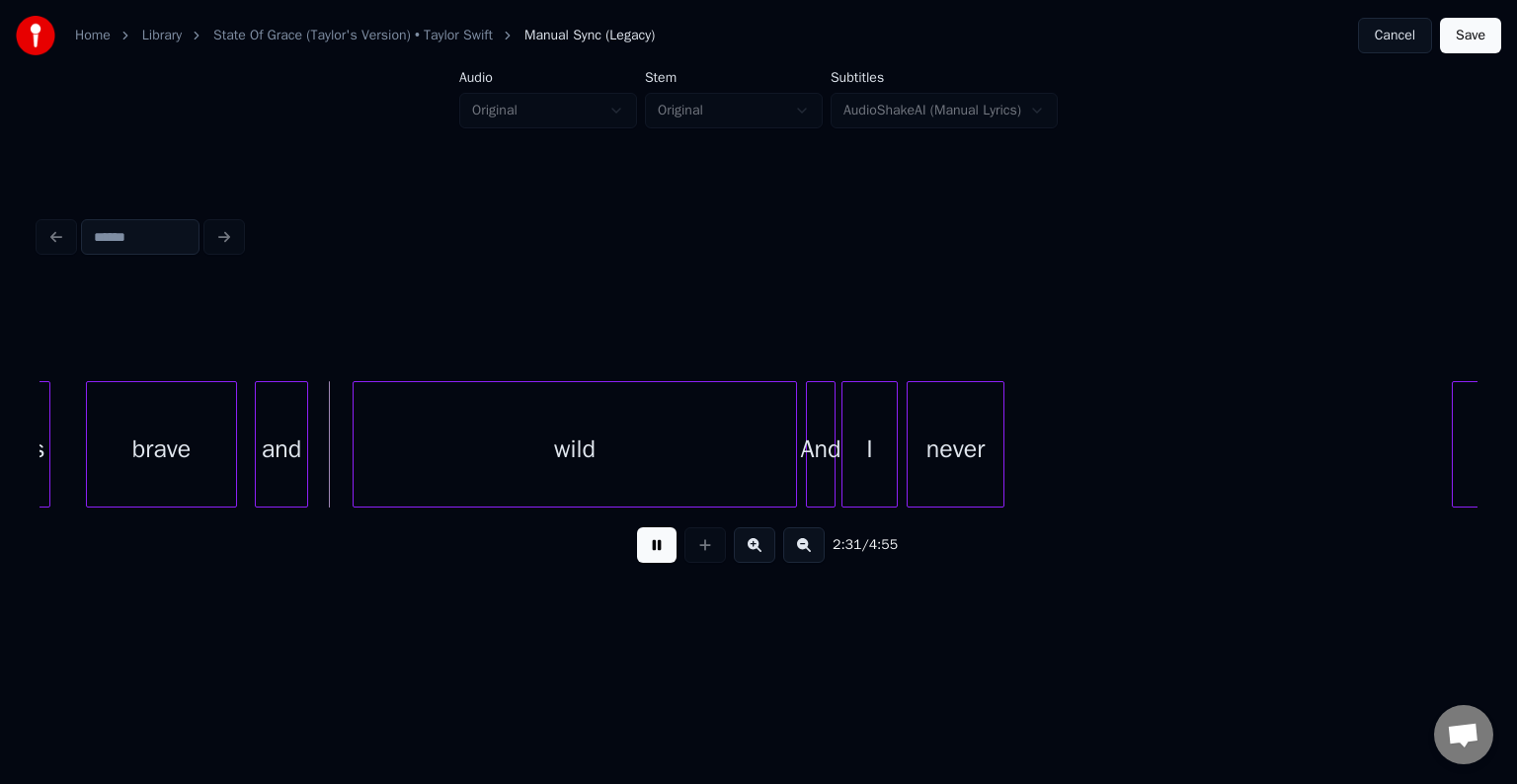 click at bounding box center [657, 545] 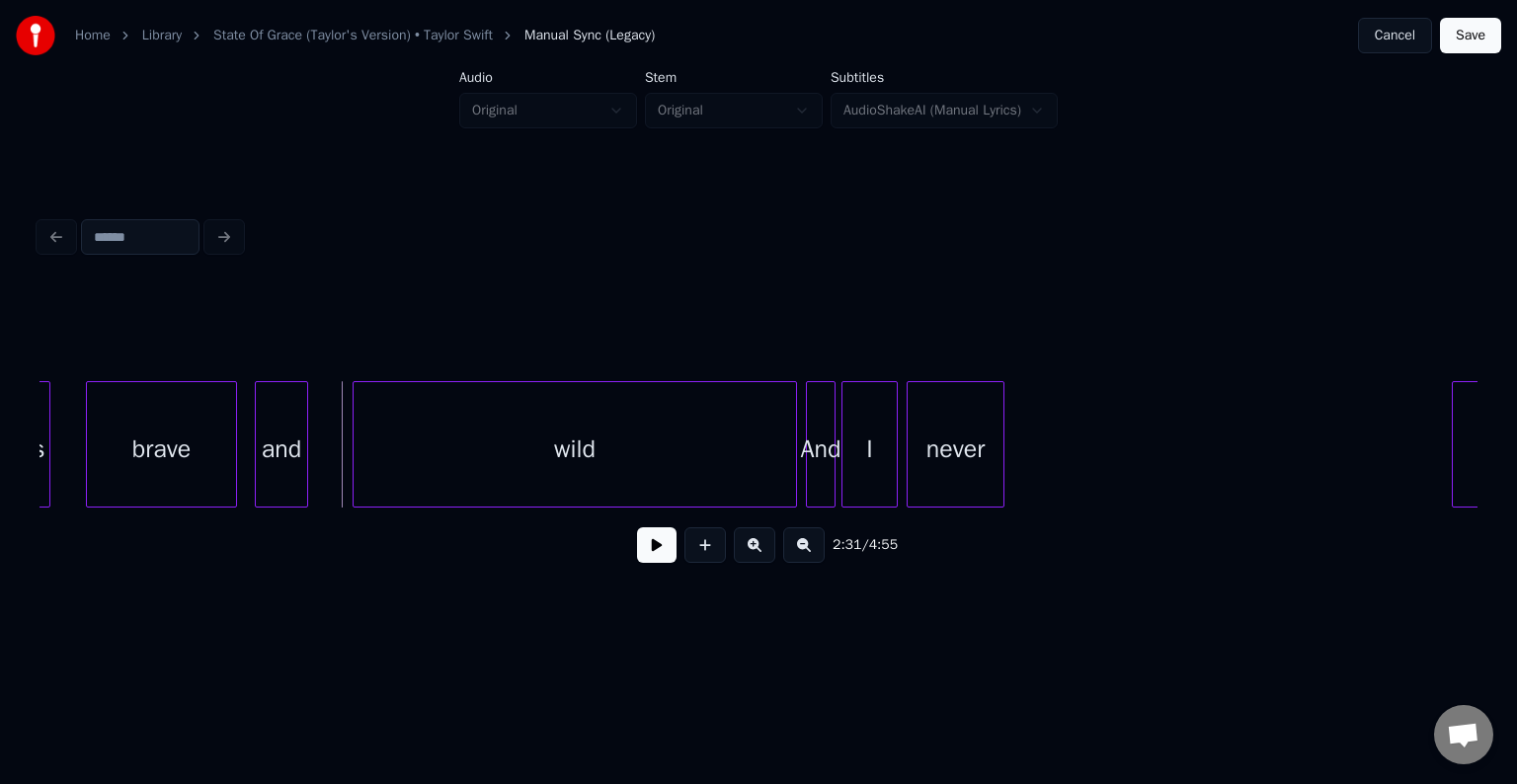 click on "is brave and wild And I never Saw" at bounding box center [-231, 444] 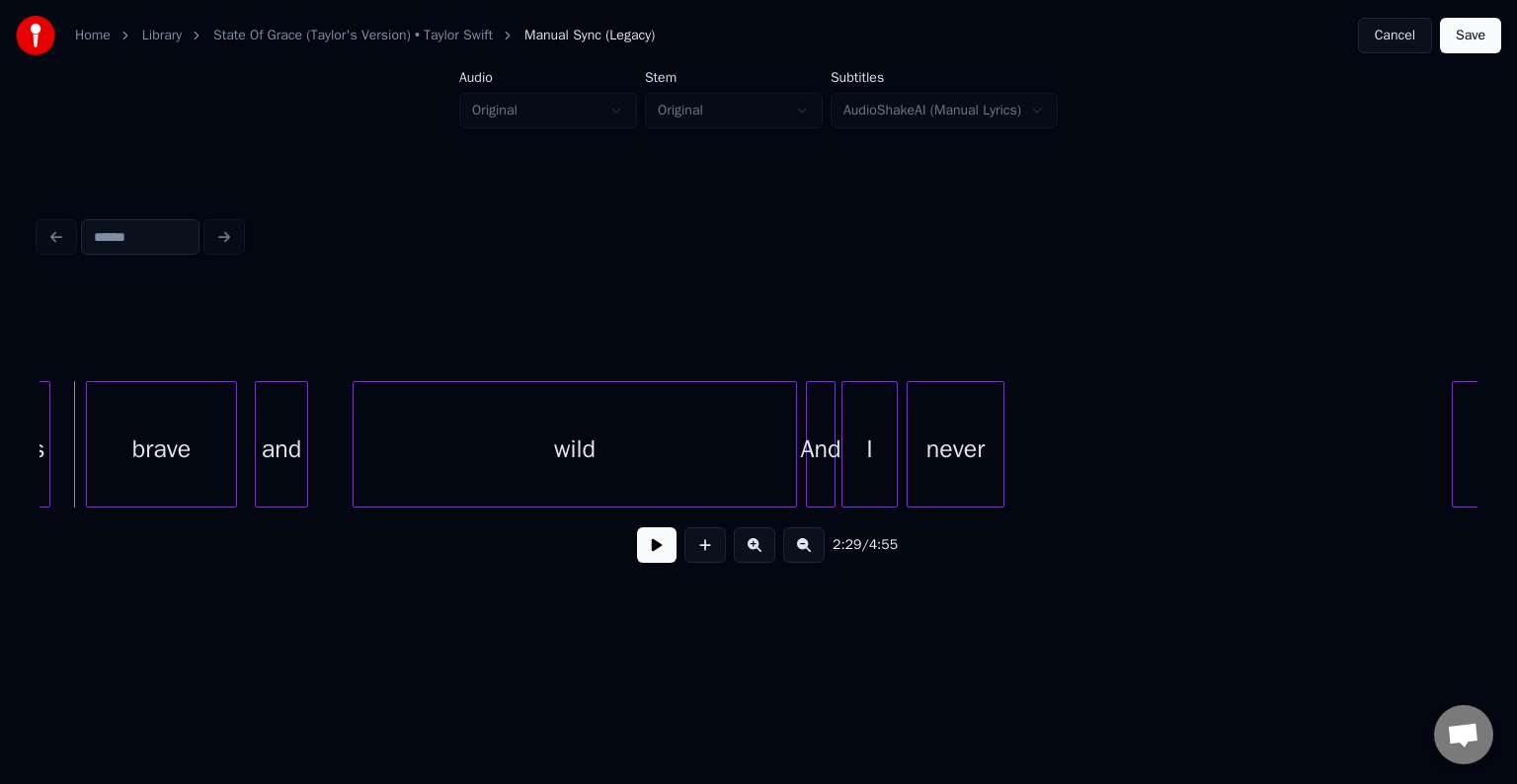 click at bounding box center [657, 545] 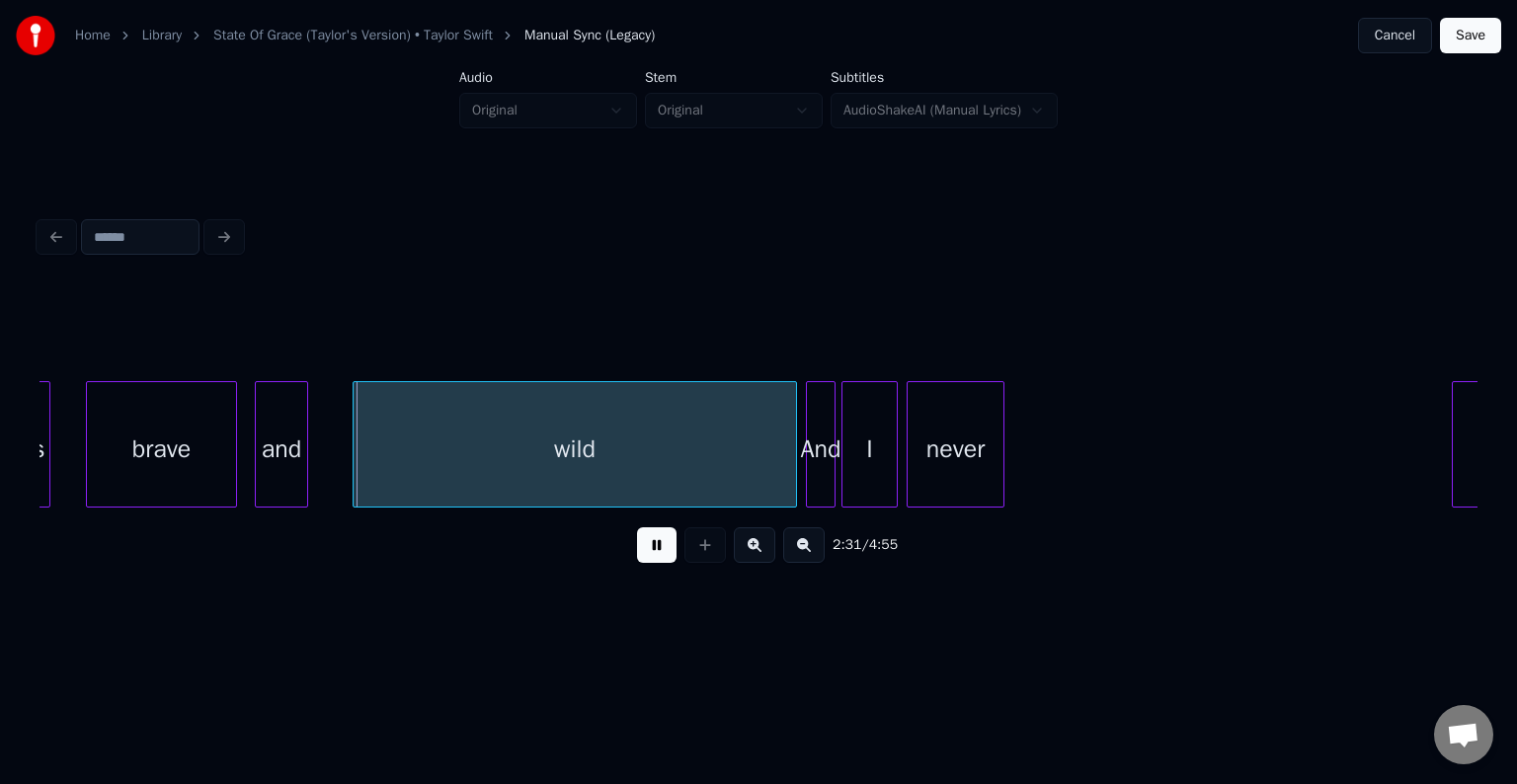 click at bounding box center [657, 545] 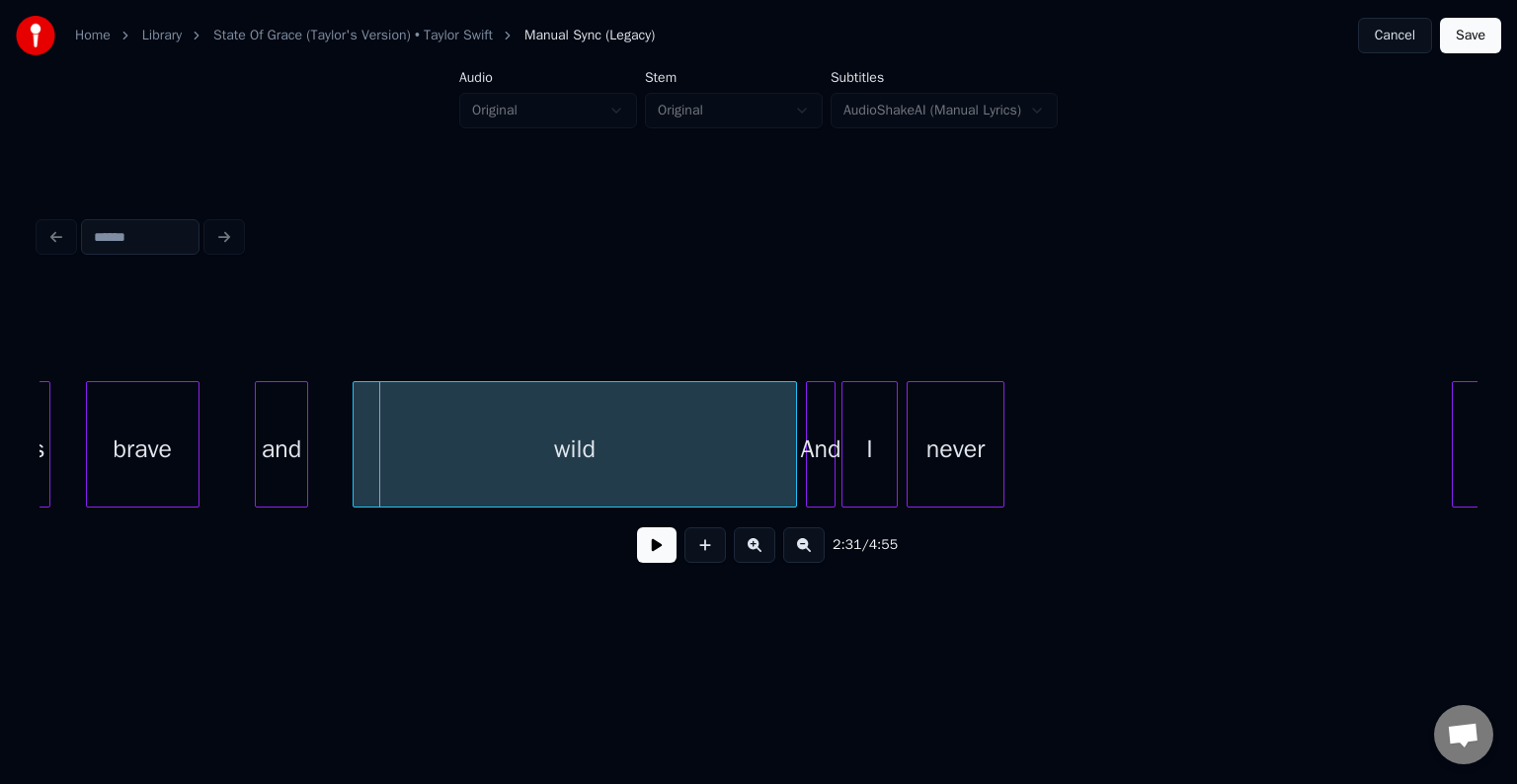 click at bounding box center [196, 444] 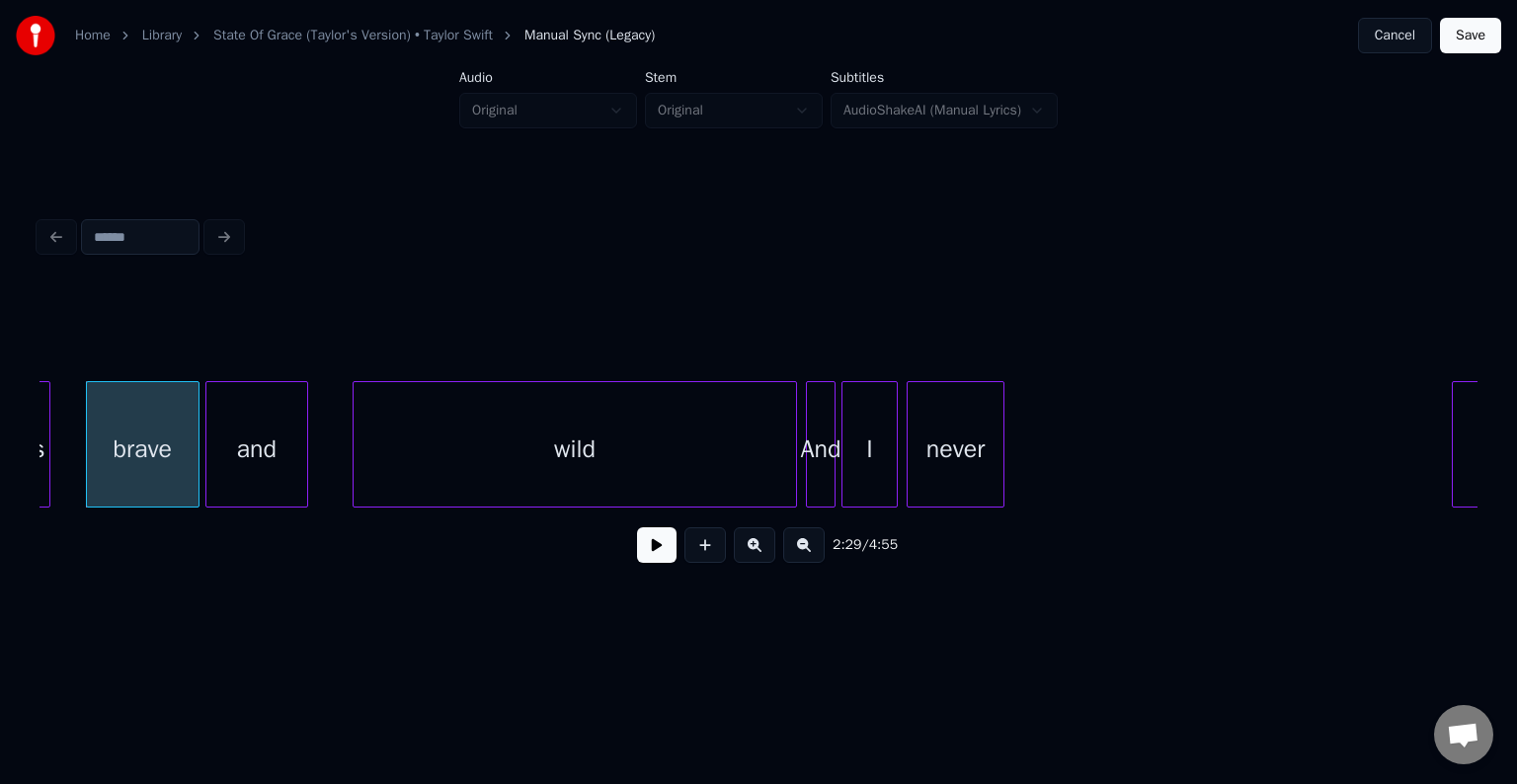 click at bounding box center [209, 444] 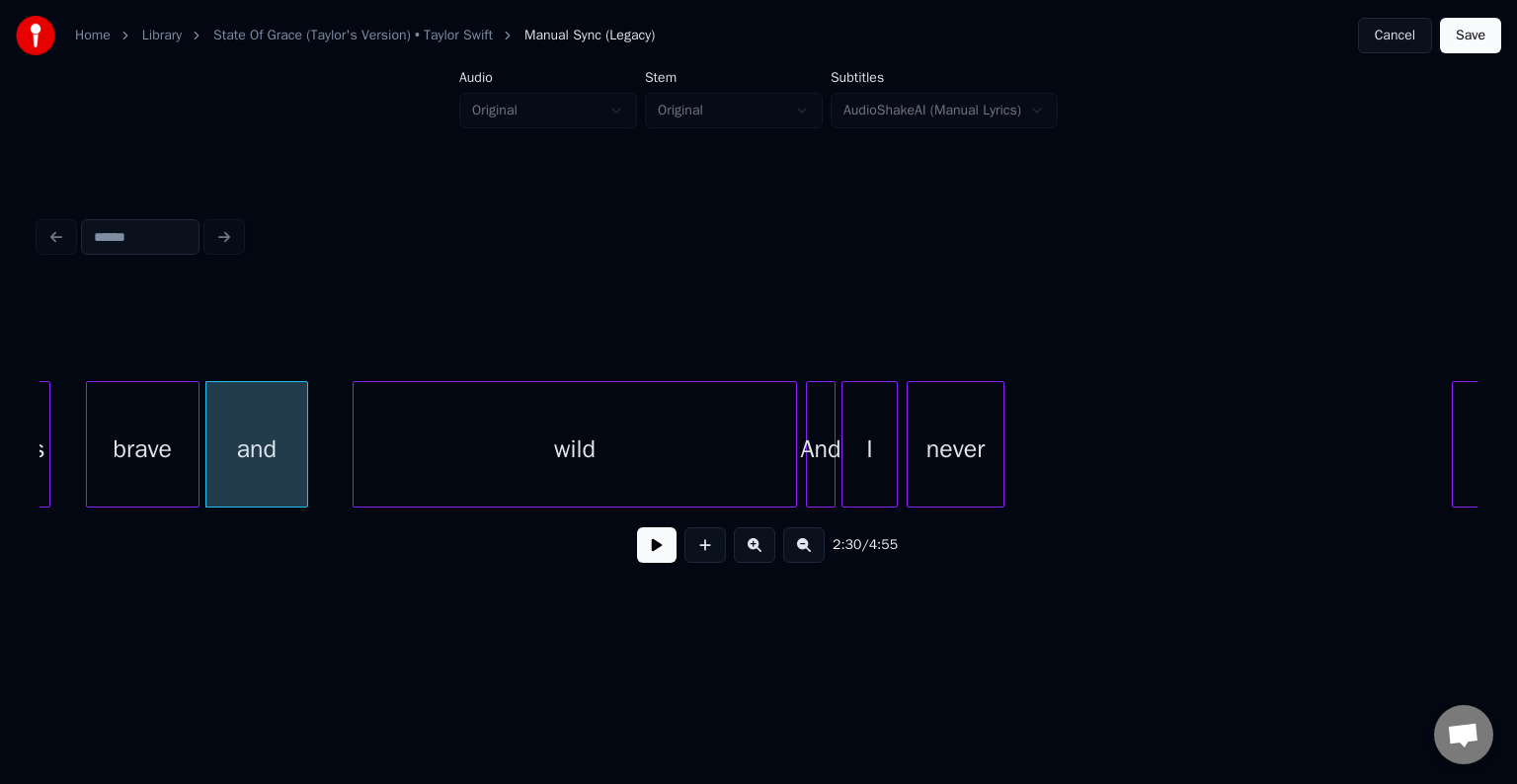 click on "brave" at bounding box center (142, 449) 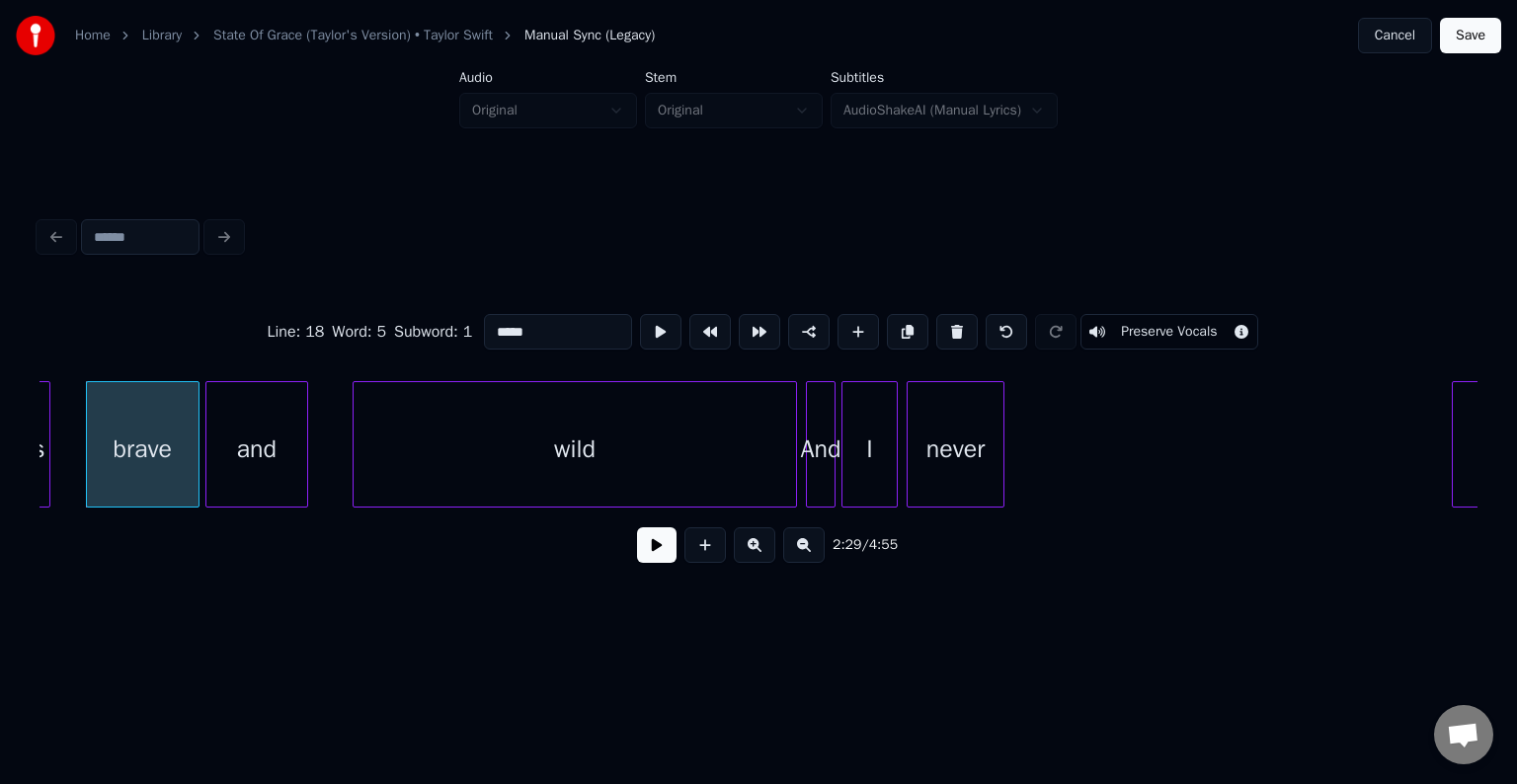 click at bounding box center (657, 545) 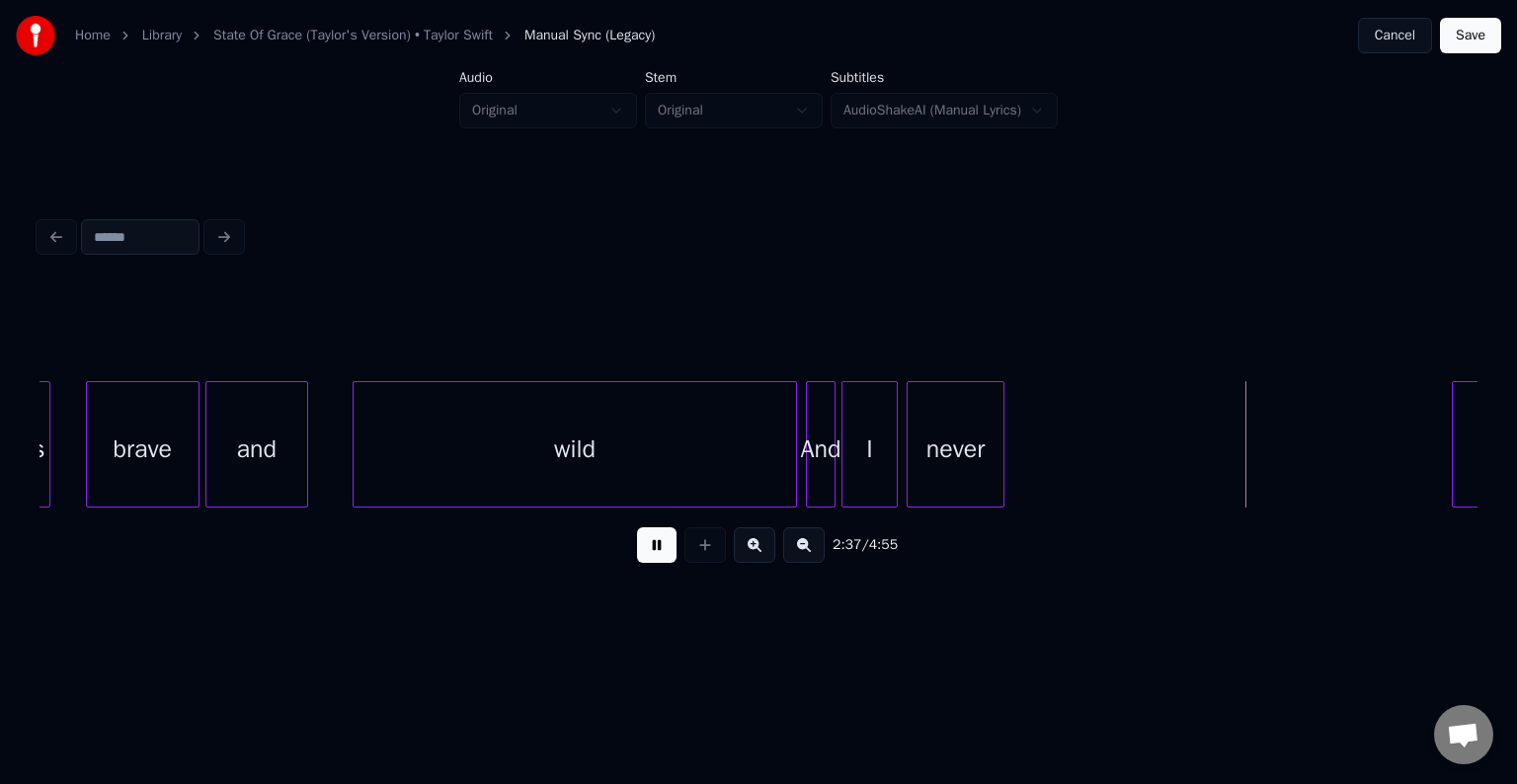 click at bounding box center (657, 545) 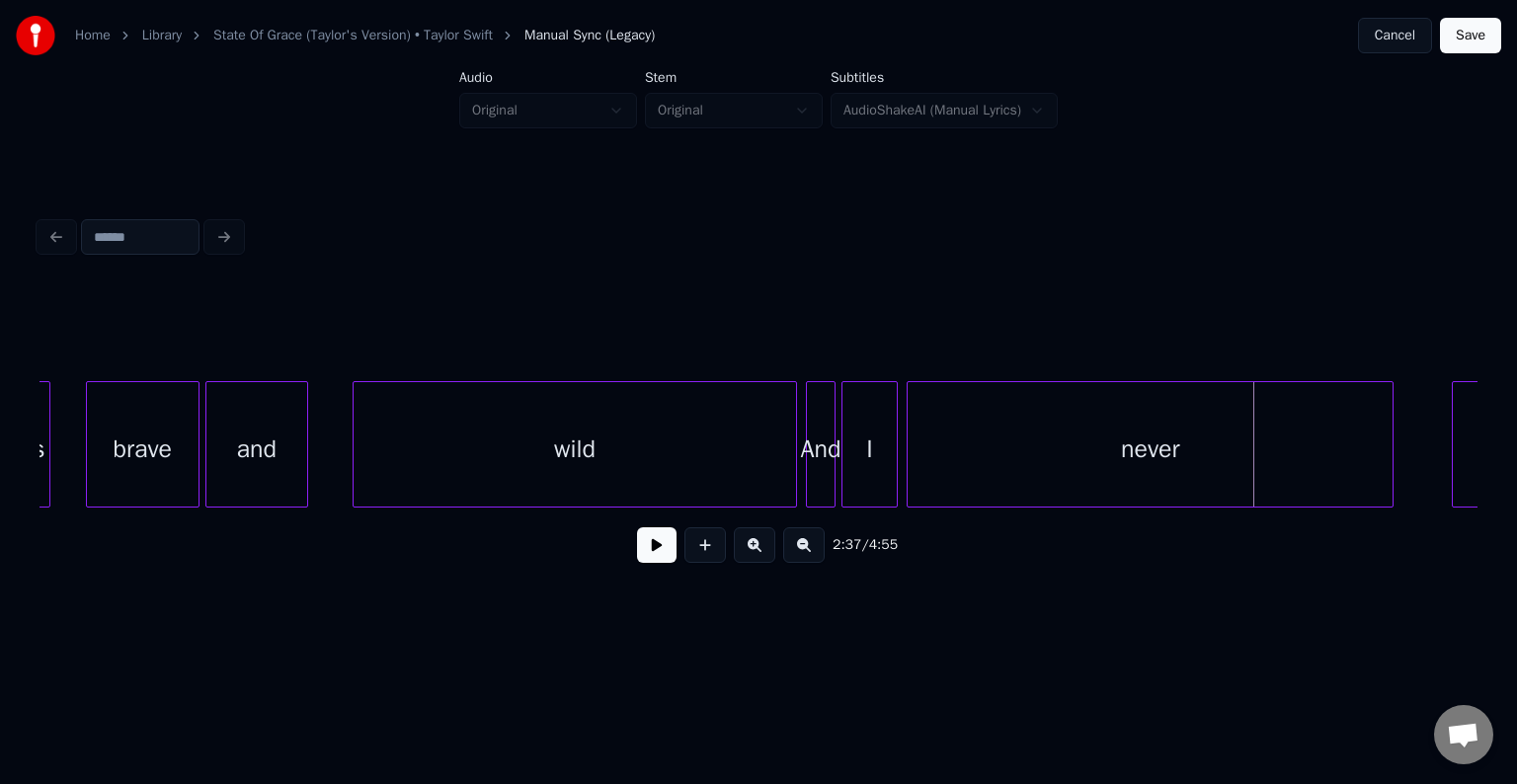 click at bounding box center (1390, 444) 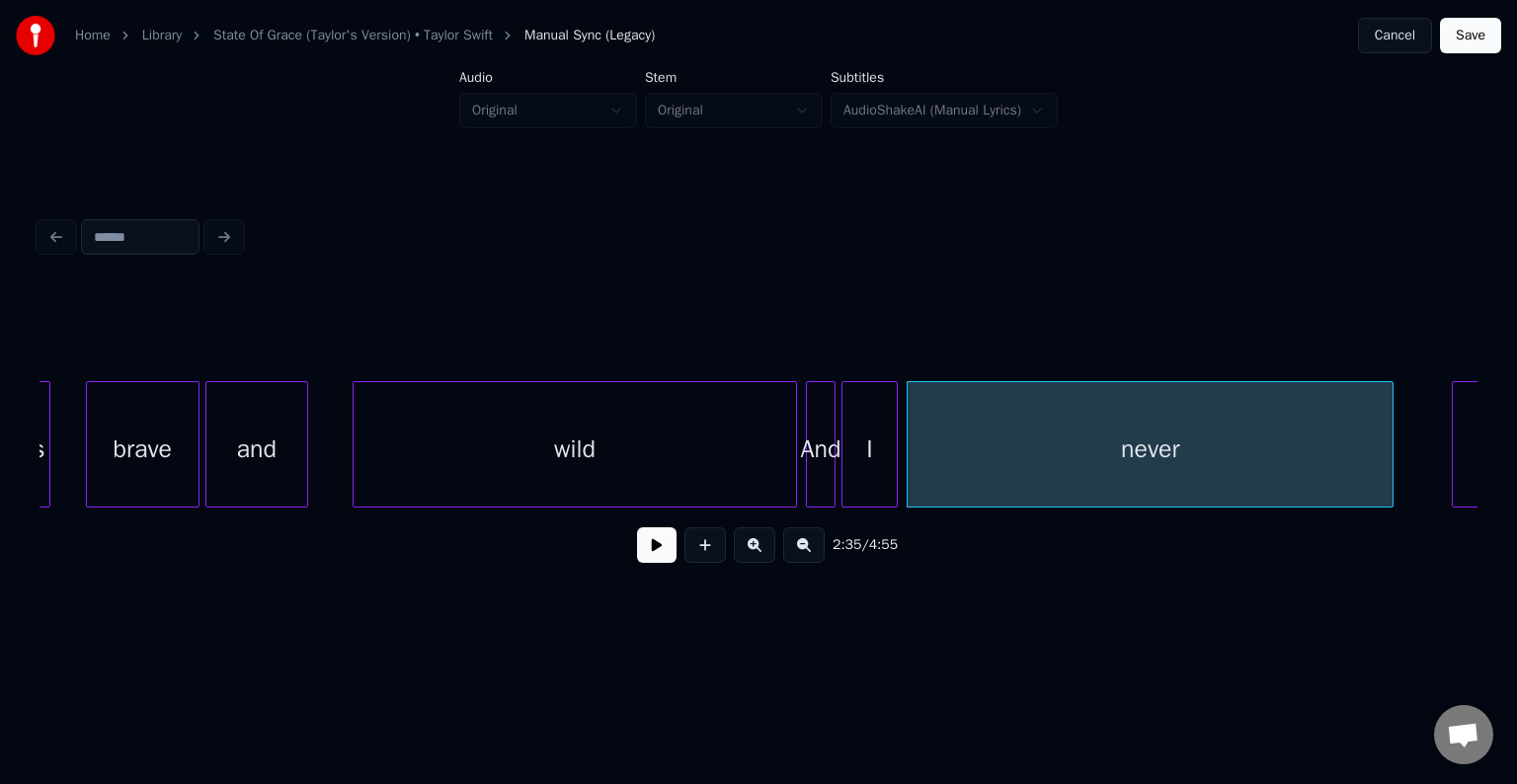 click at bounding box center [657, 545] 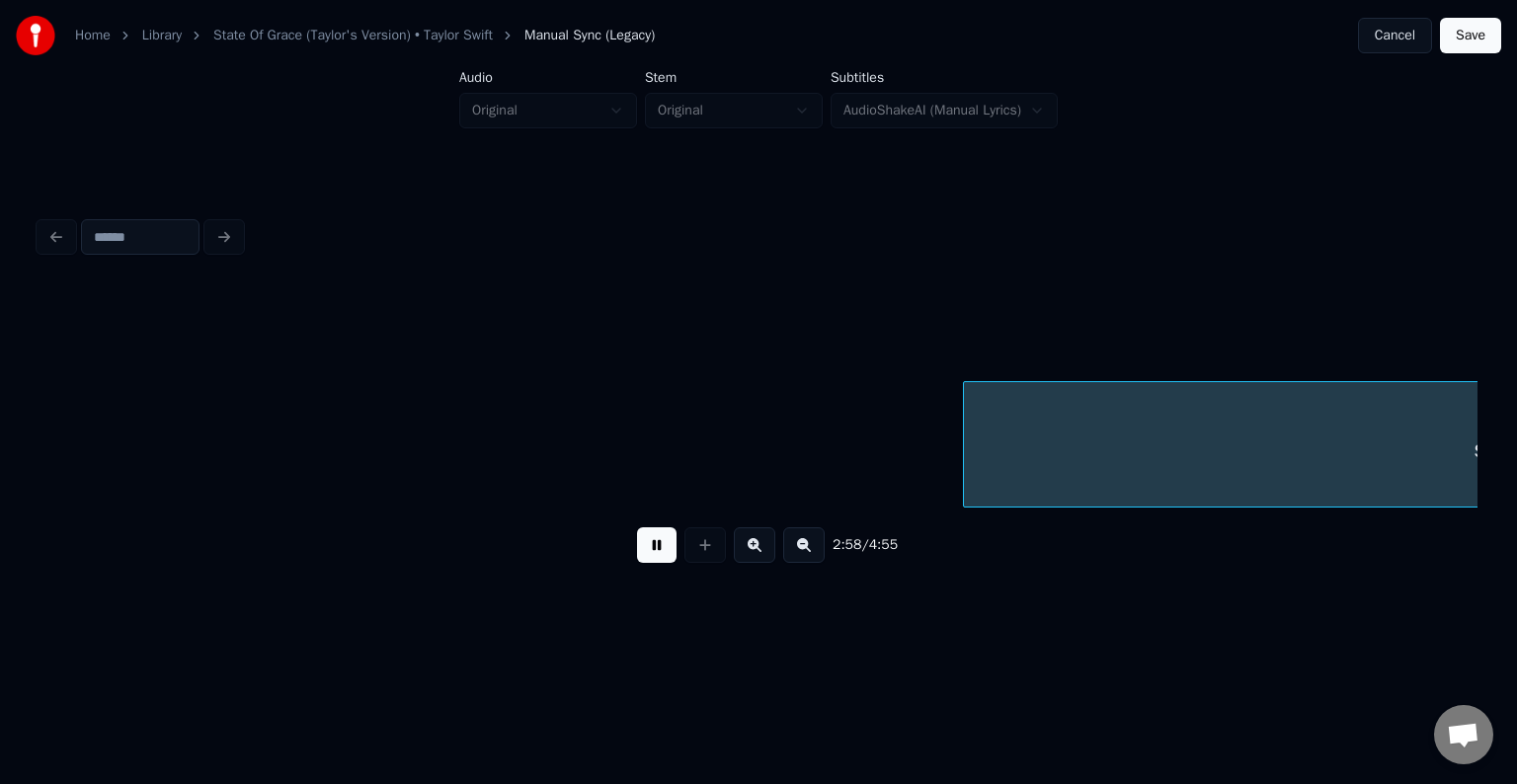 scroll, scrollTop: 0, scrollLeft: 26474, axis: horizontal 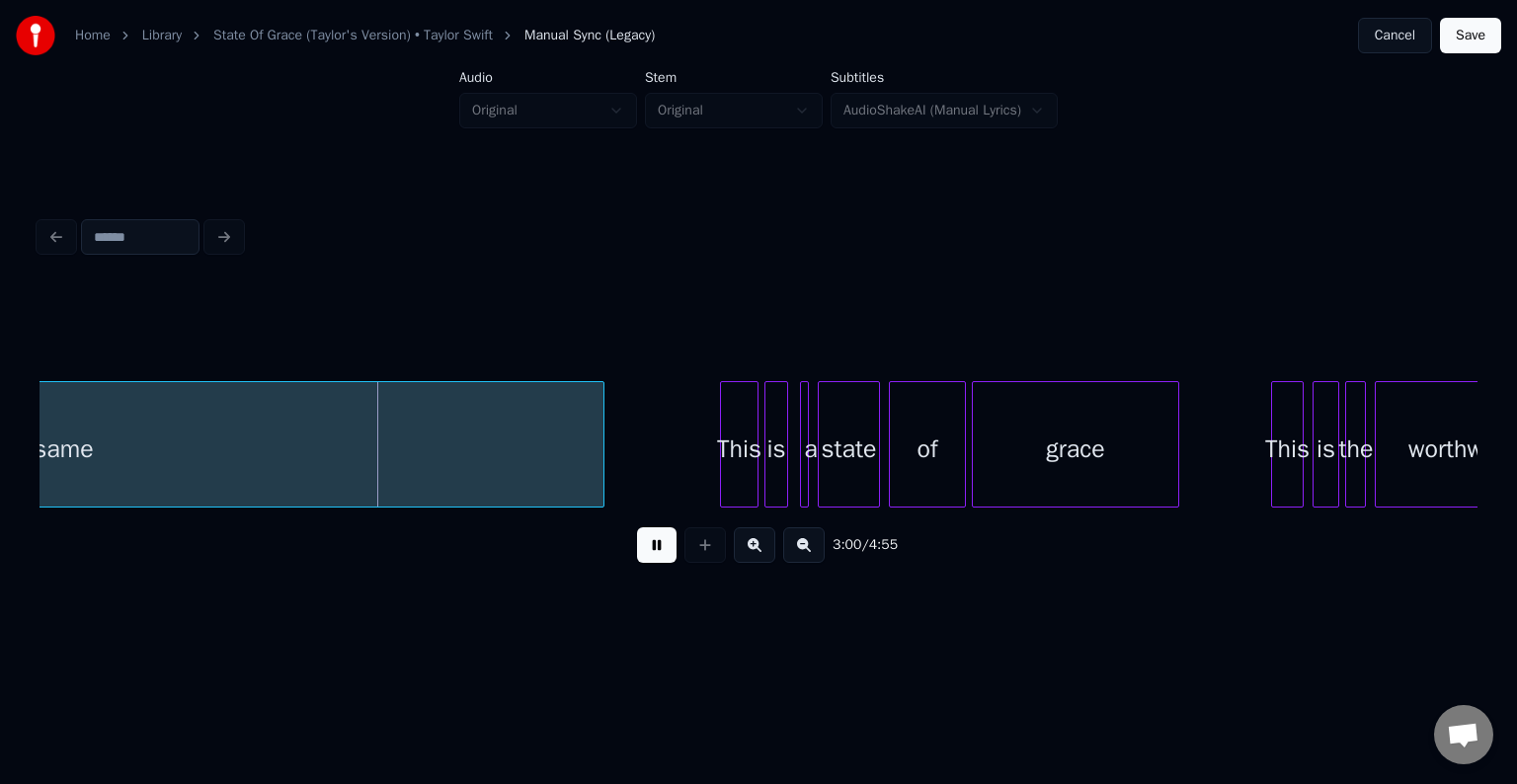 click at bounding box center (657, 545) 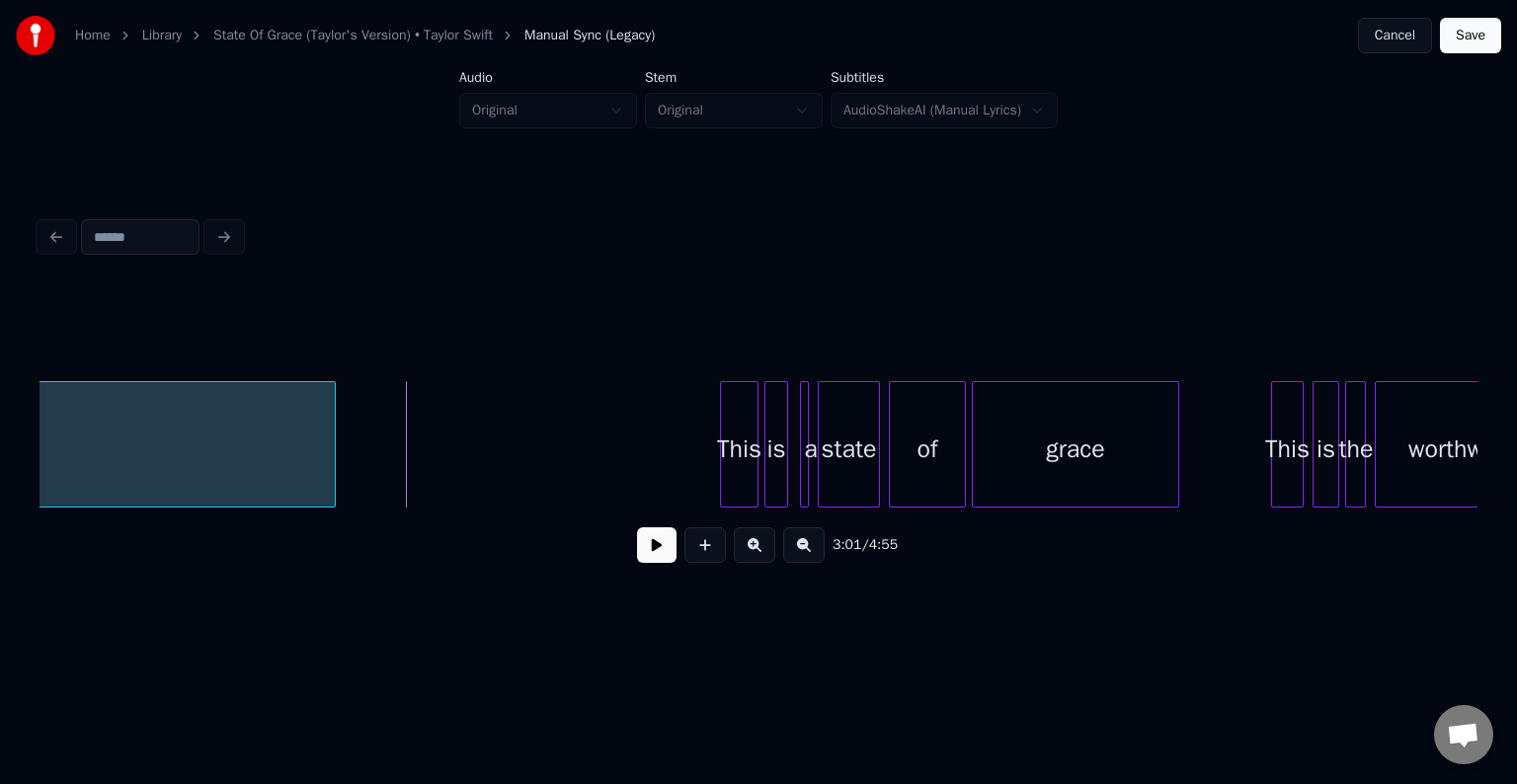 click on "same This is a state of grace This is the worthwhile" at bounding box center [758, 444] 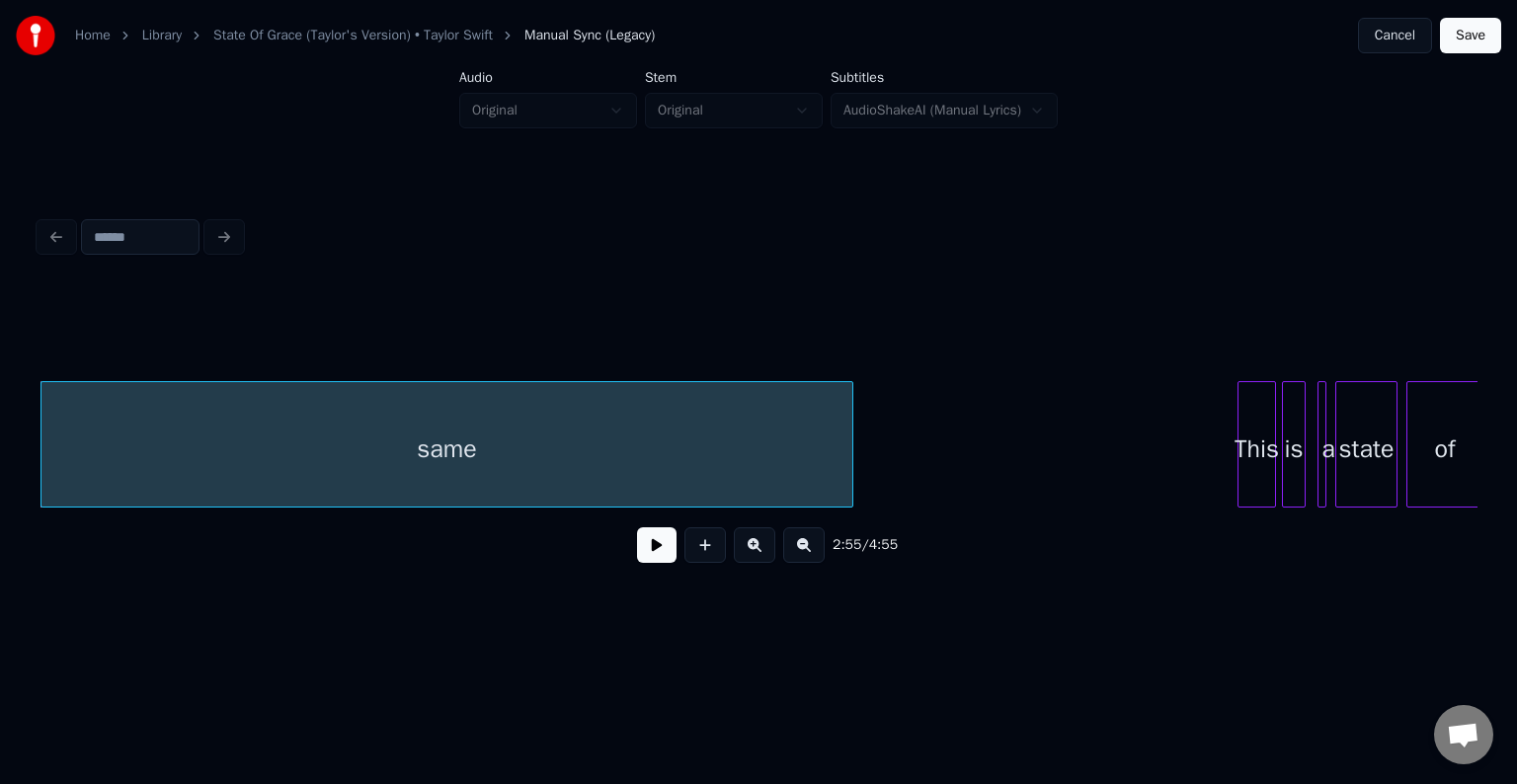 click at bounding box center [657, 545] 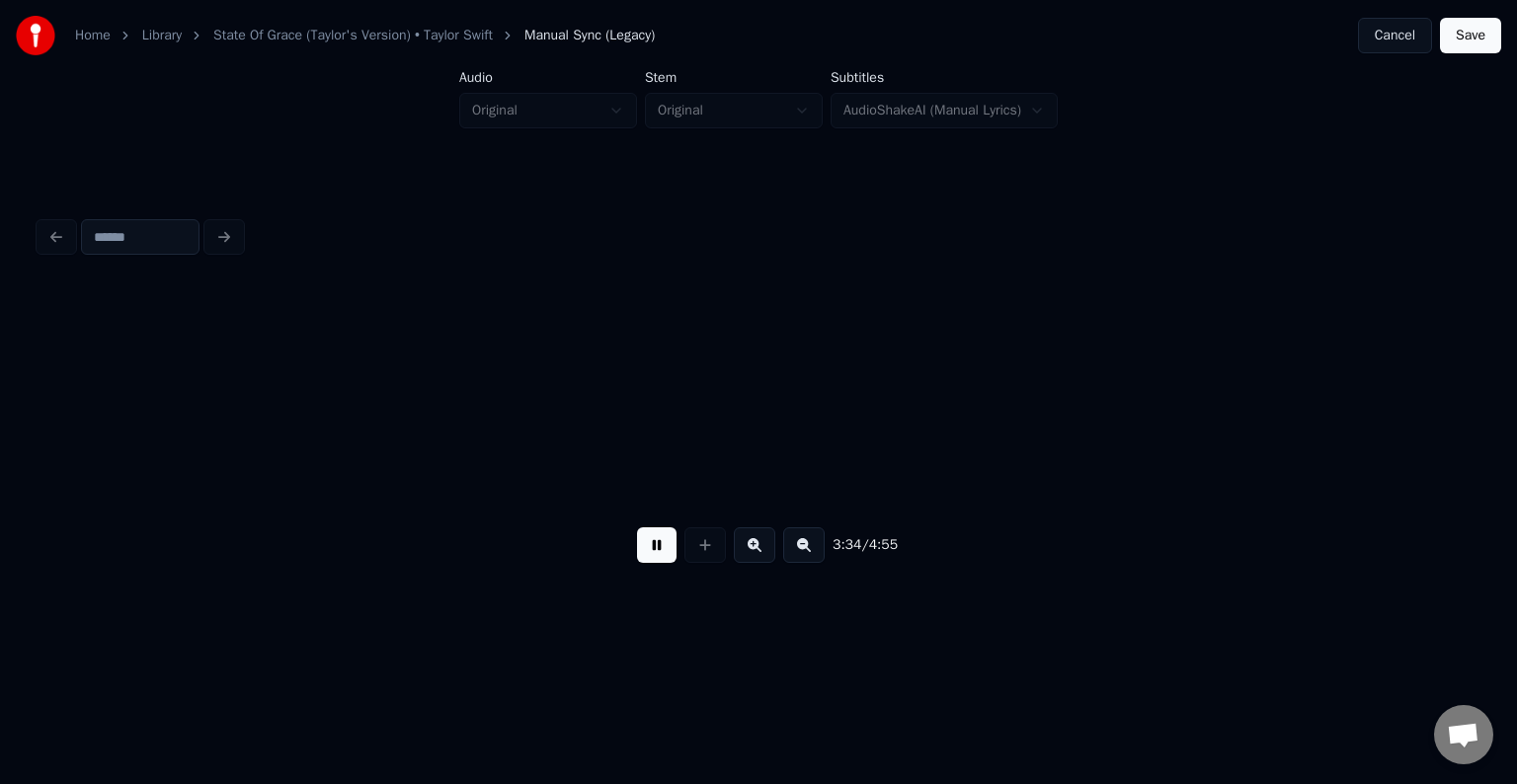 scroll, scrollTop: 0, scrollLeft: 31714, axis: horizontal 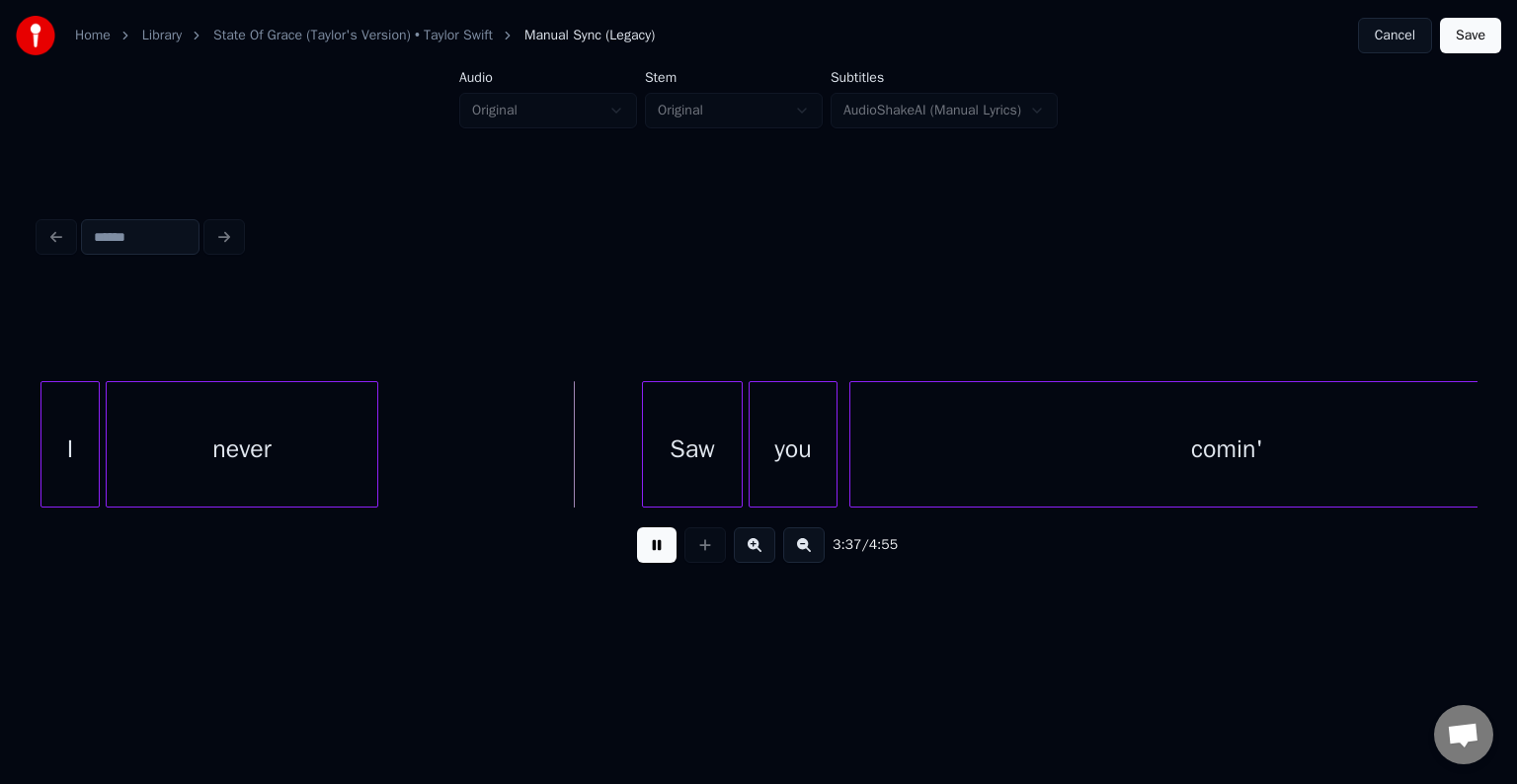 click at bounding box center (657, 545) 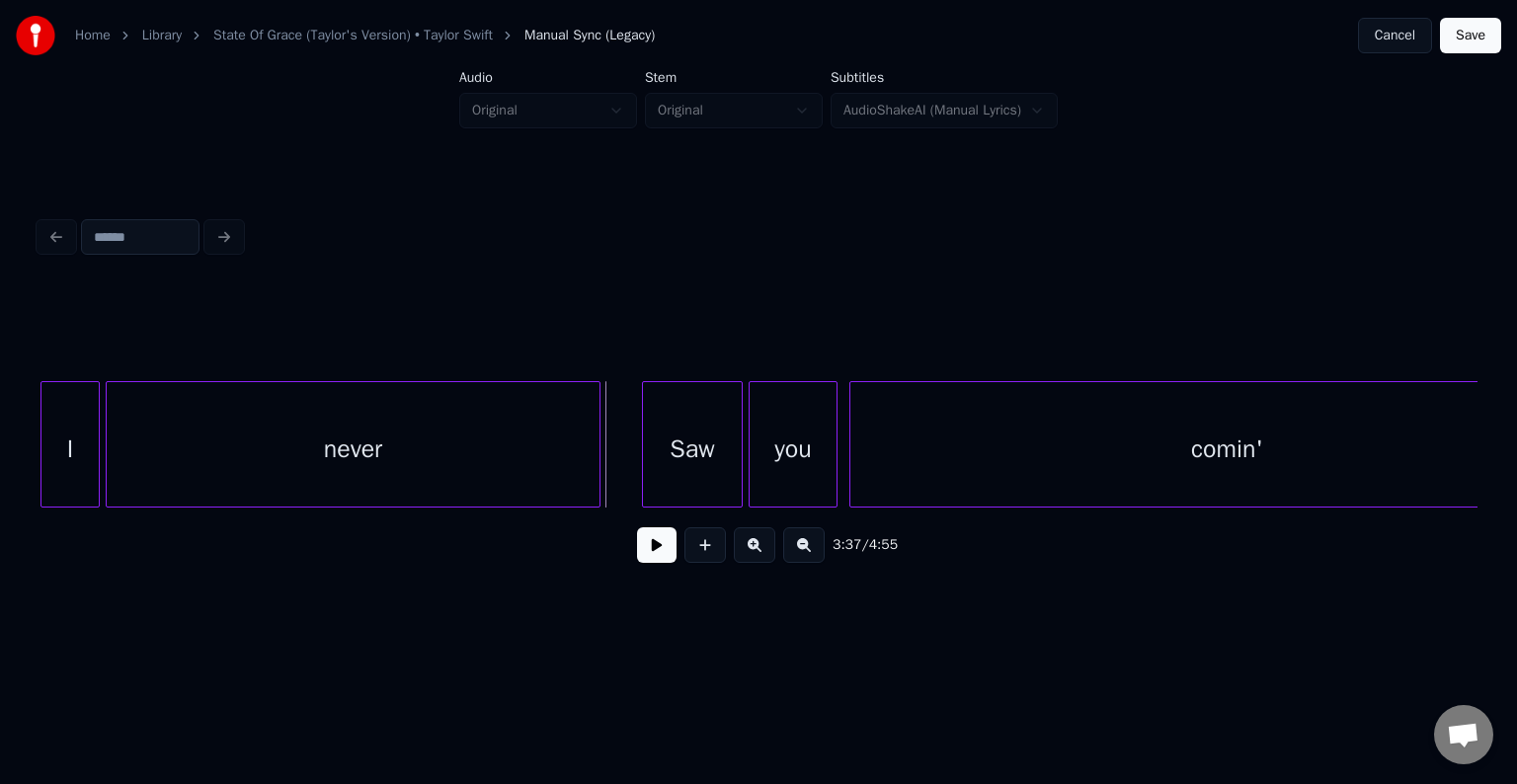 click at bounding box center [597, 444] 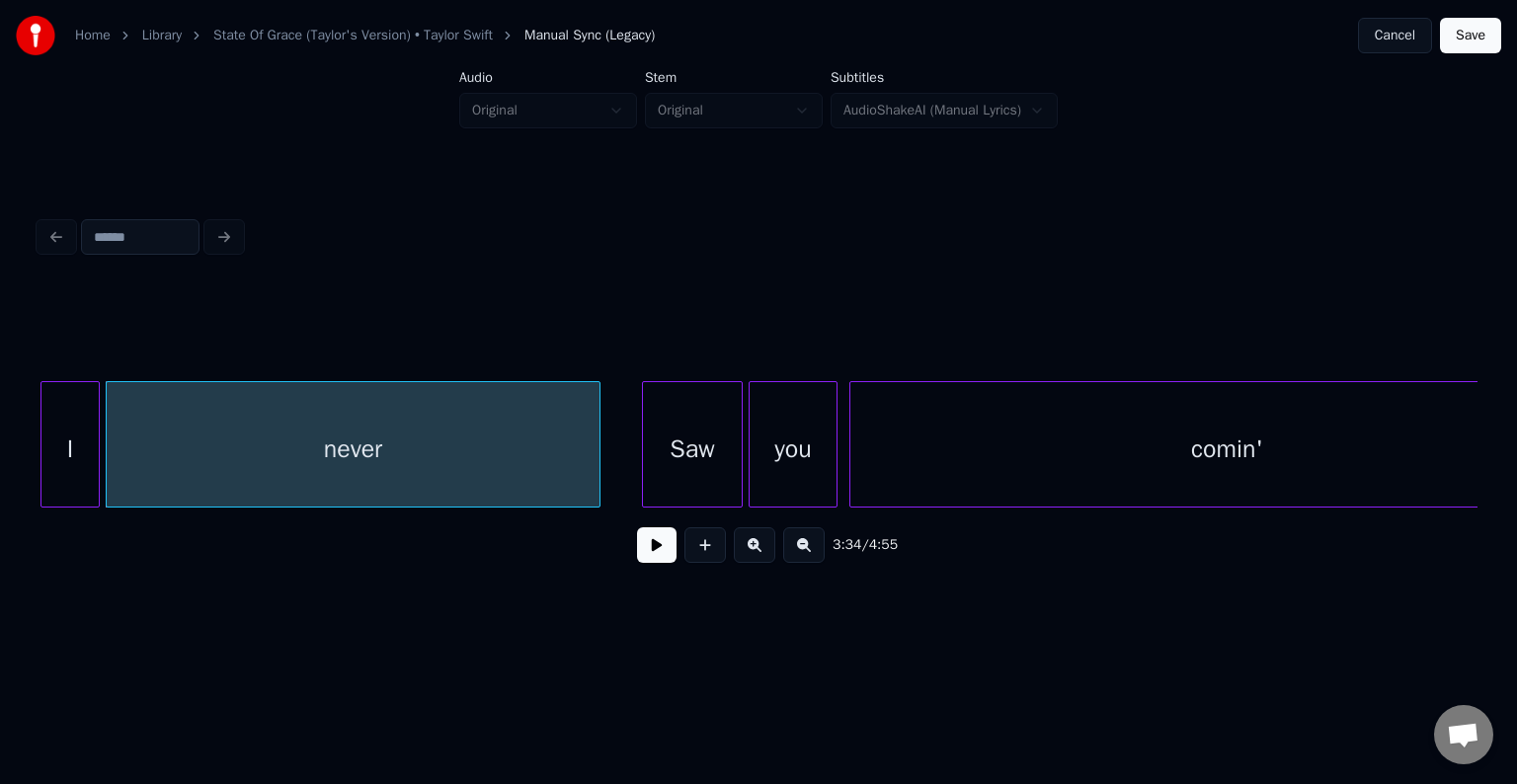 click at bounding box center [657, 545] 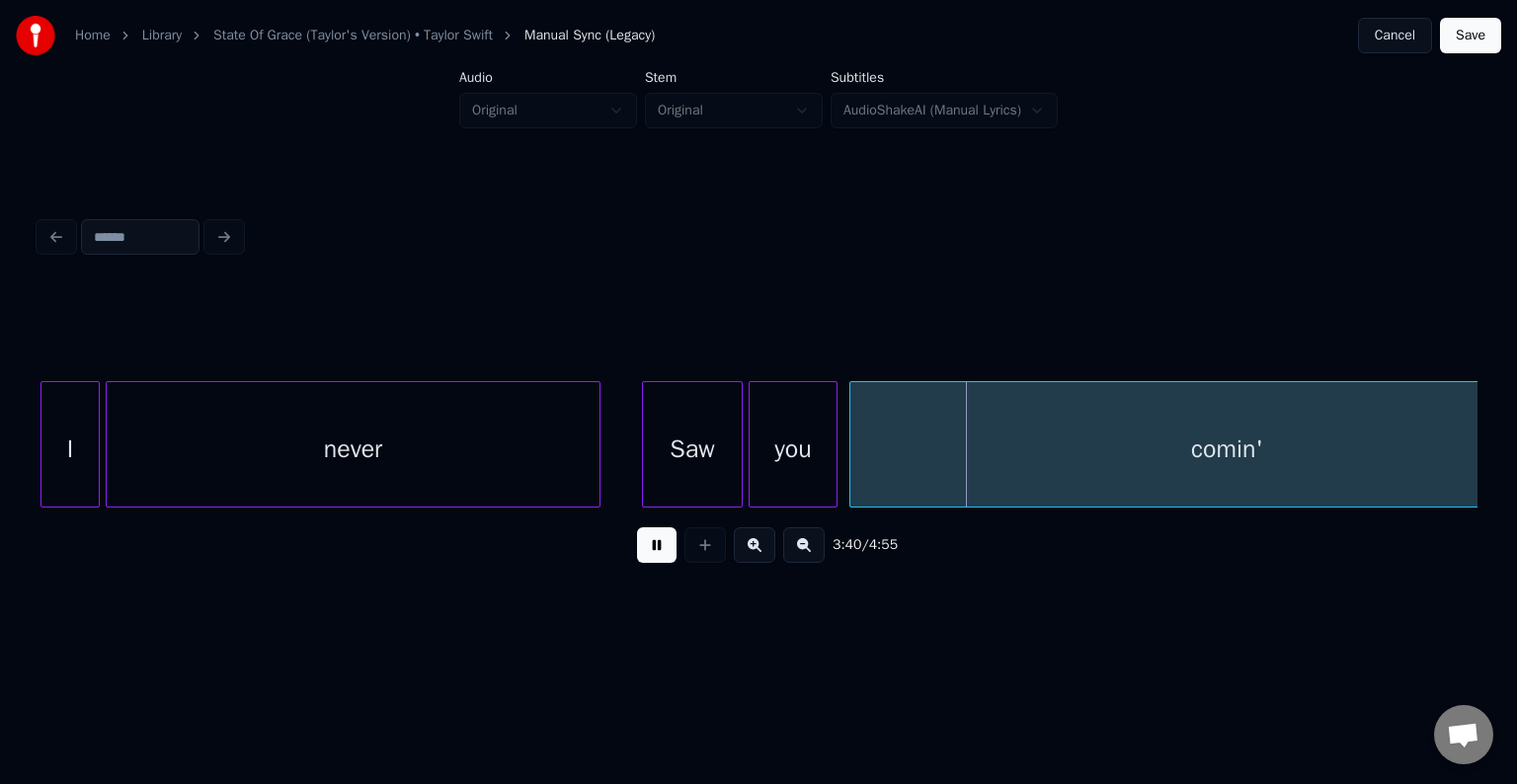 click at bounding box center [657, 545] 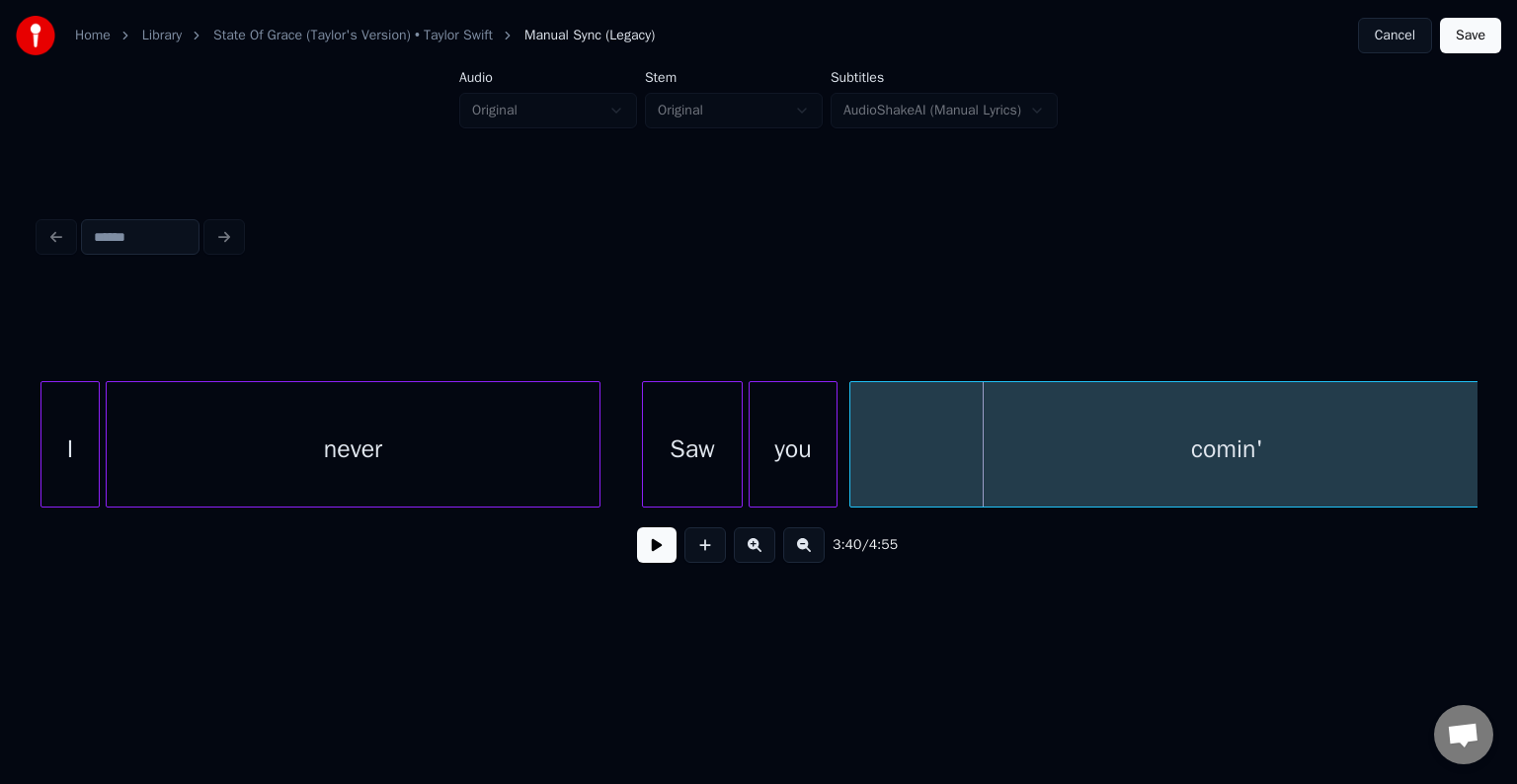 click on "I never Saw you comin'" at bounding box center [-9787, 444] 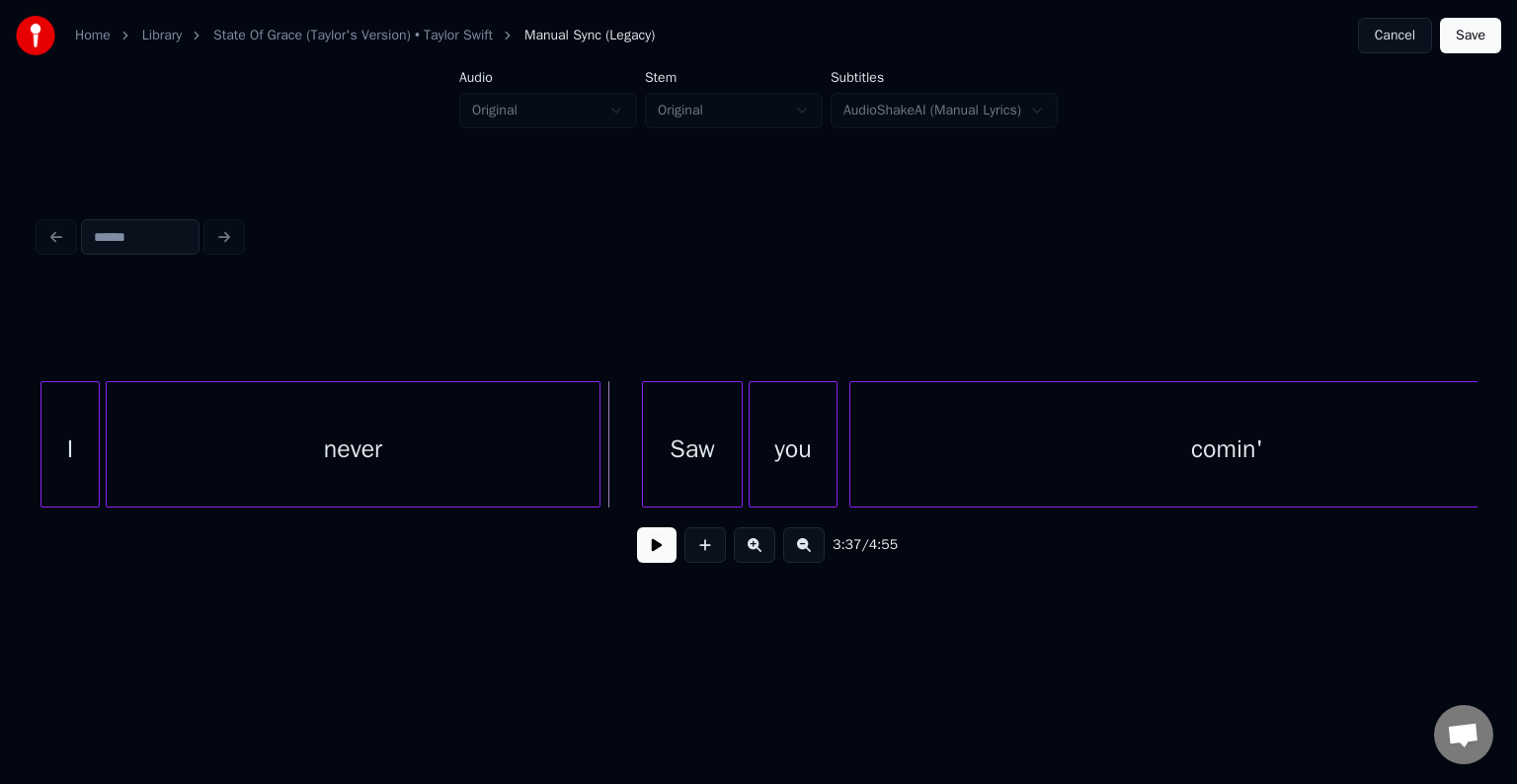click at bounding box center (657, 545) 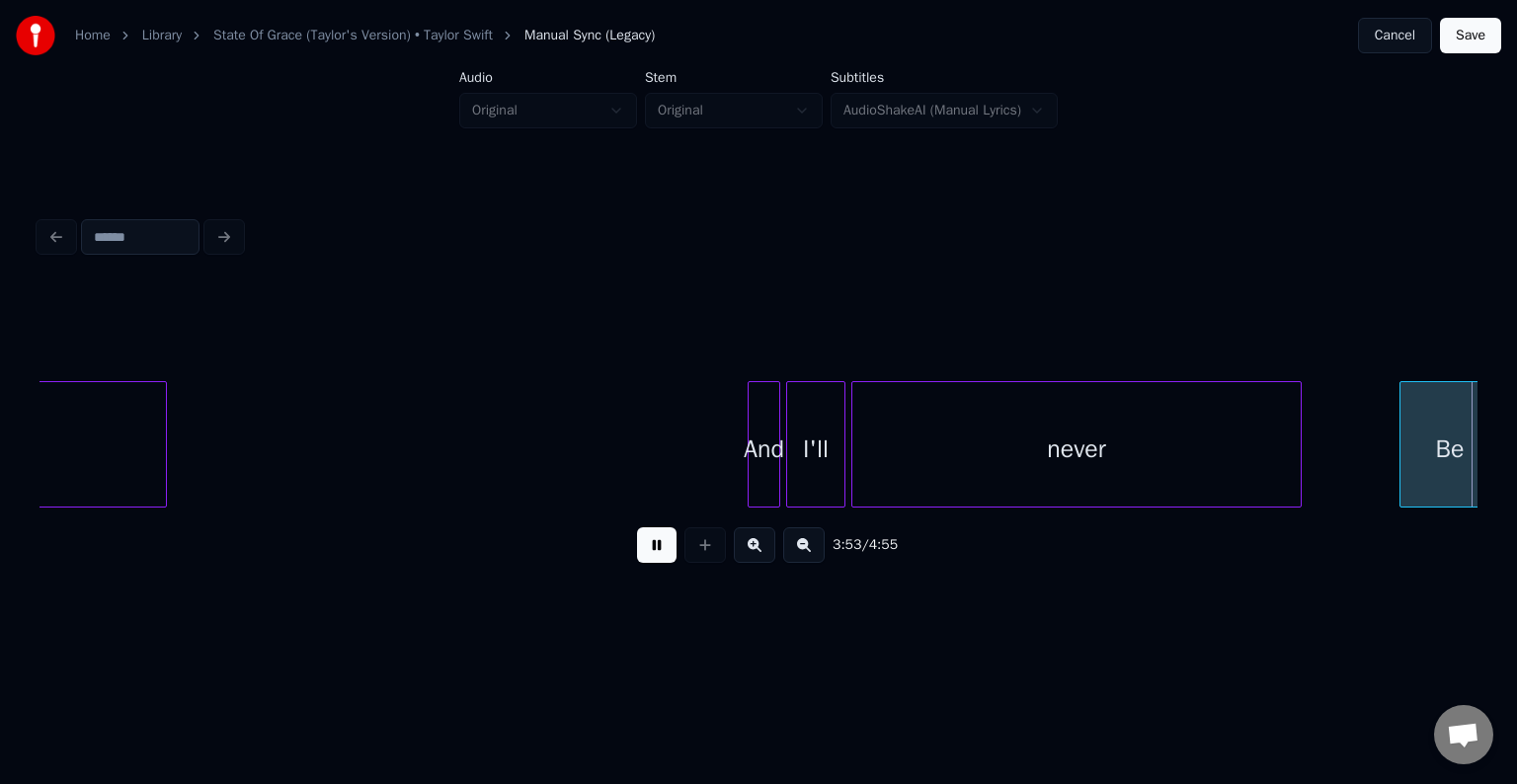 scroll, scrollTop: 0, scrollLeft: 34591, axis: horizontal 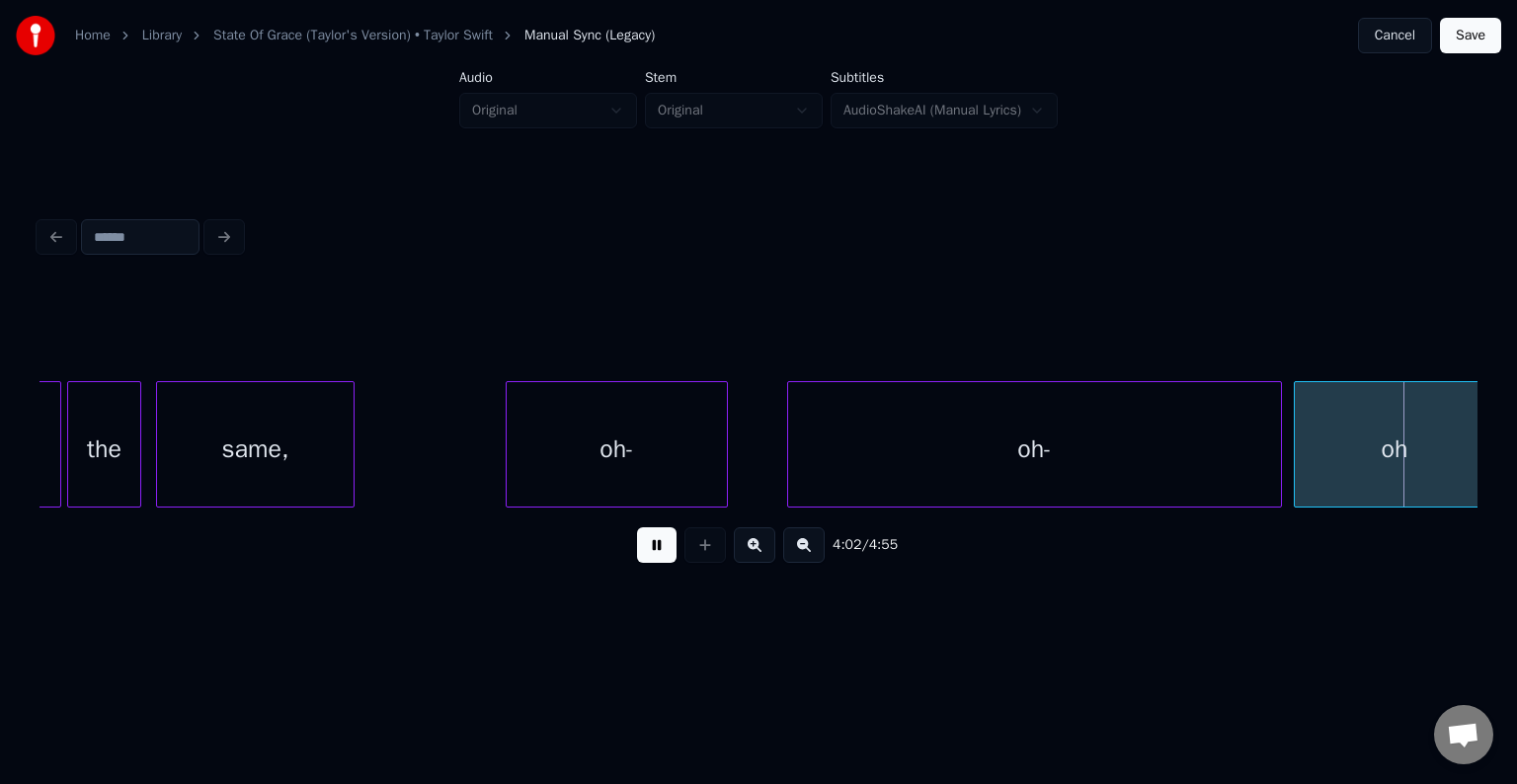 click at bounding box center [657, 545] 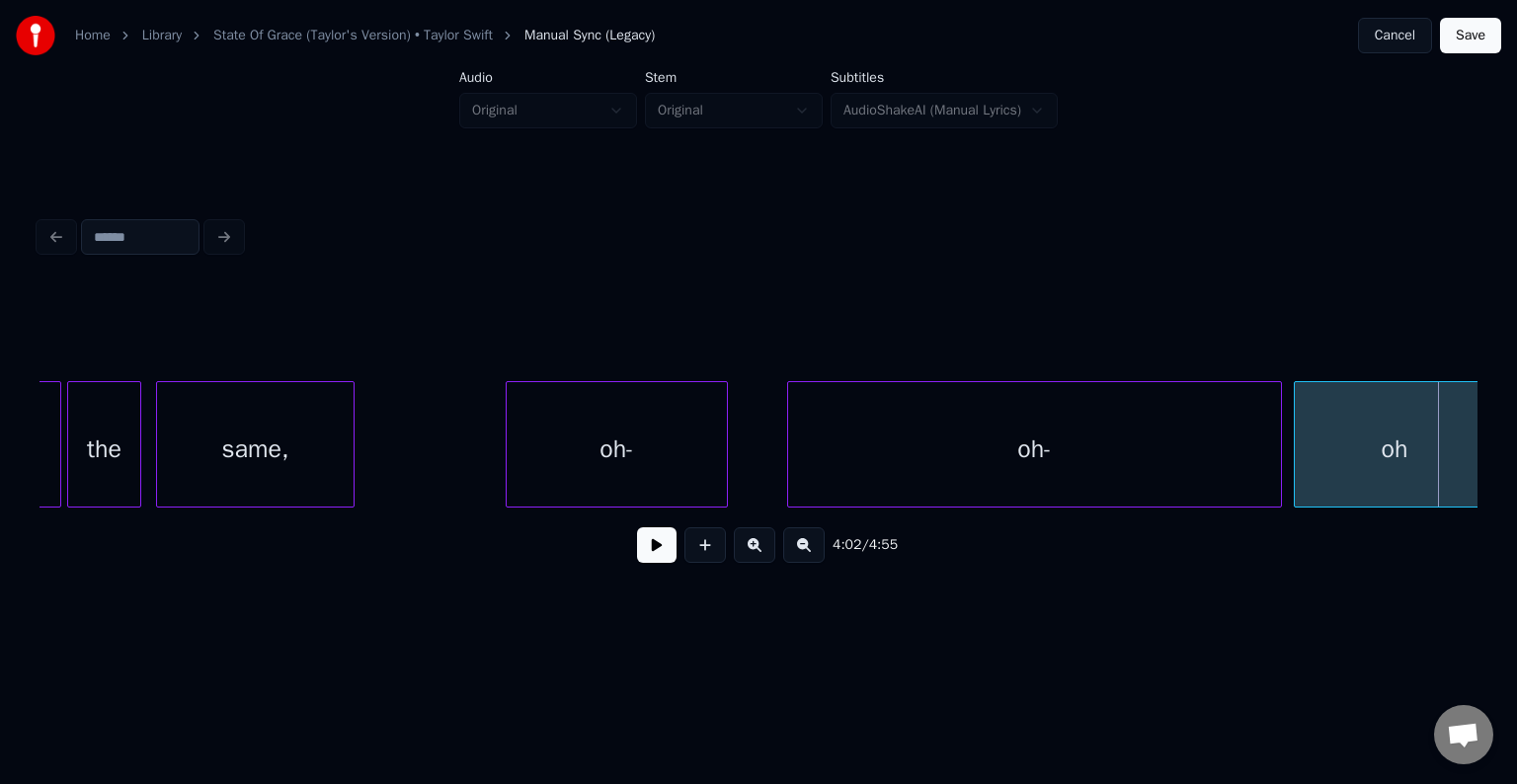 click on "oh-" at bounding box center (1034, 449) 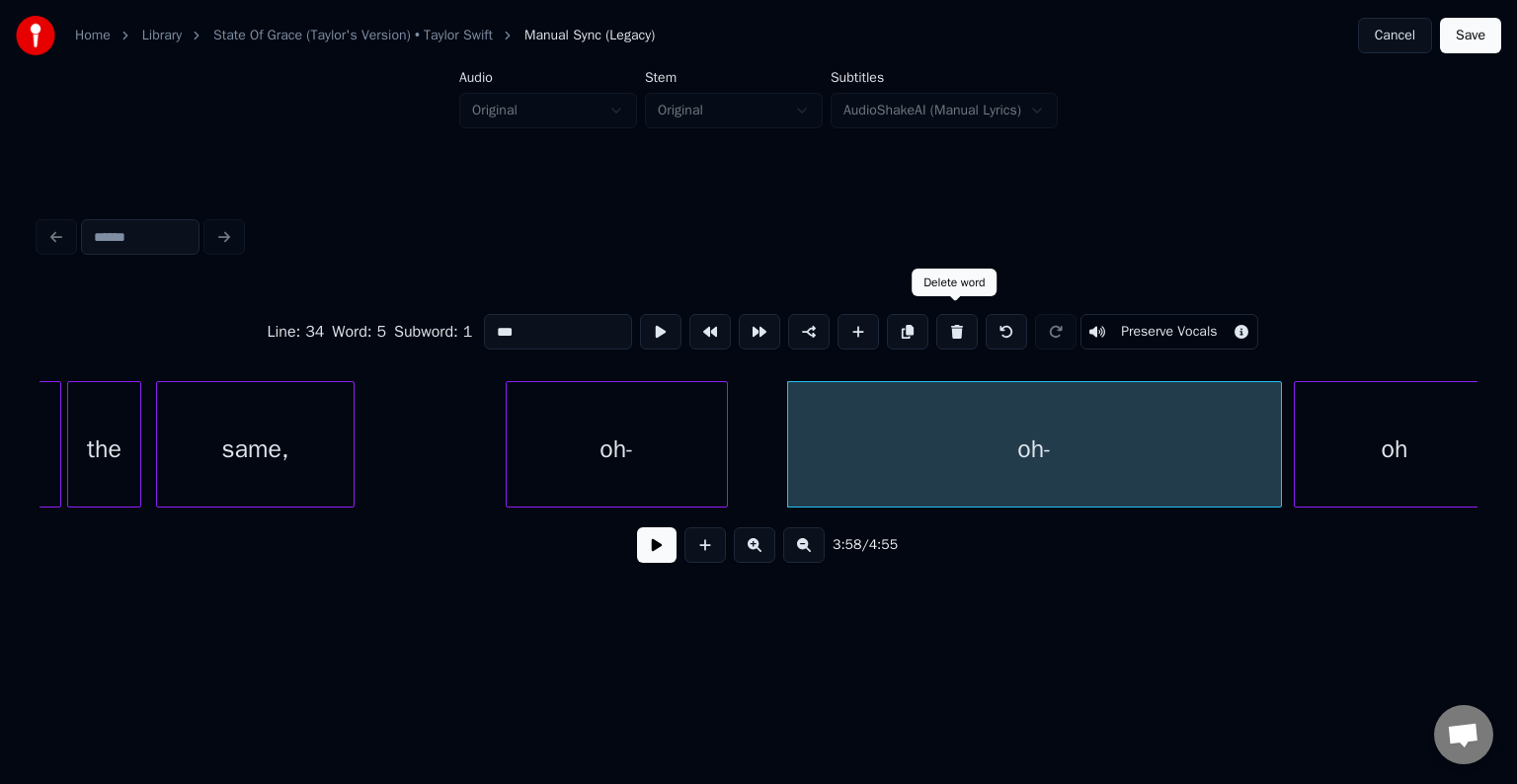 click at bounding box center (957, 332) 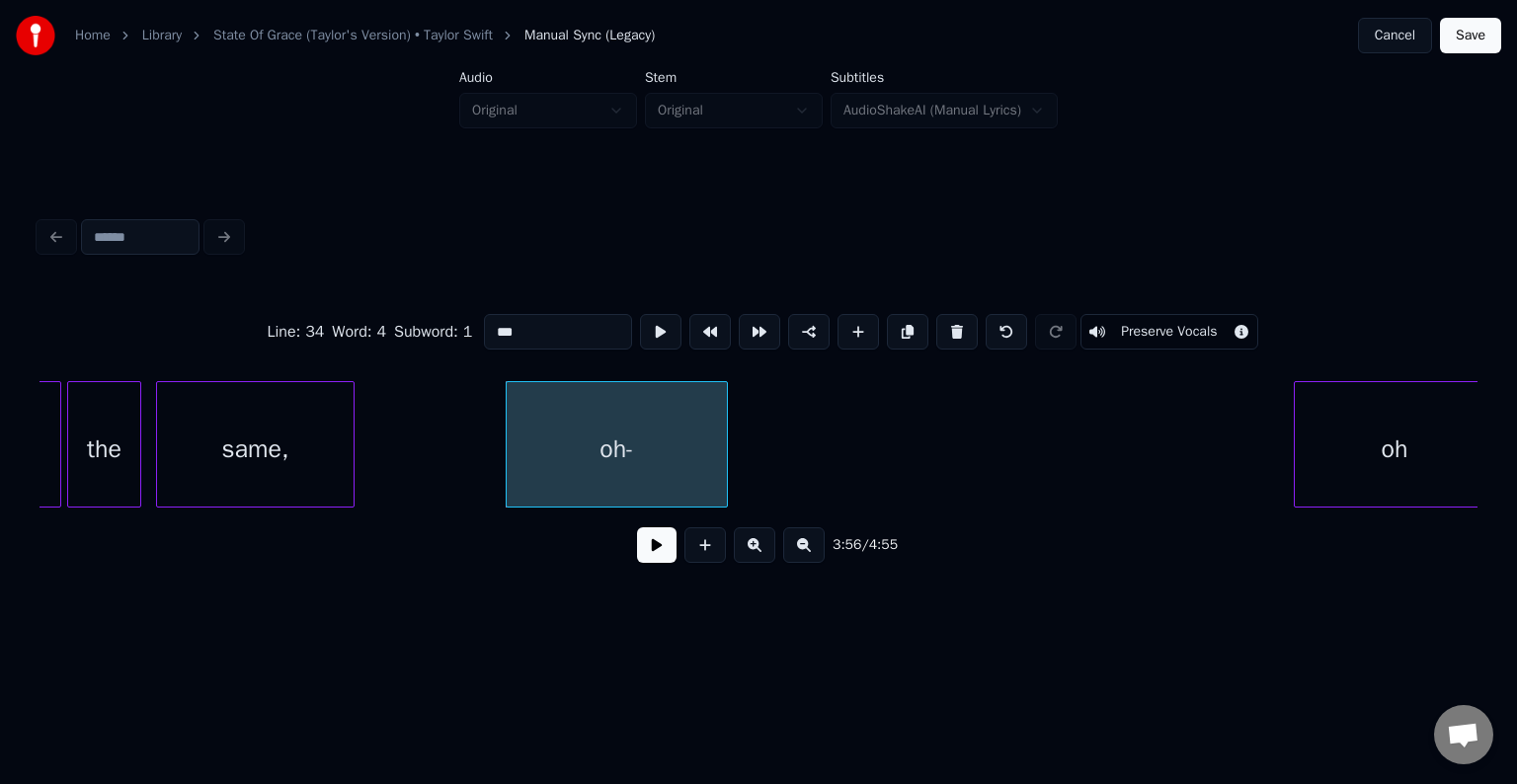 click at bounding box center (957, 332) 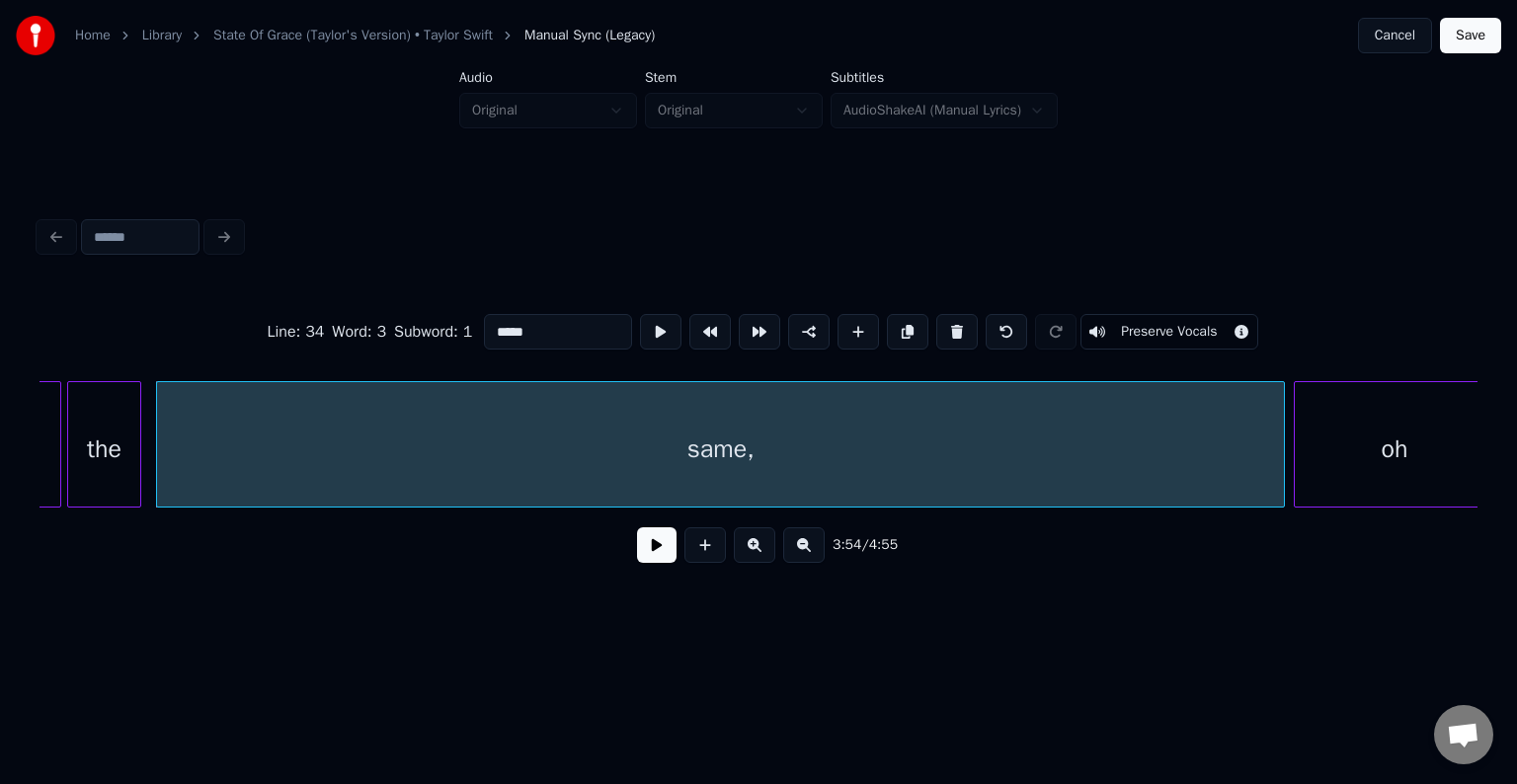 click at bounding box center (1281, 444) 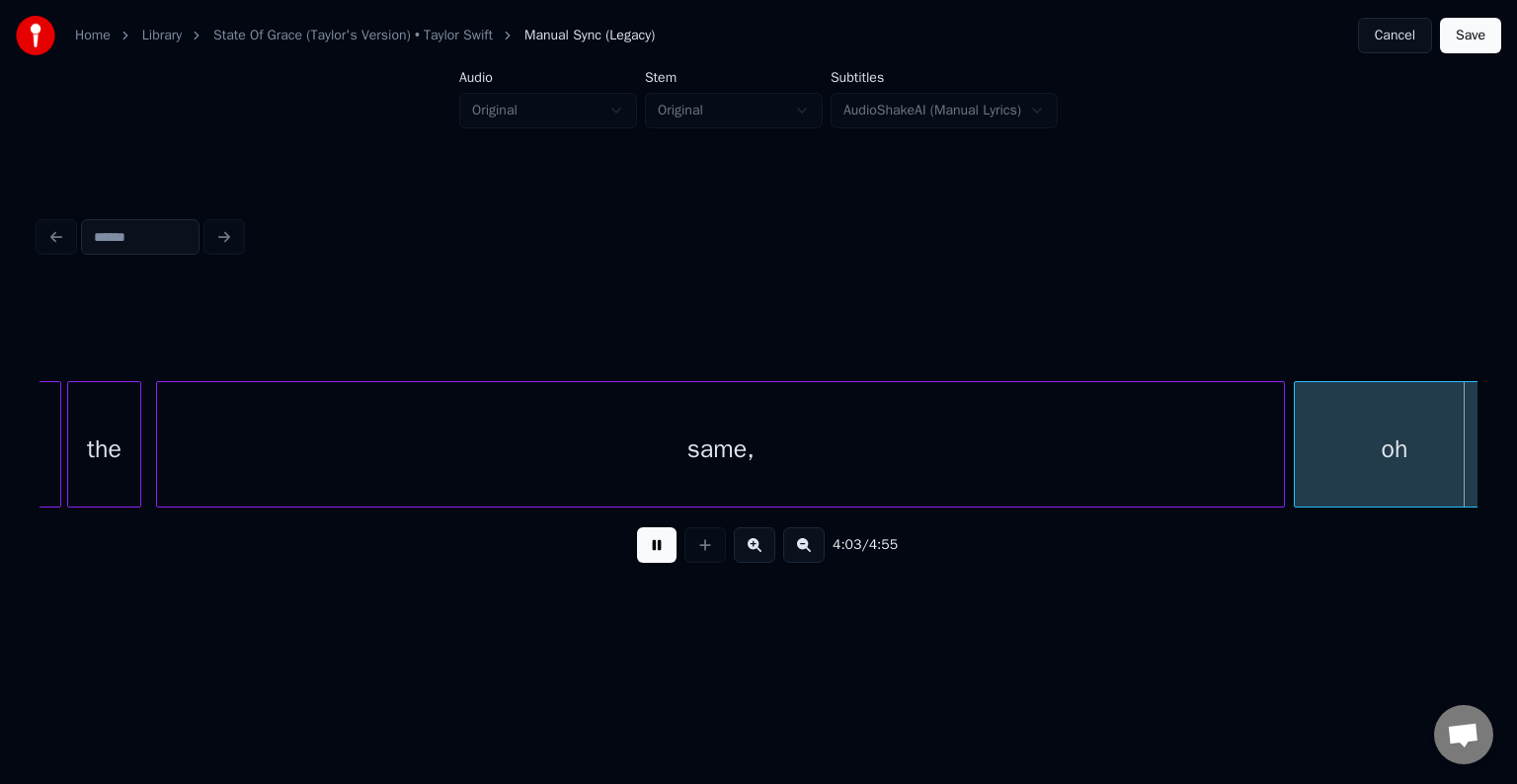 scroll, scrollTop: 0, scrollLeft: 36032, axis: horizontal 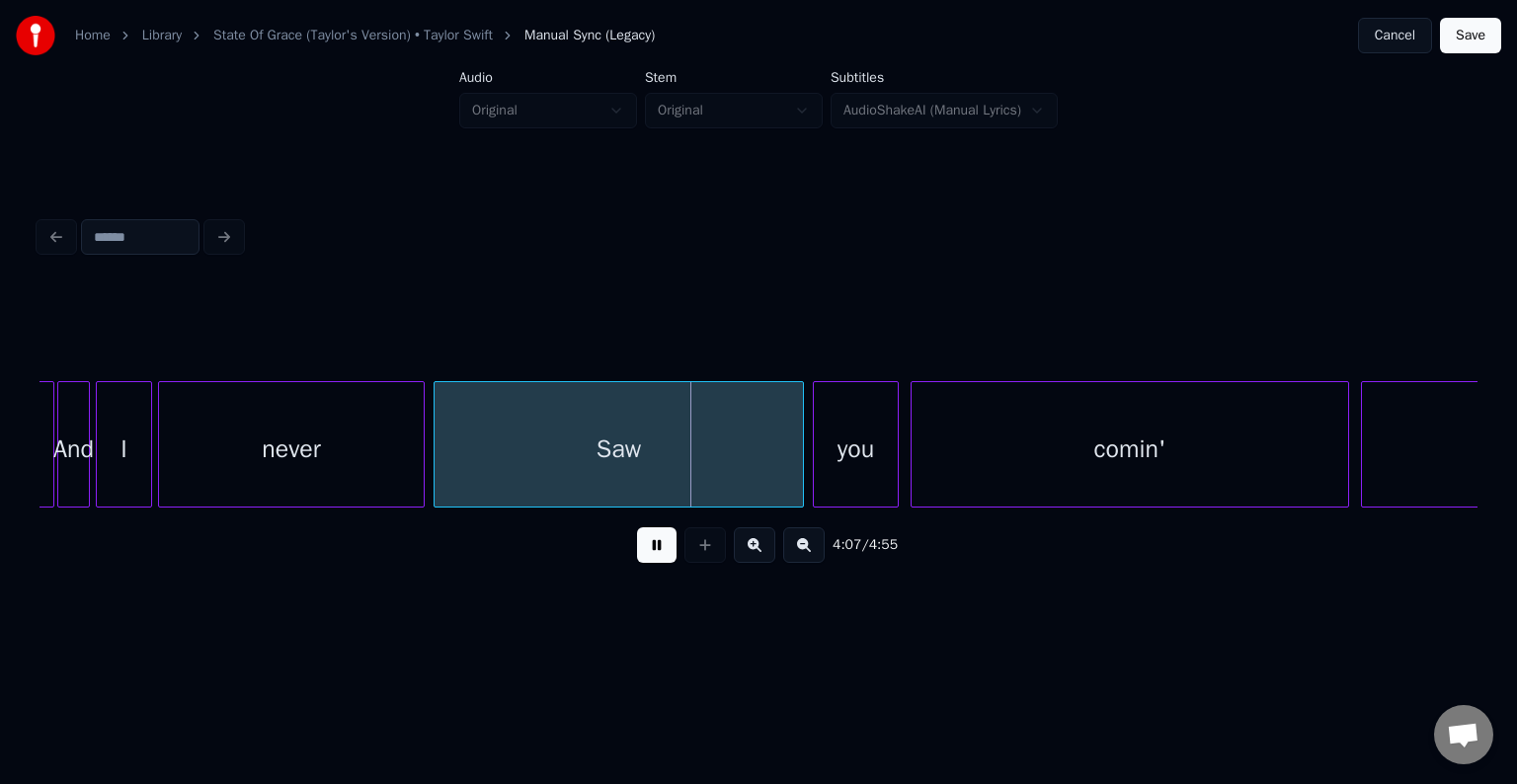 click at bounding box center [657, 545] 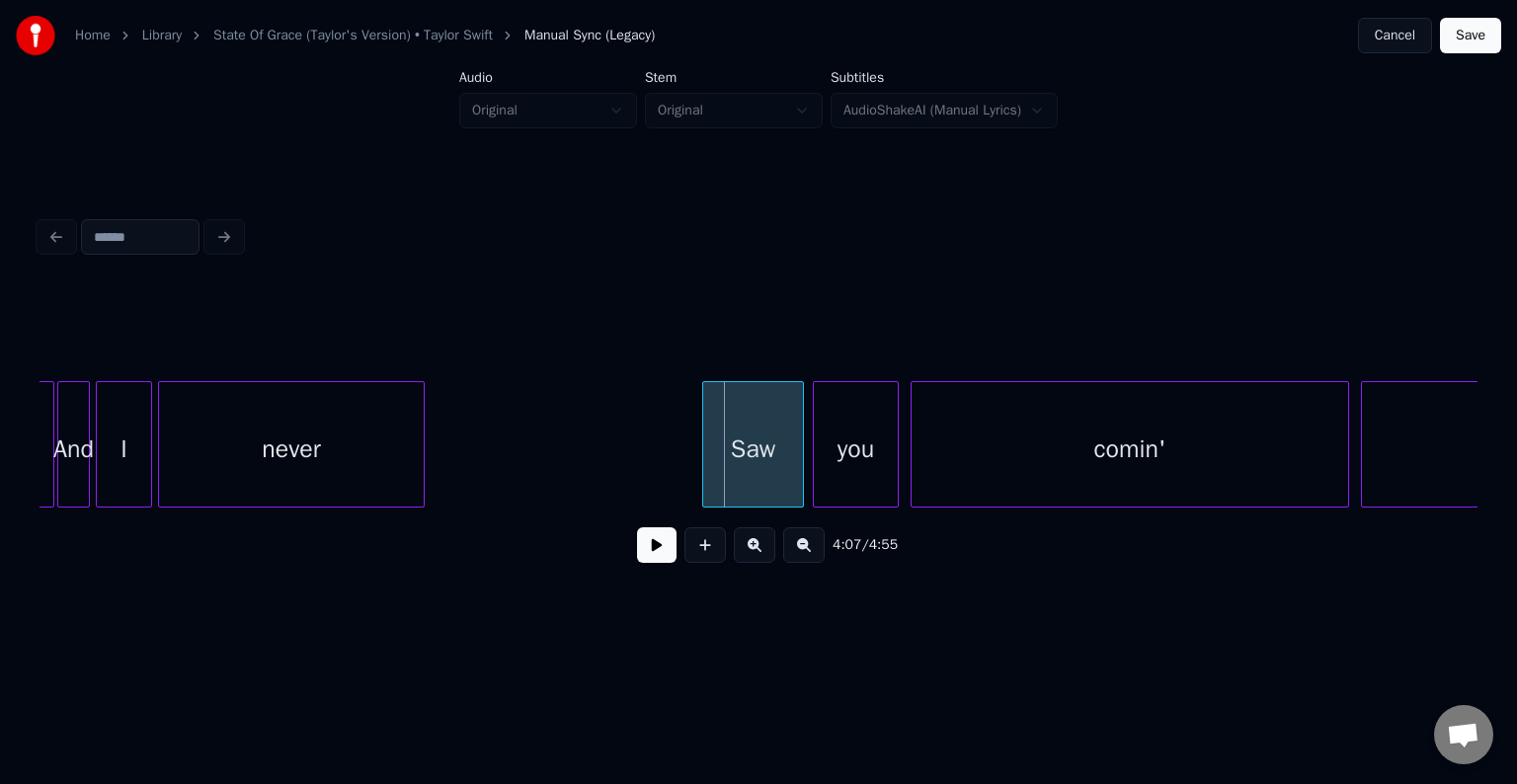 click at bounding box center [706, 444] 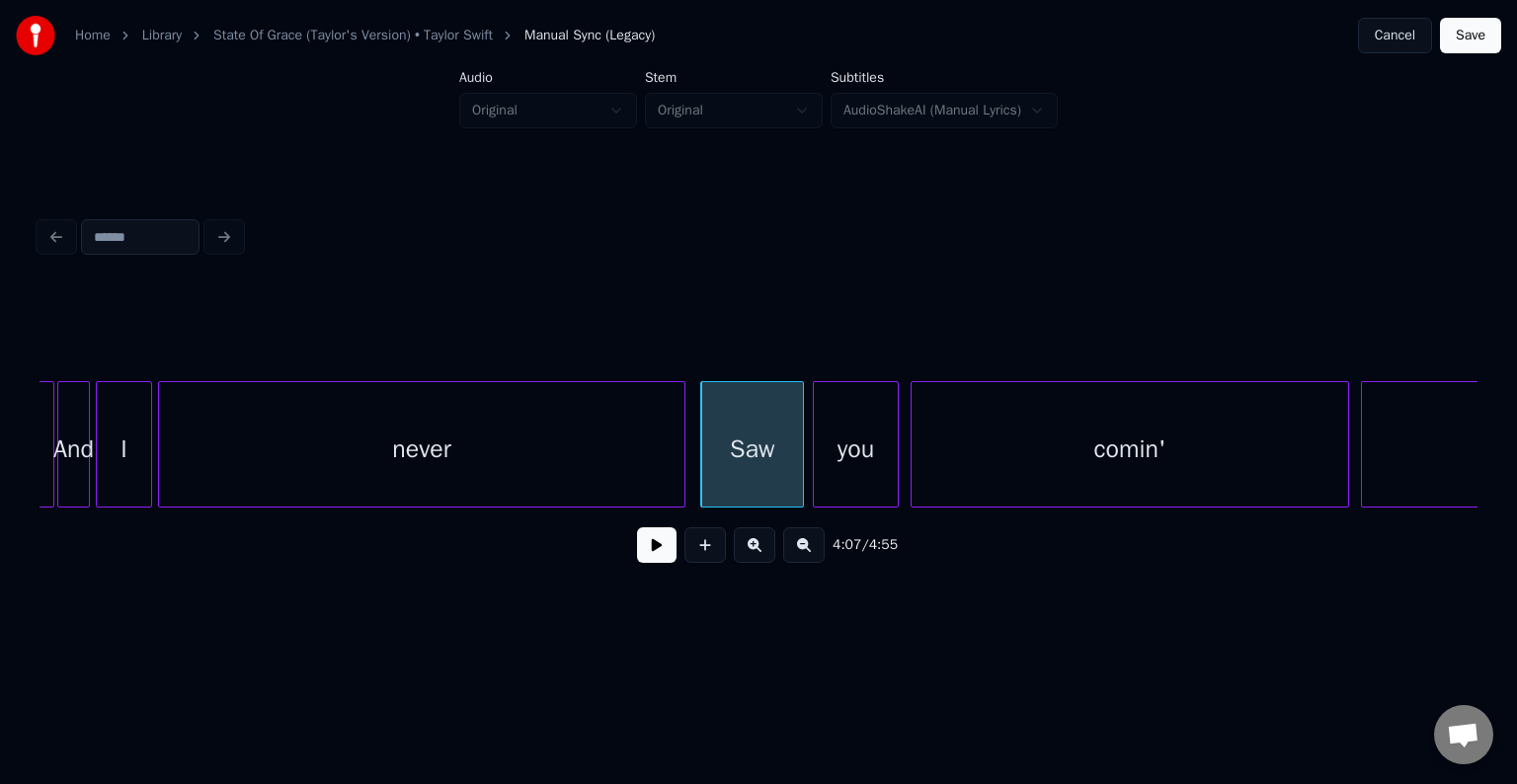 click at bounding box center [681, 444] 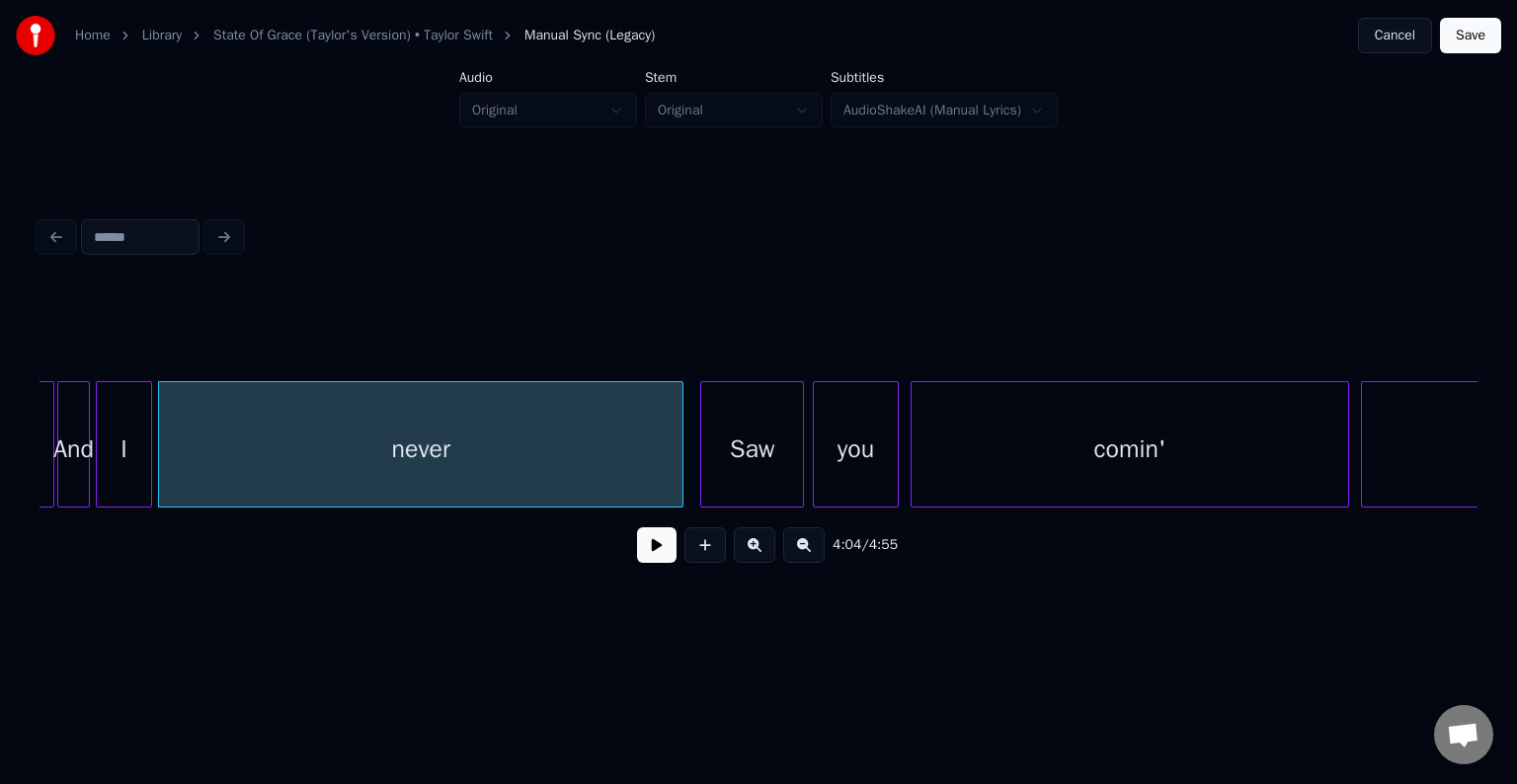 click at bounding box center [657, 545] 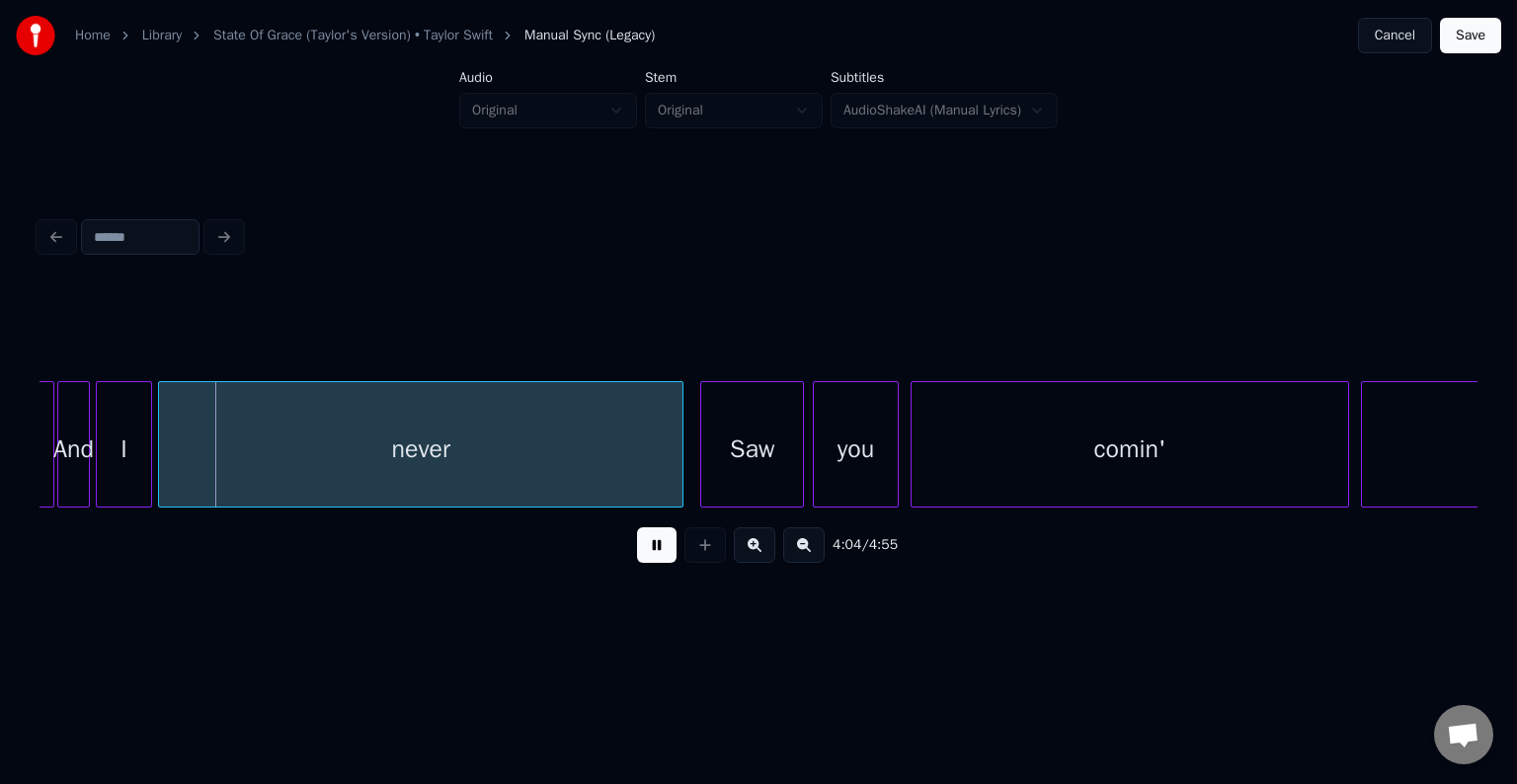click at bounding box center [657, 545] 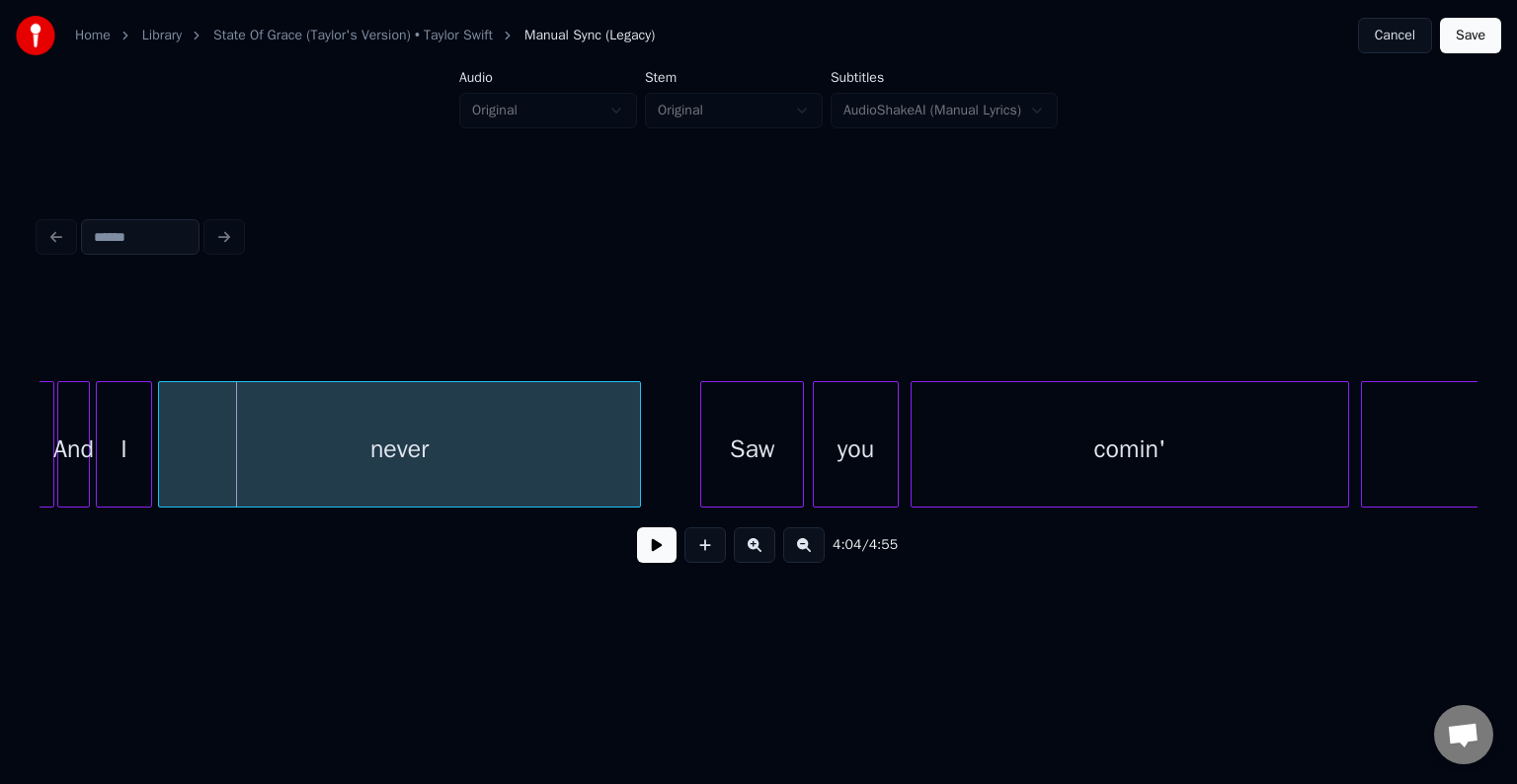 click at bounding box center (637, 444) 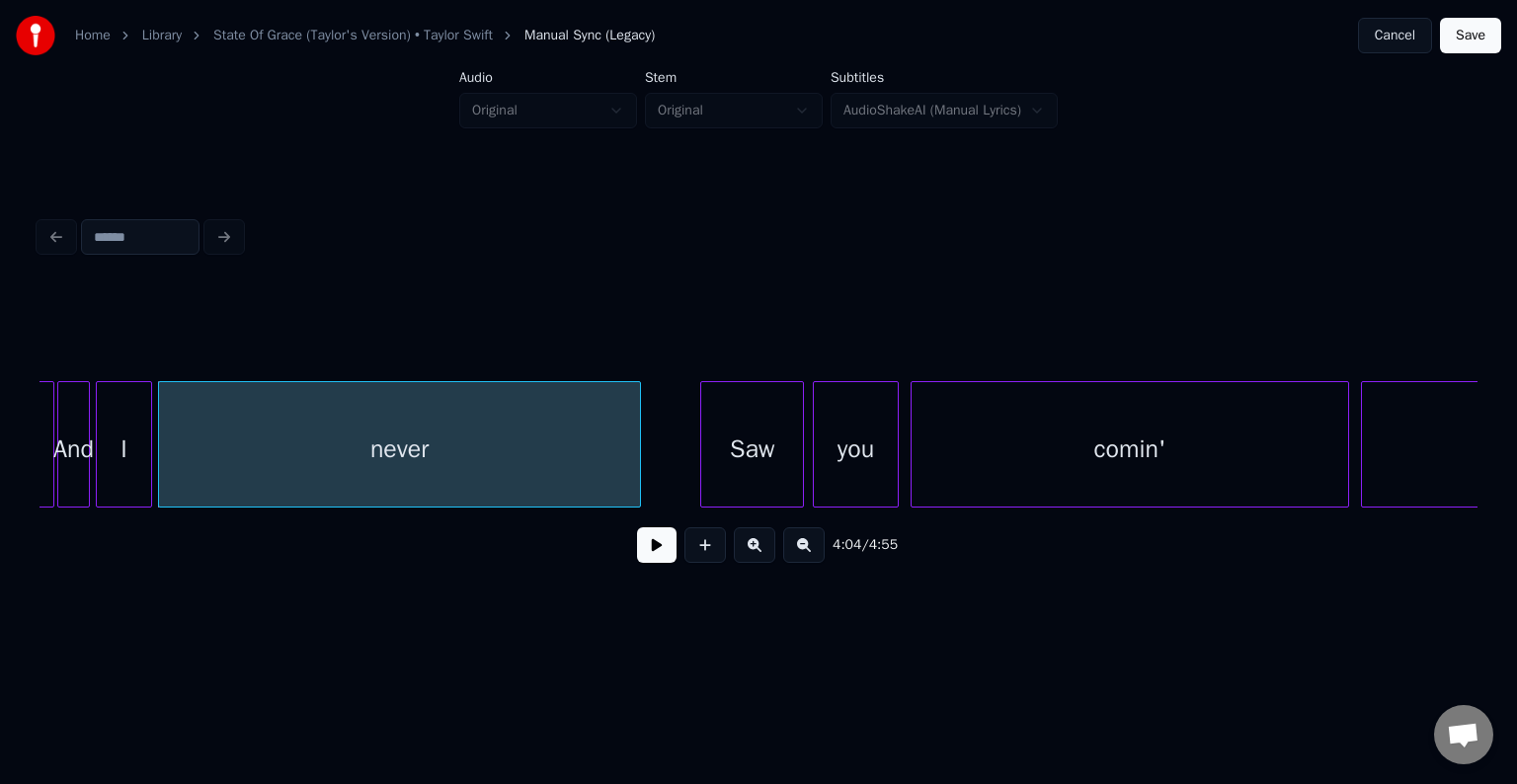 click on "4:04  /  4:55" at bounding box center (758, 545) 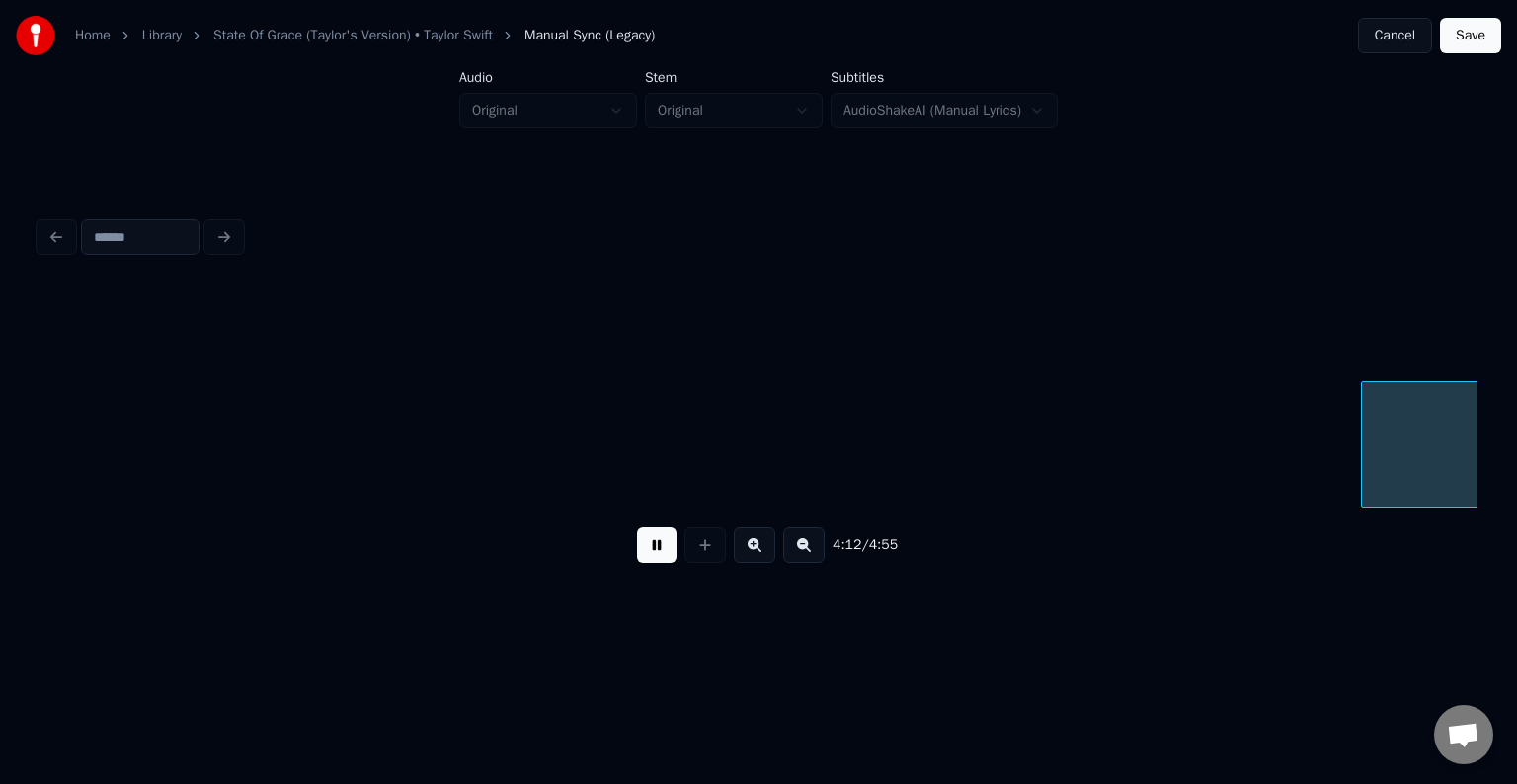 scroll, scrollTop: 0, scrollLeft: 37471, axis: horizontal 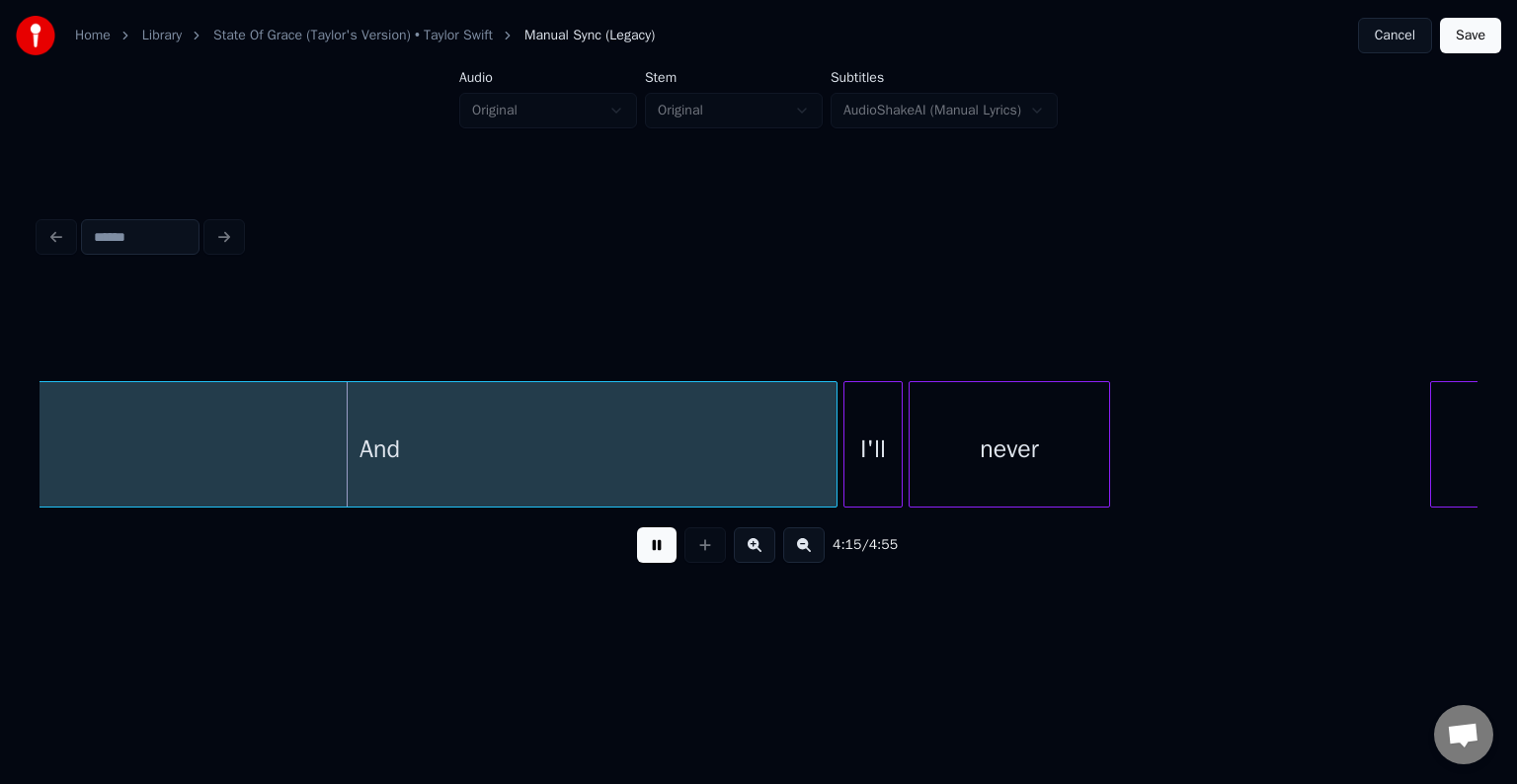 click at bounding box center [657, 545] 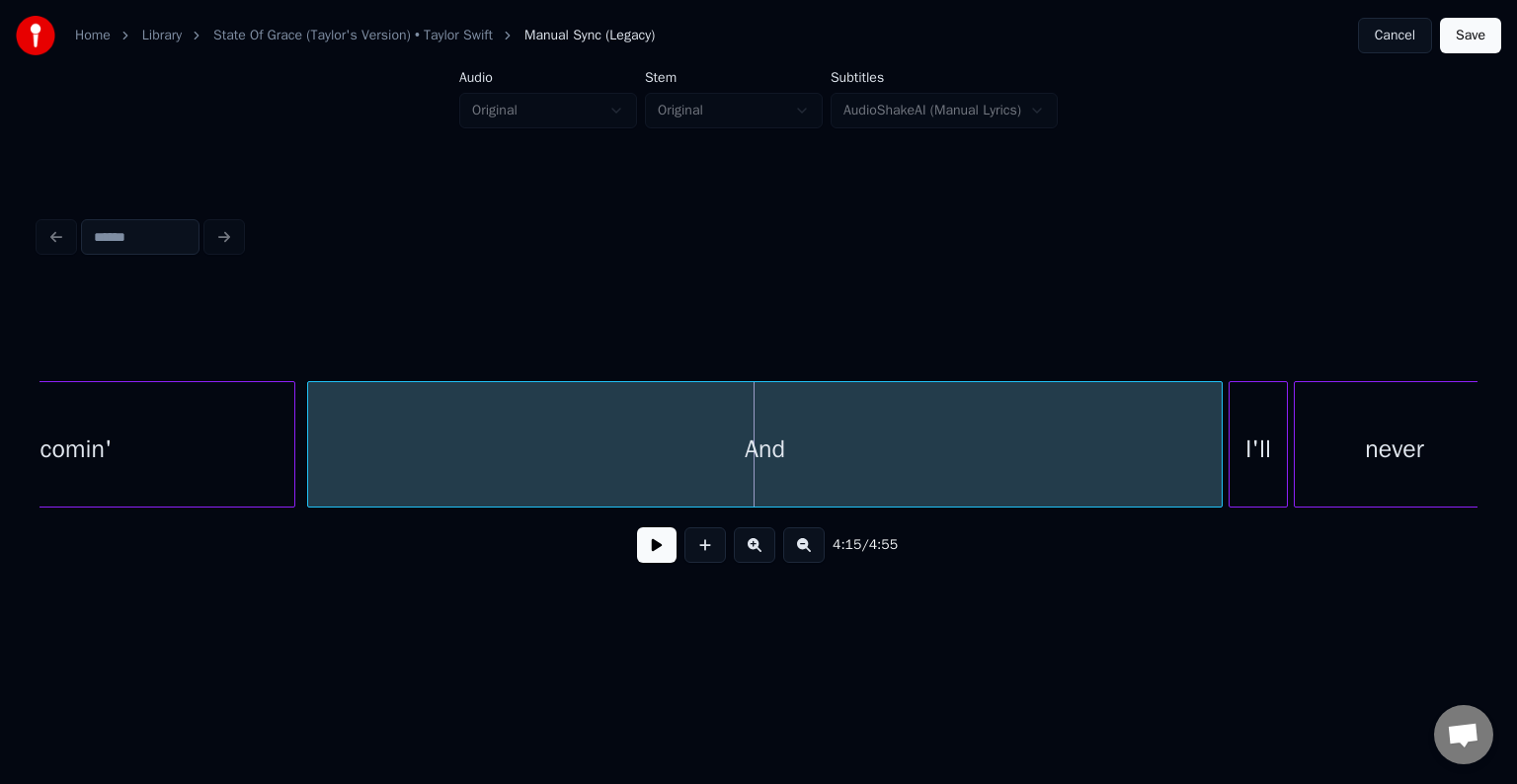 scroll, scrollTop: 0, scrollLeft: 37076, axis: horizontal 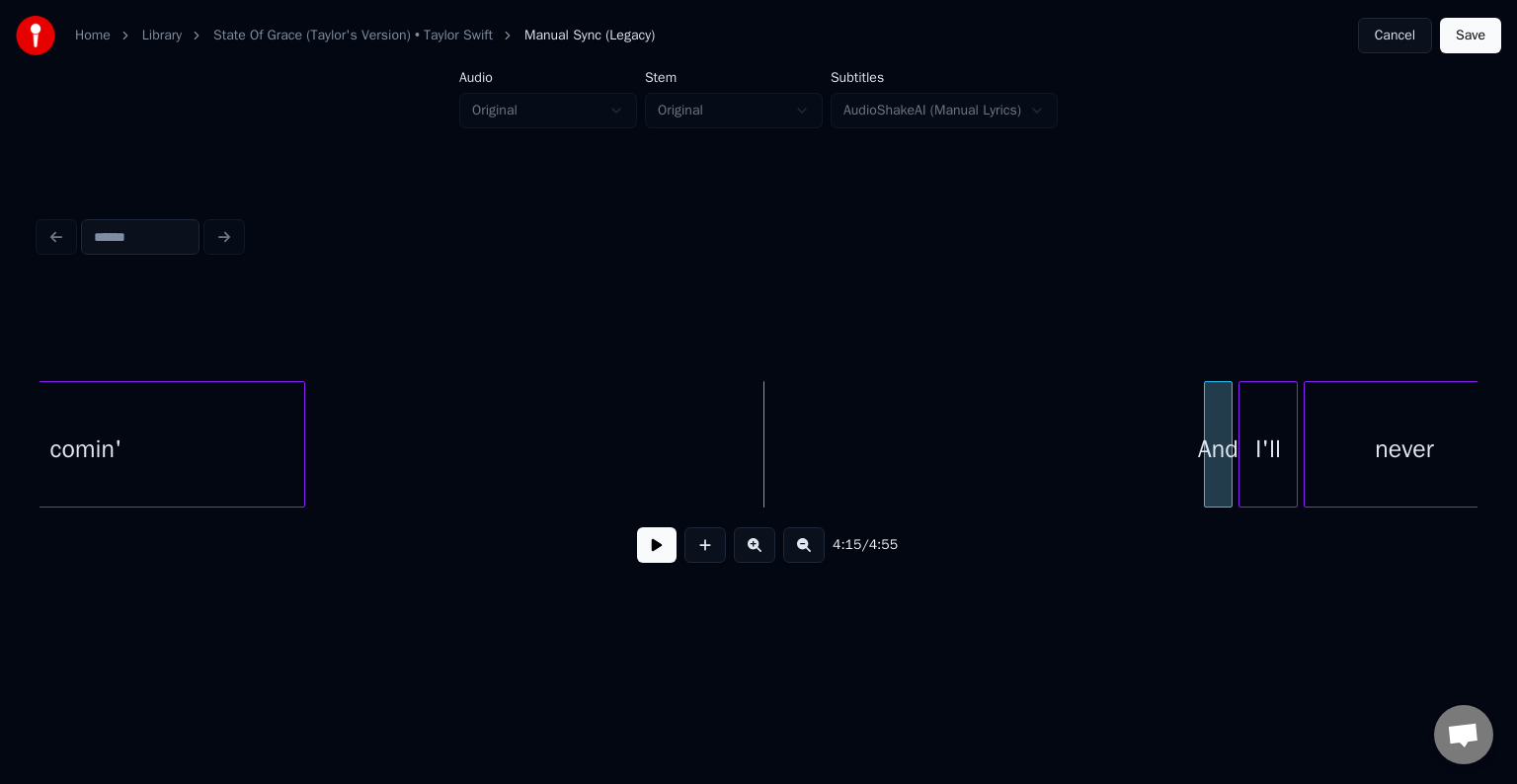 click at bounding box center (1208, 444) 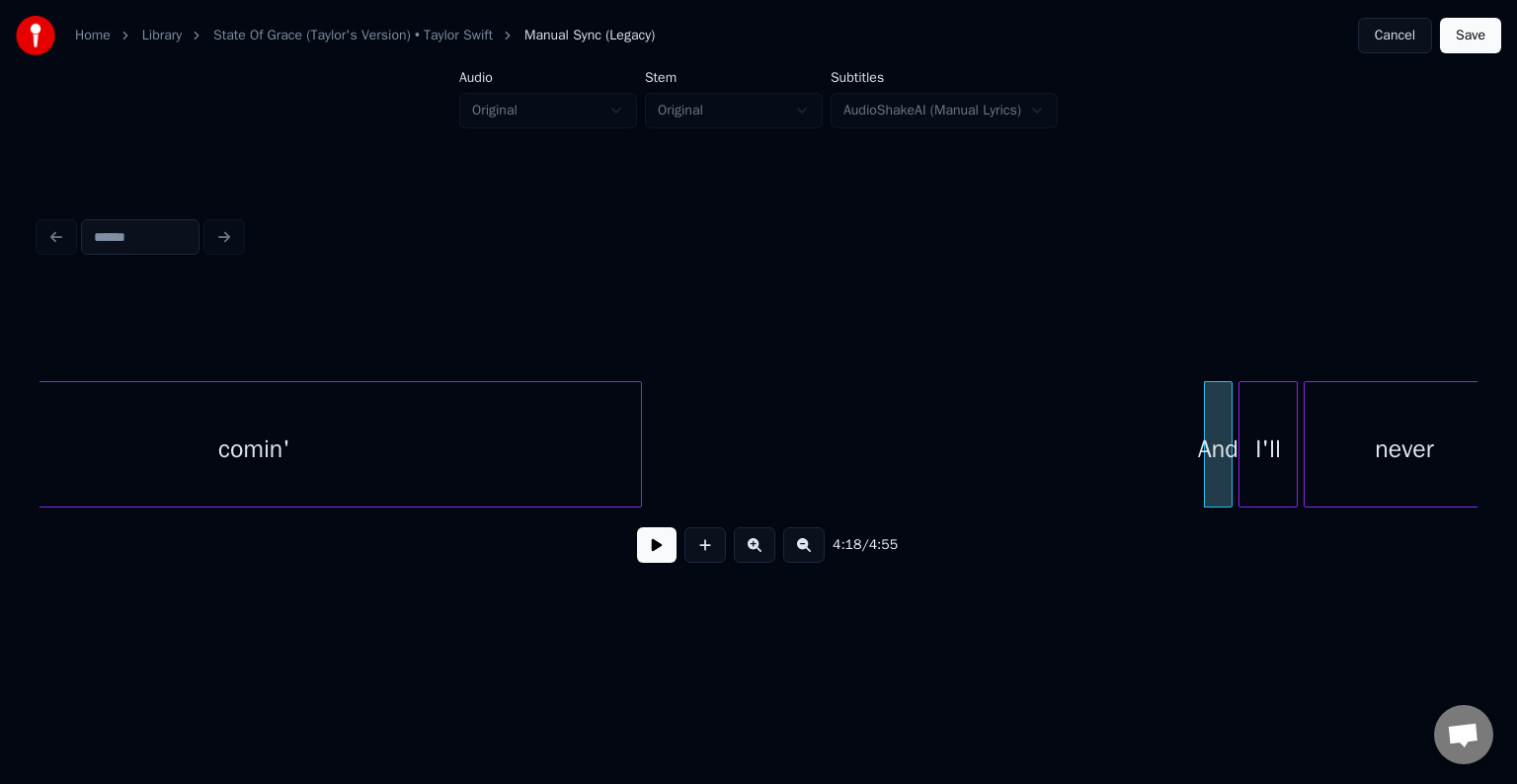 click at bounding box center (638, 444) 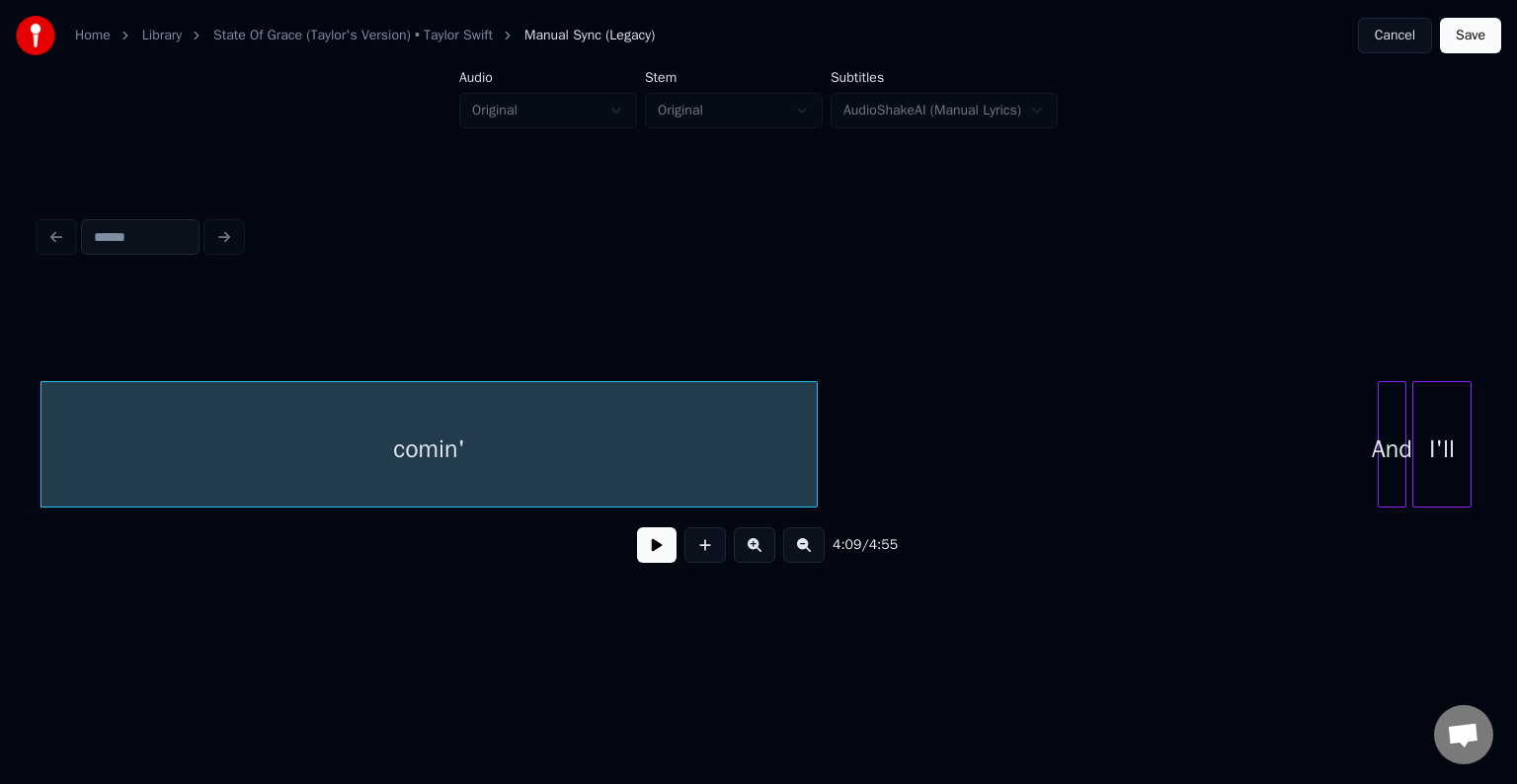 click at bounding box center (657, 545) 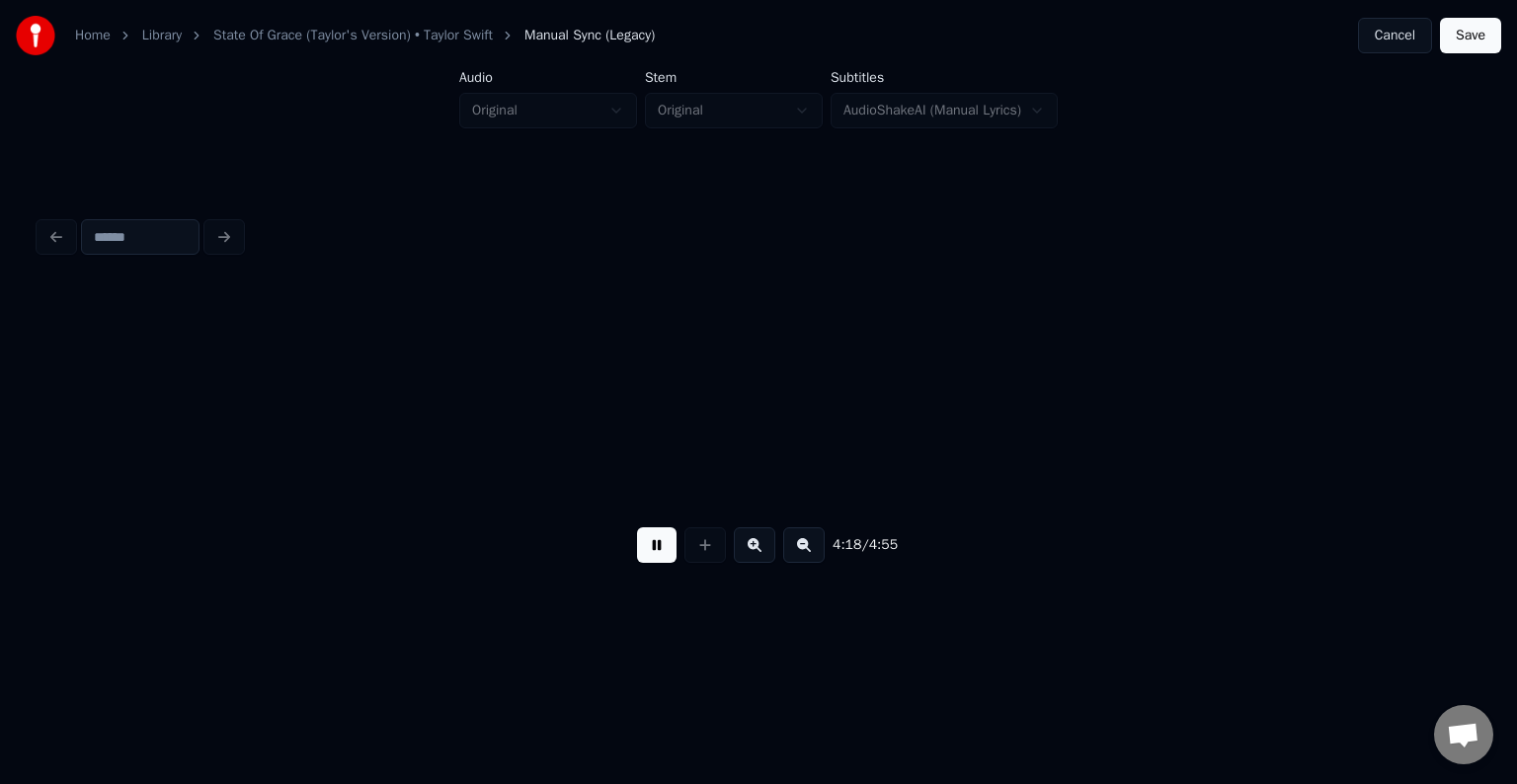 scroll, scrollTop: 0, scrollLeft: 38342, axis: horizontal 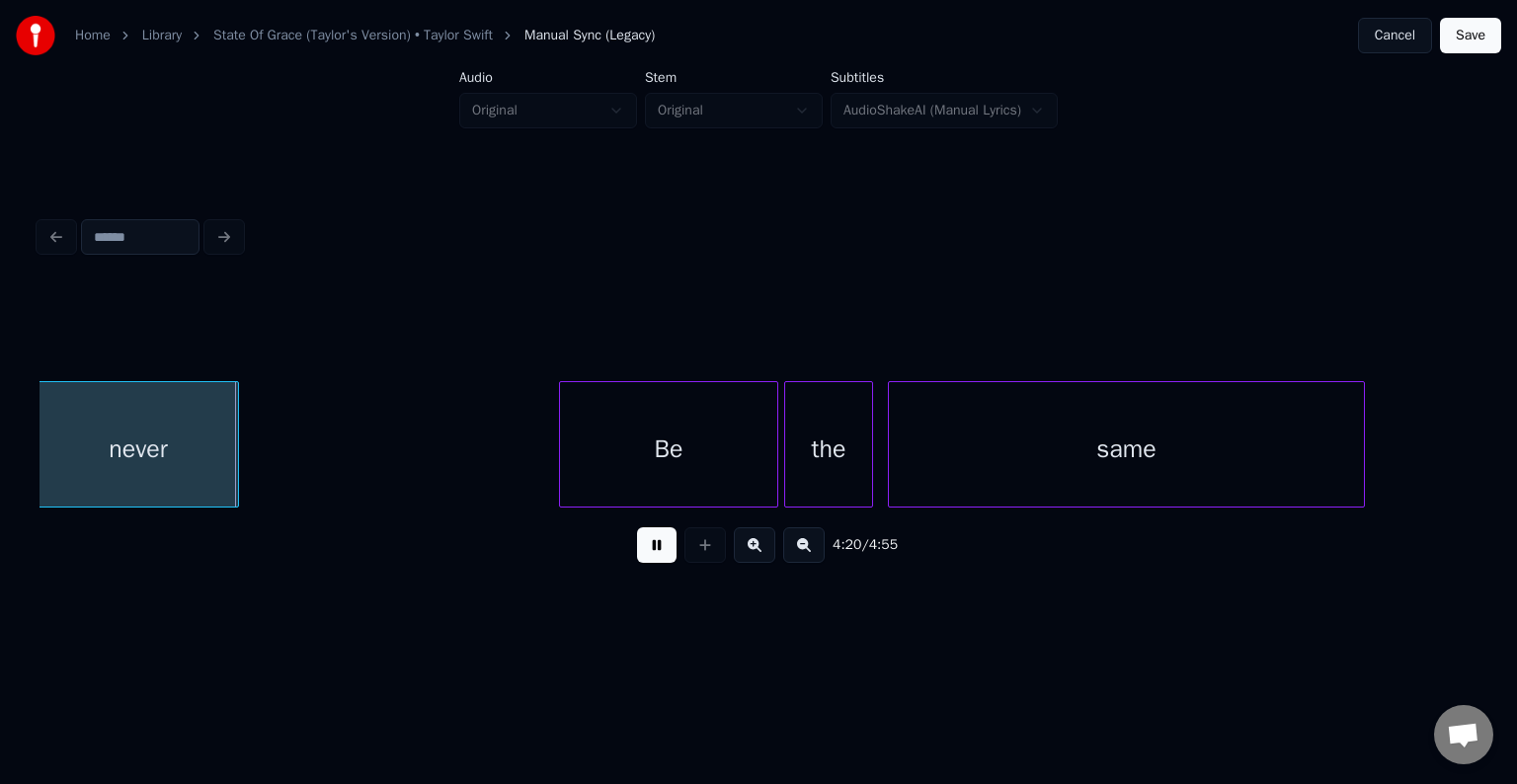 click at bounding box center [657, 545] 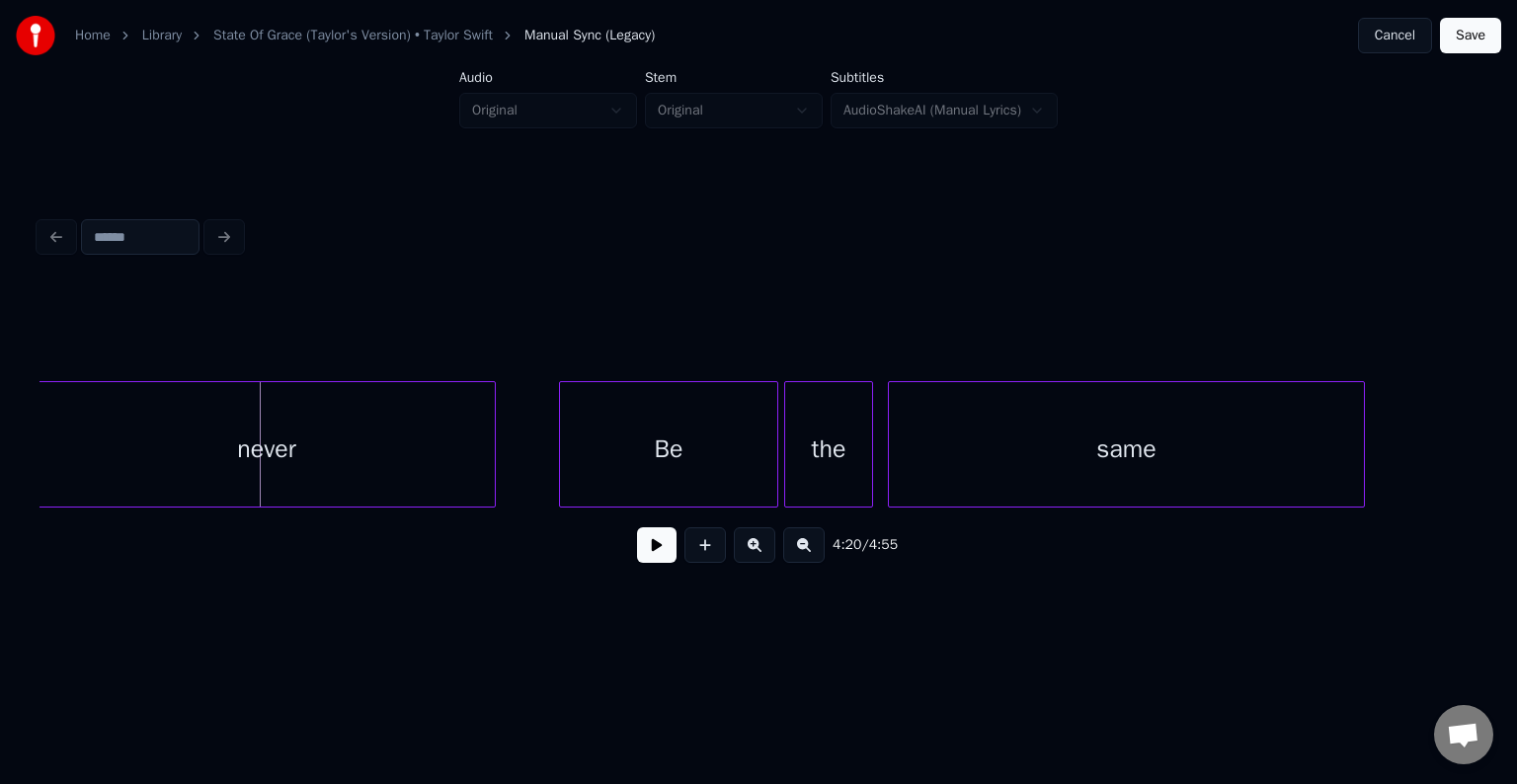 click at bounding box center [492, 444] 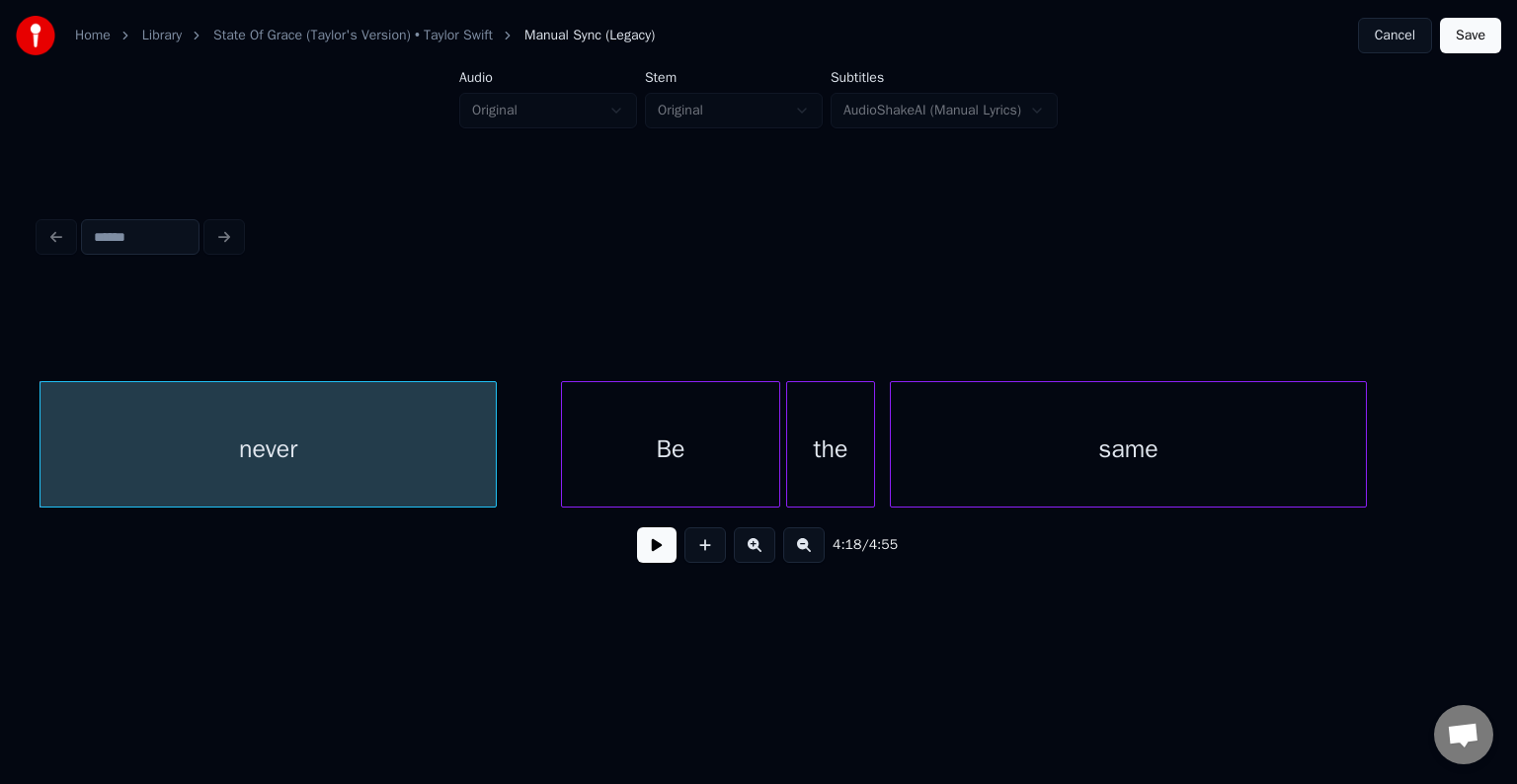 click at bounding box center [657, 545] 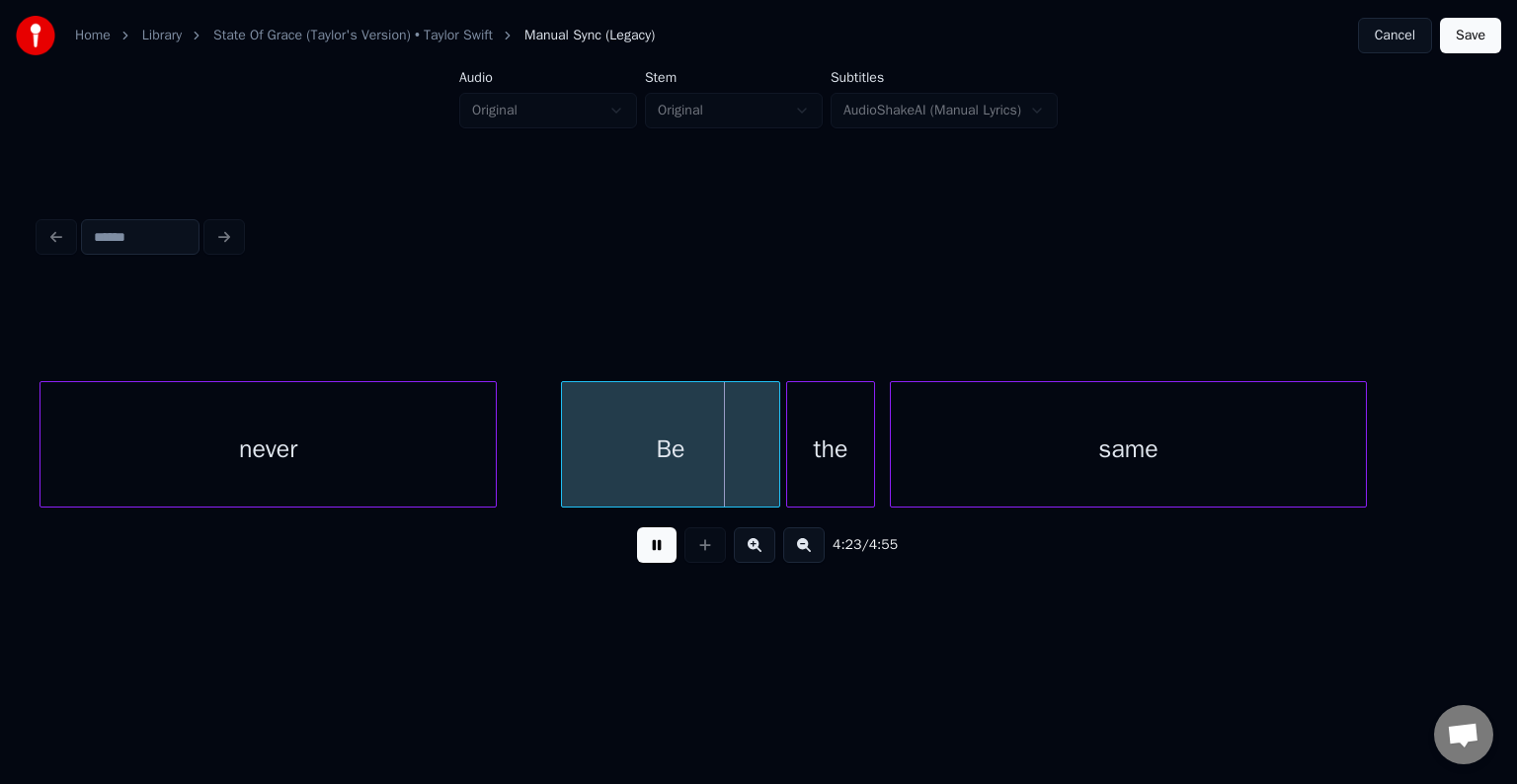 click at bounding box center [657, 545] 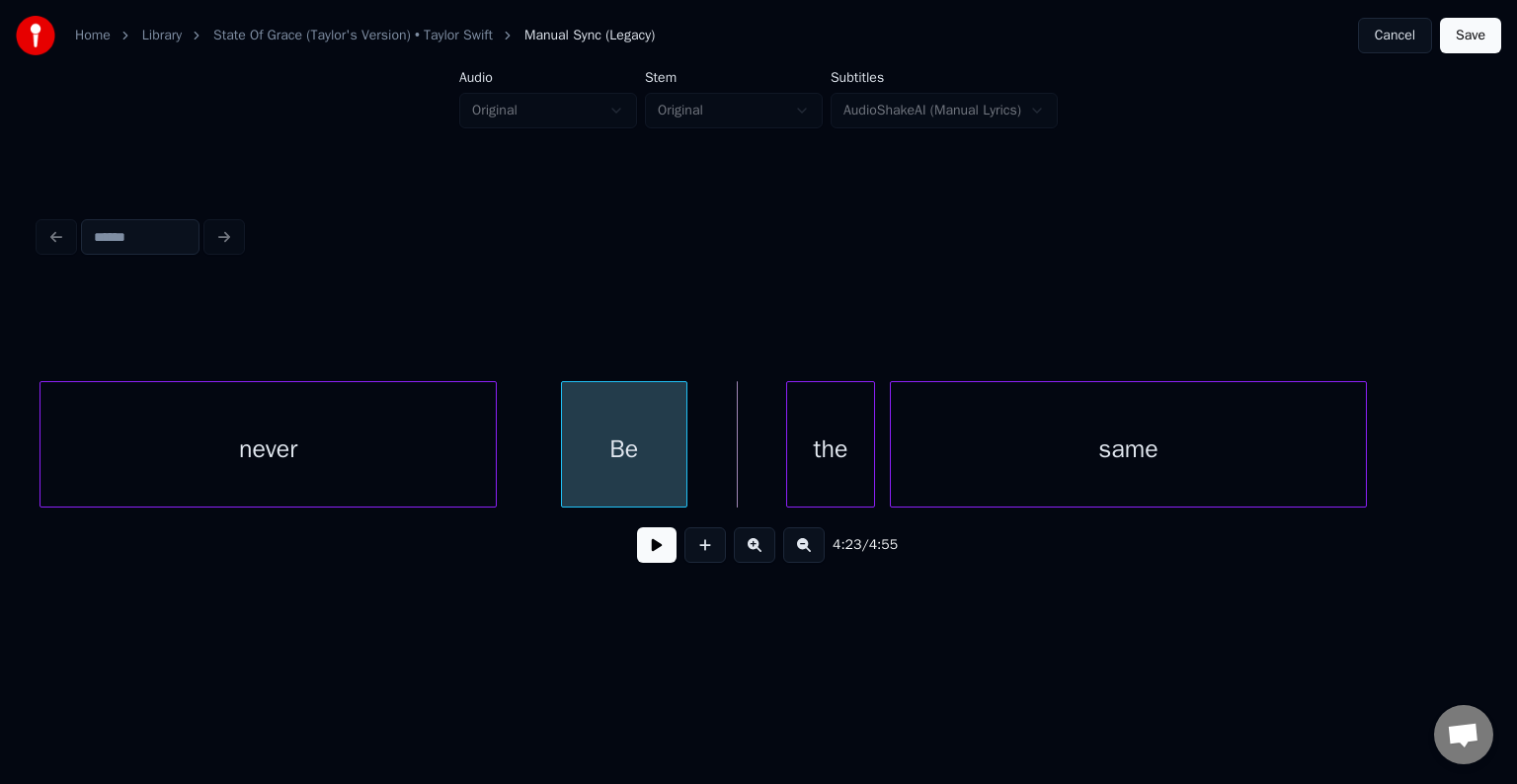 click at bounding box center (683, 444) 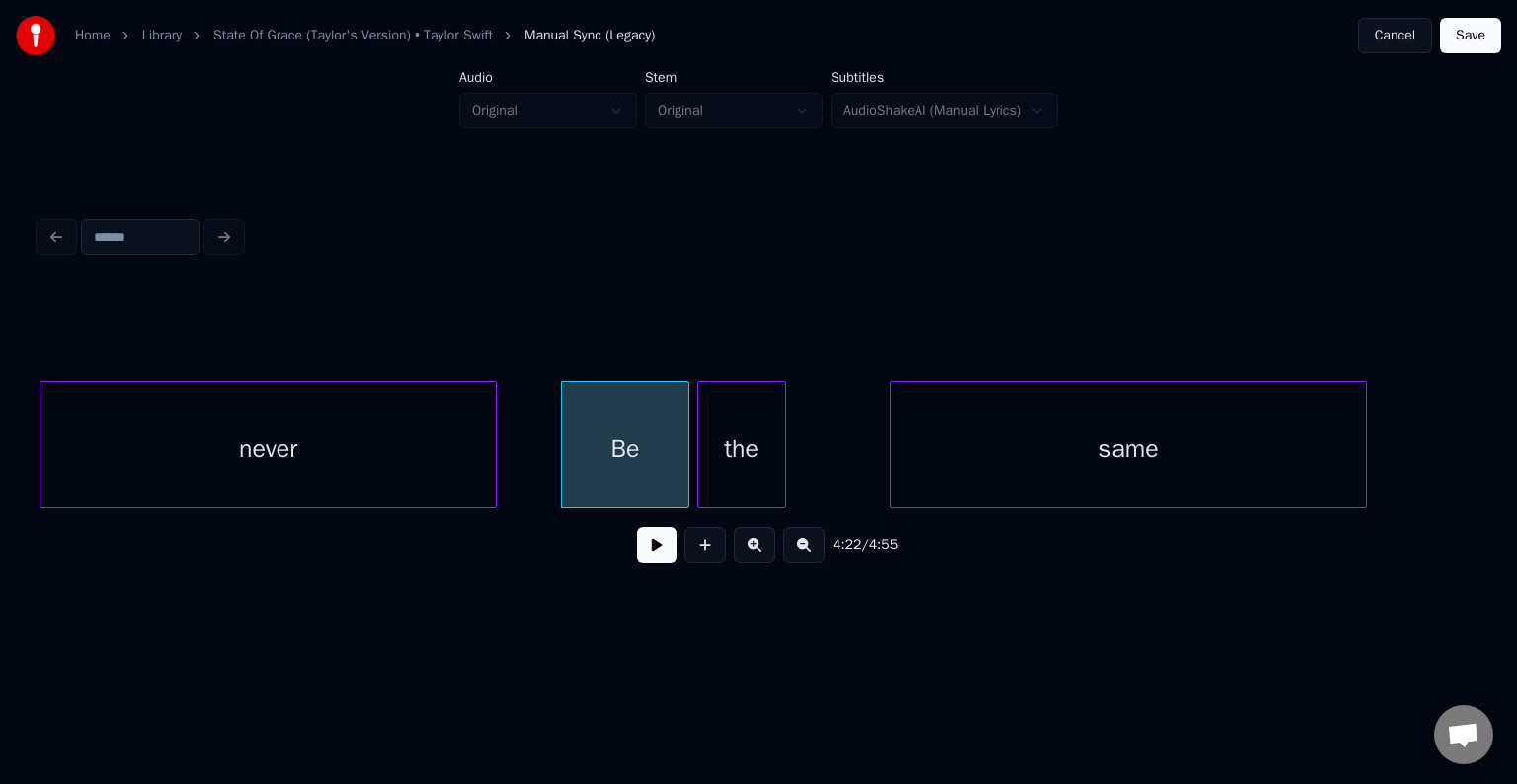 click on "the" at bounding box center [742, 449] 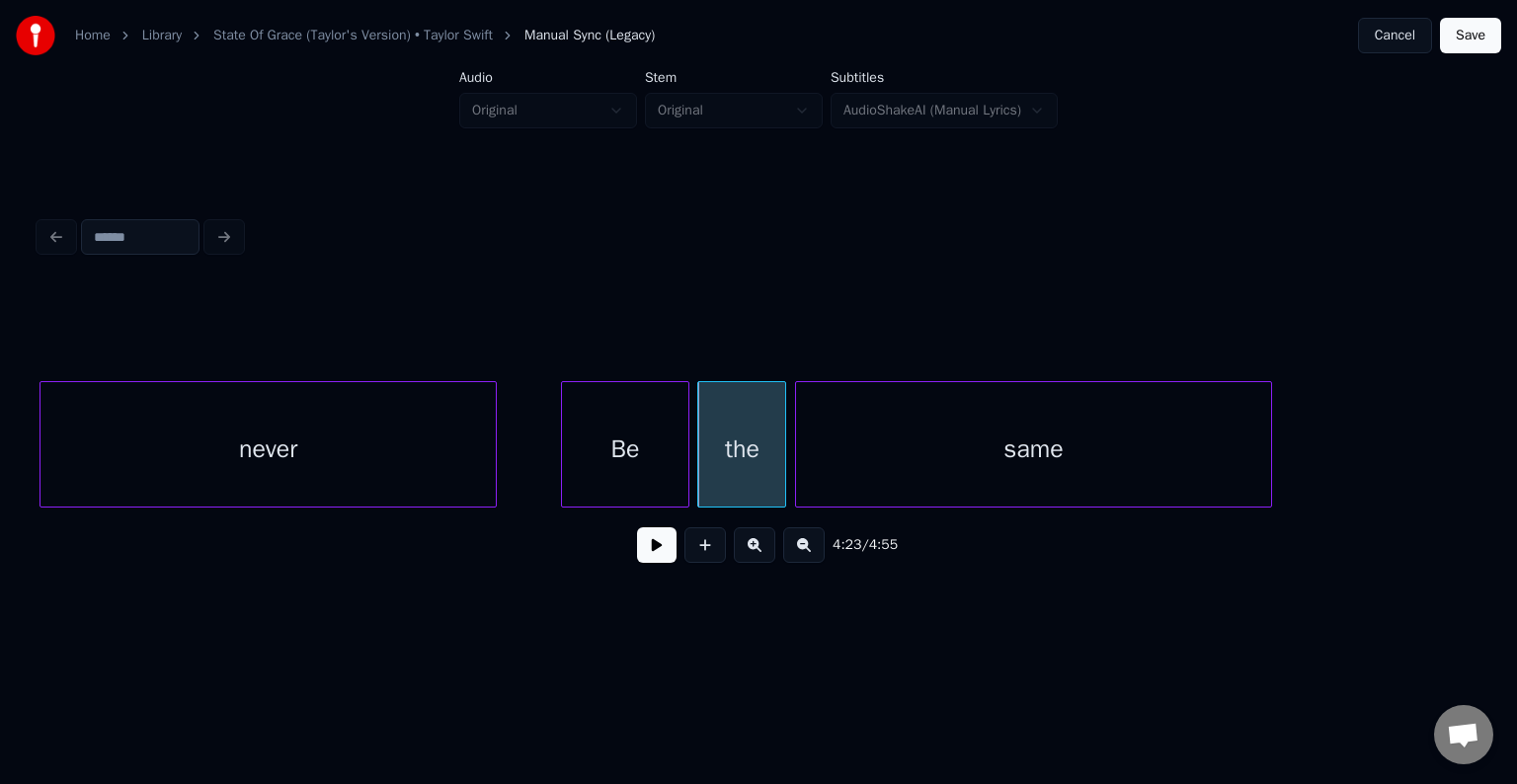 click on "same" at bounding box center [1033, 449] 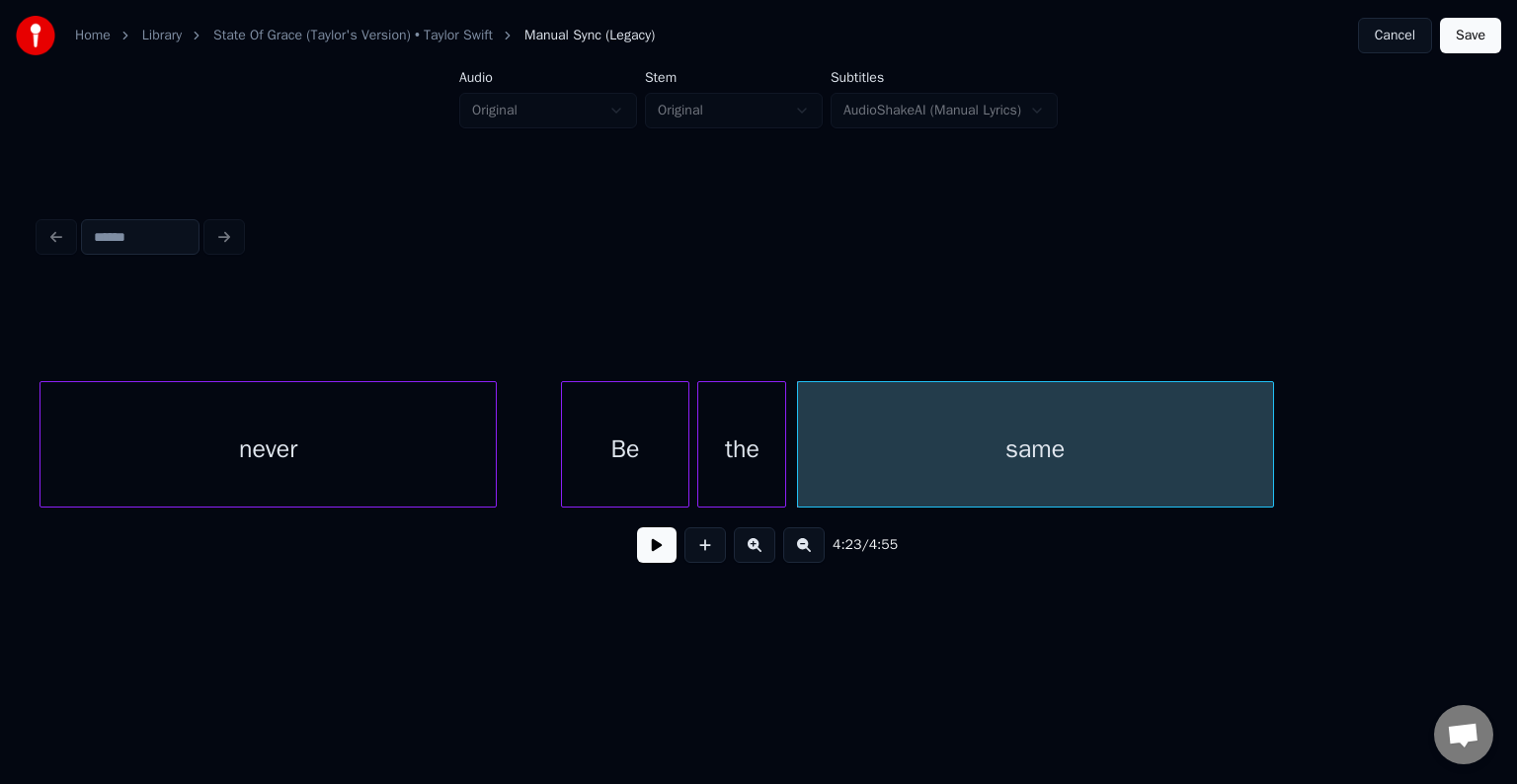 click on "never Be the same" at bounding box center (-16413, 444) 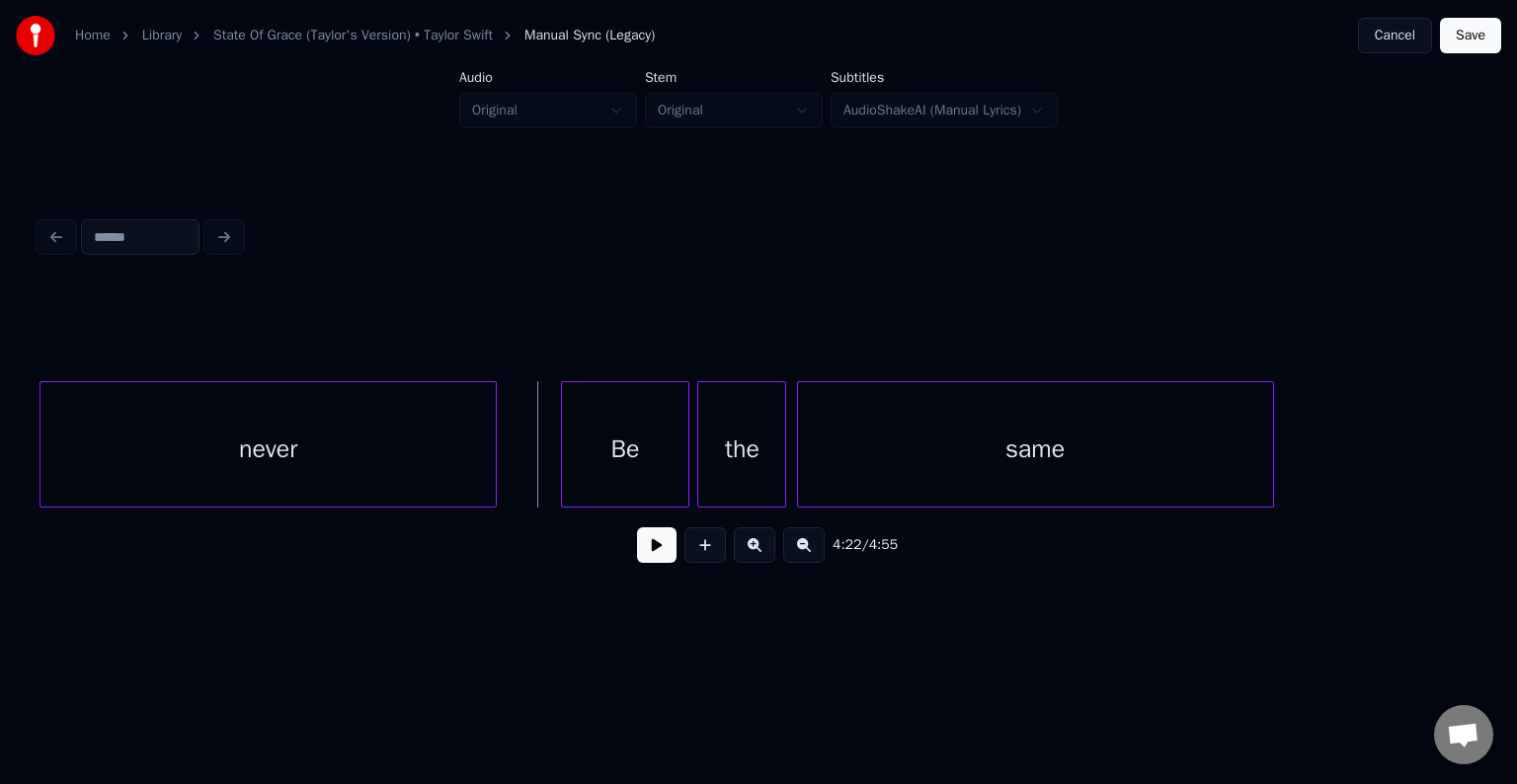 click at bounding box center [657, 545] 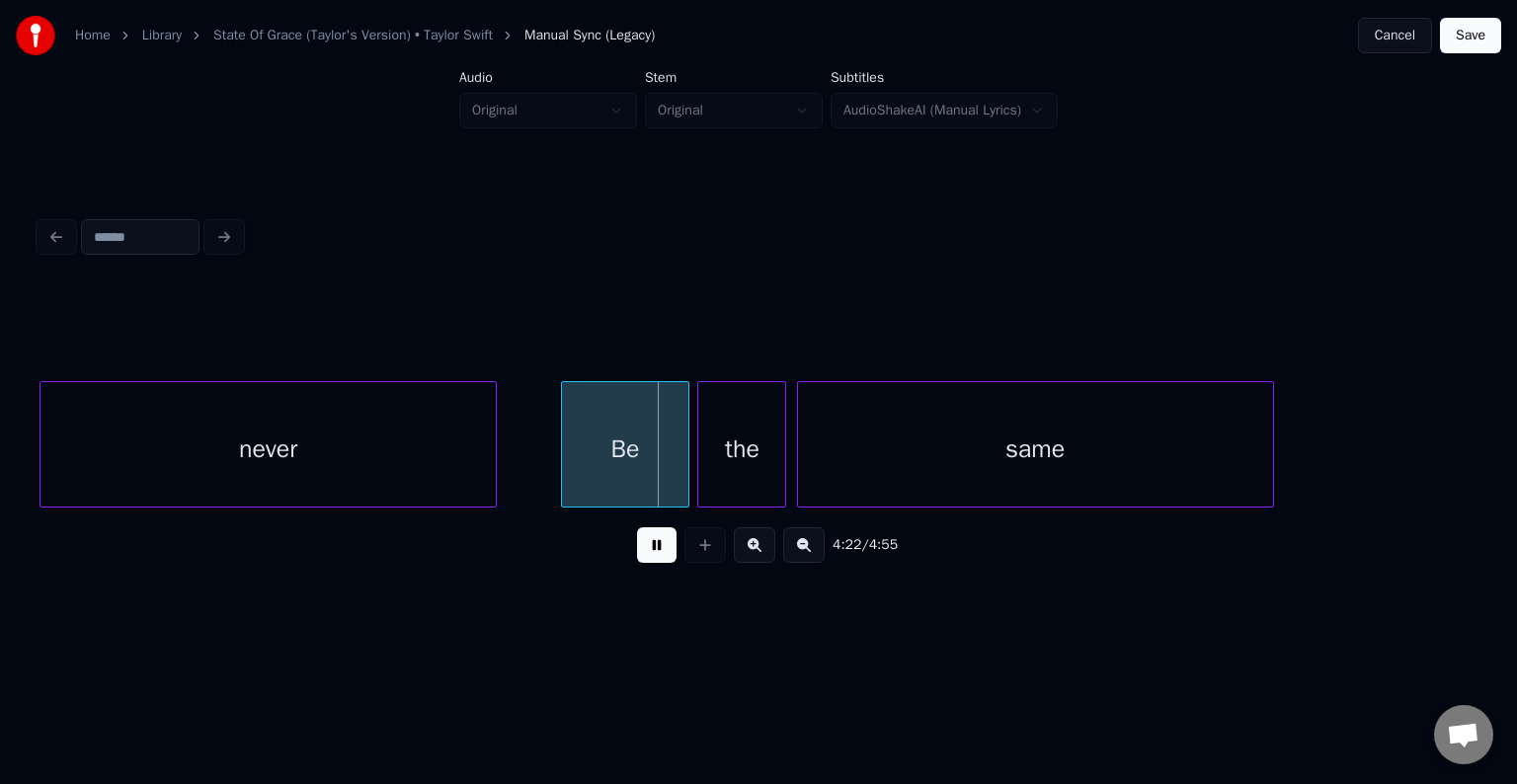 click at bounding box center [657, 545] 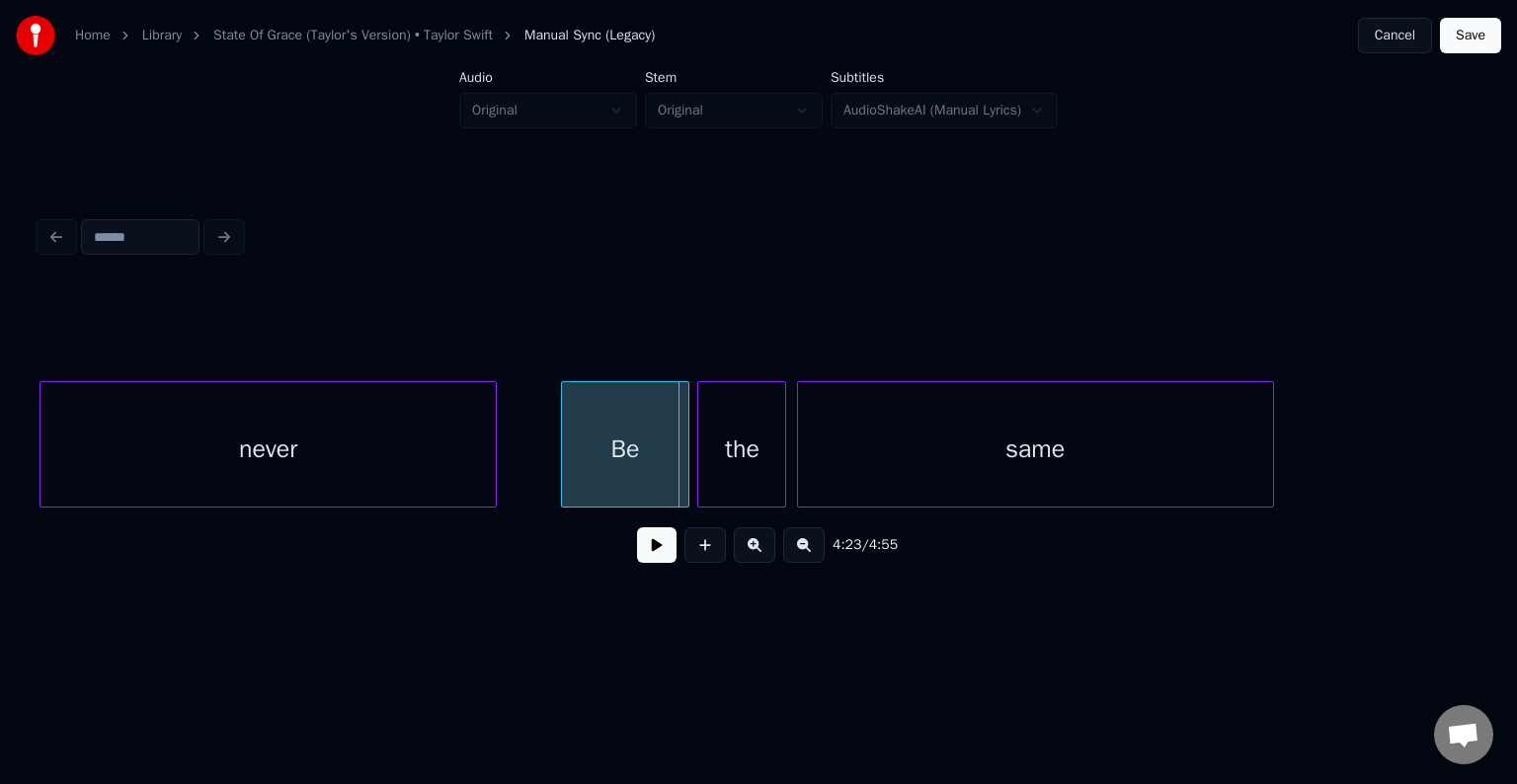 click on "never Be the same" at bounding box center (-16413, 444) 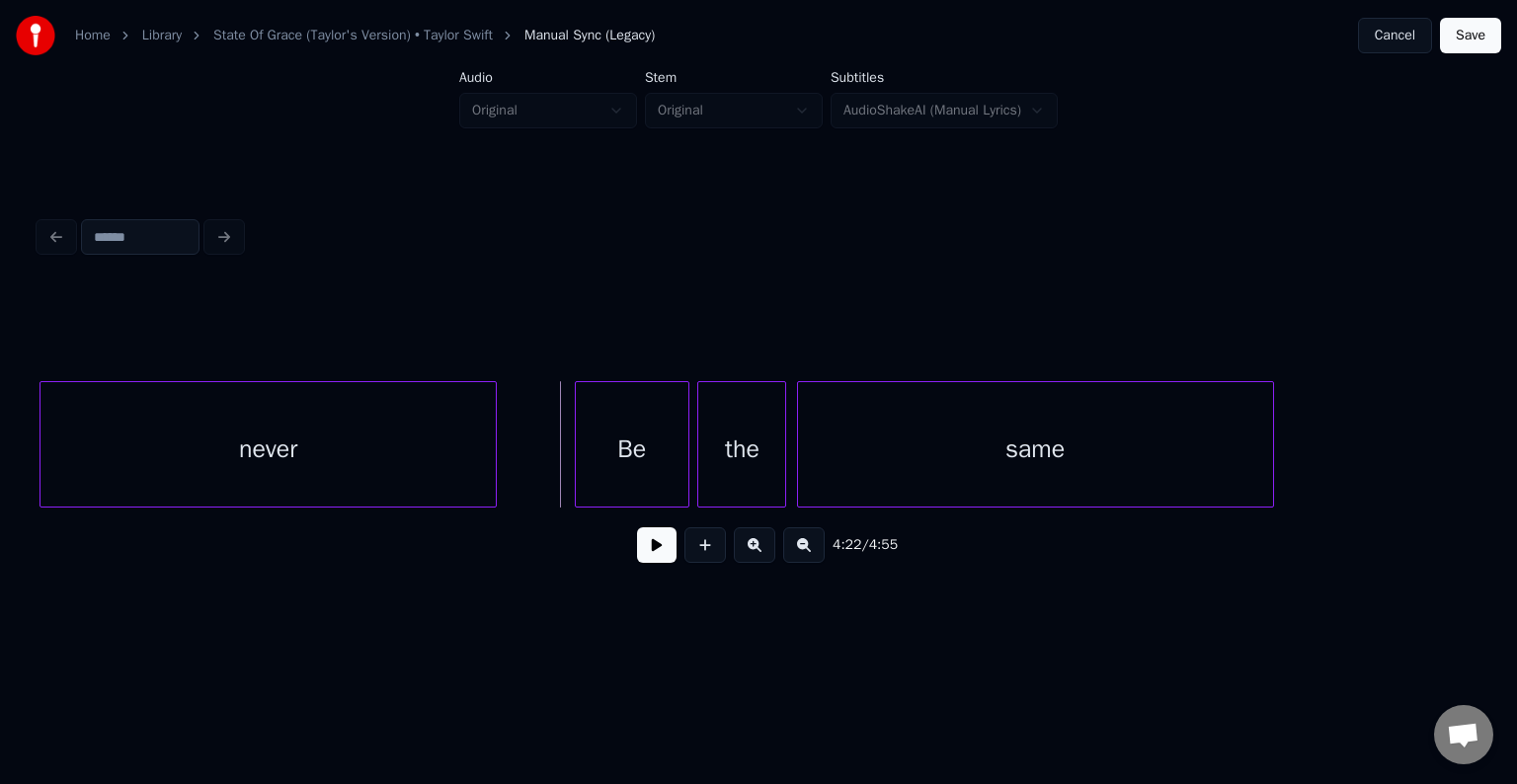 click at bounding box center [579, 444] 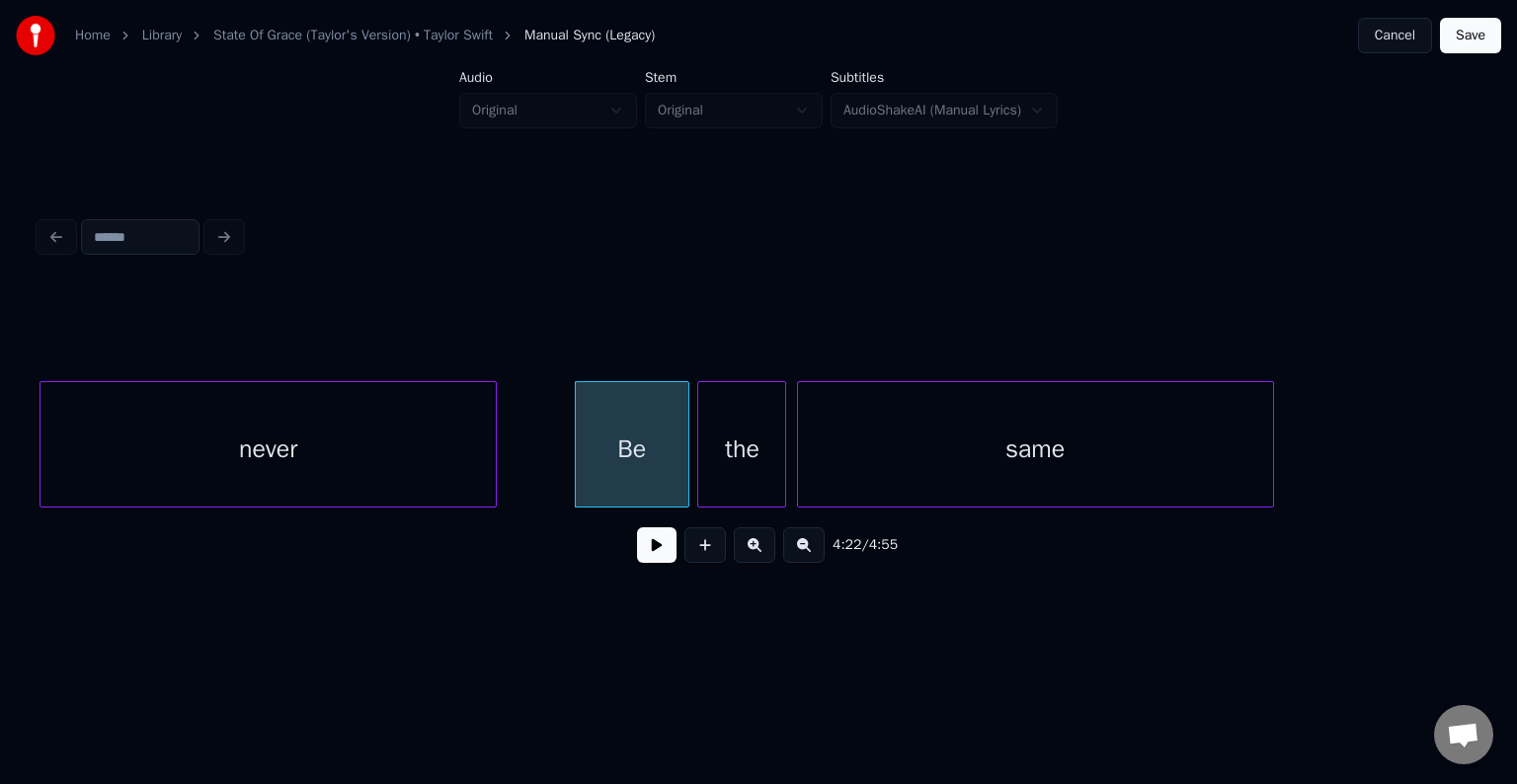click at bounding box center (657, 545) 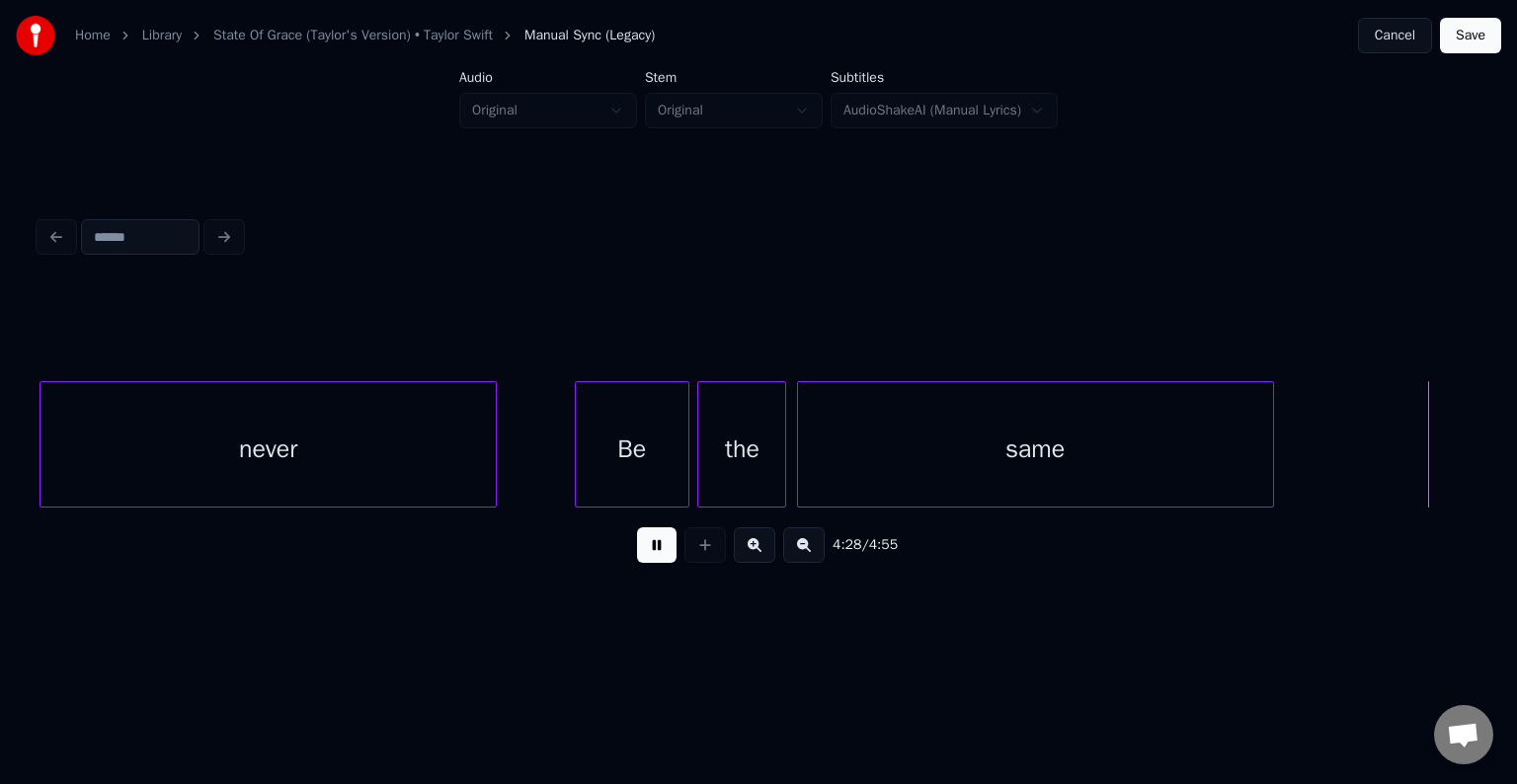 click at bounding box center (657, 545) 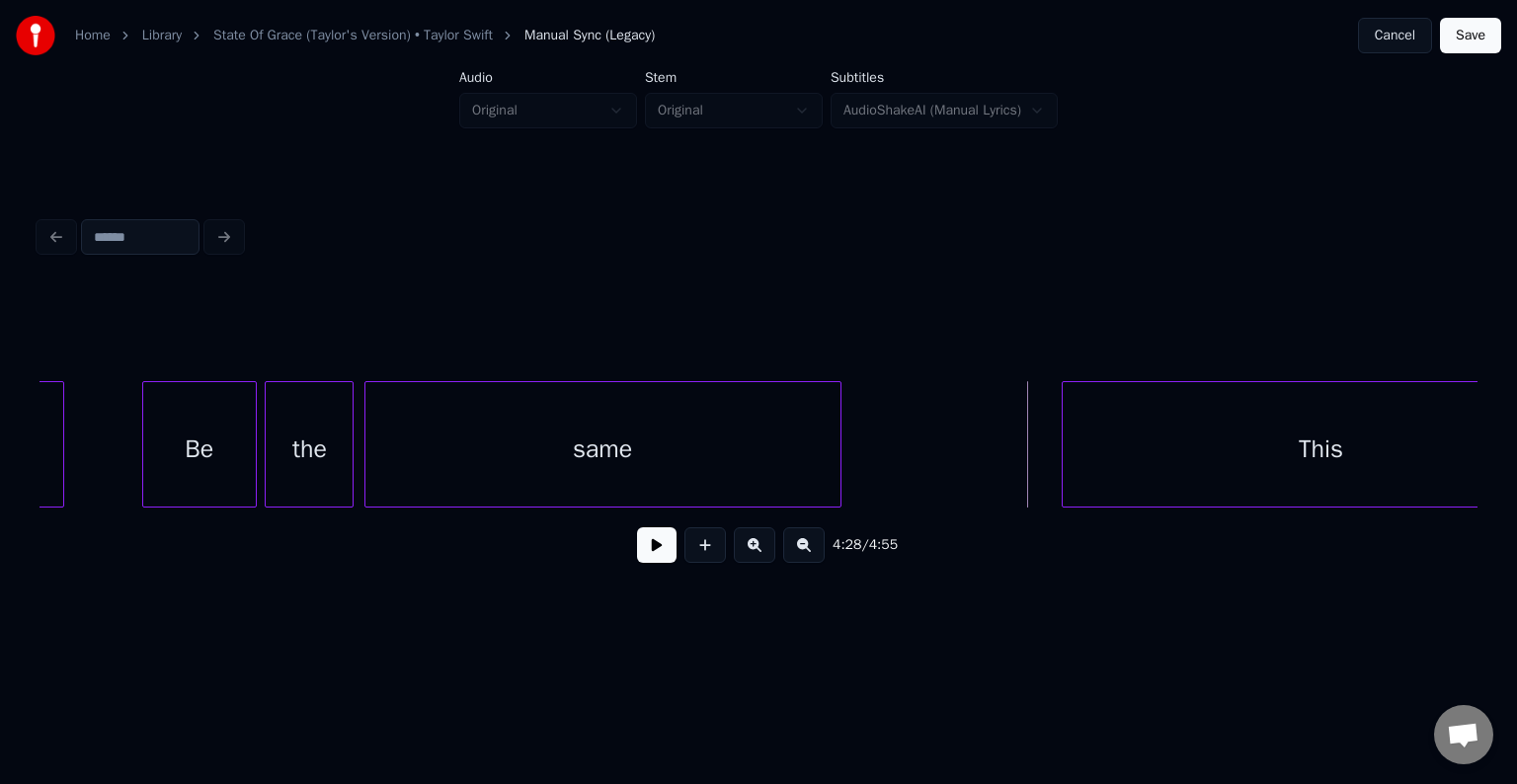 scroll, scrollTop: 0, scrollLeft: 38774, axis: horizontal 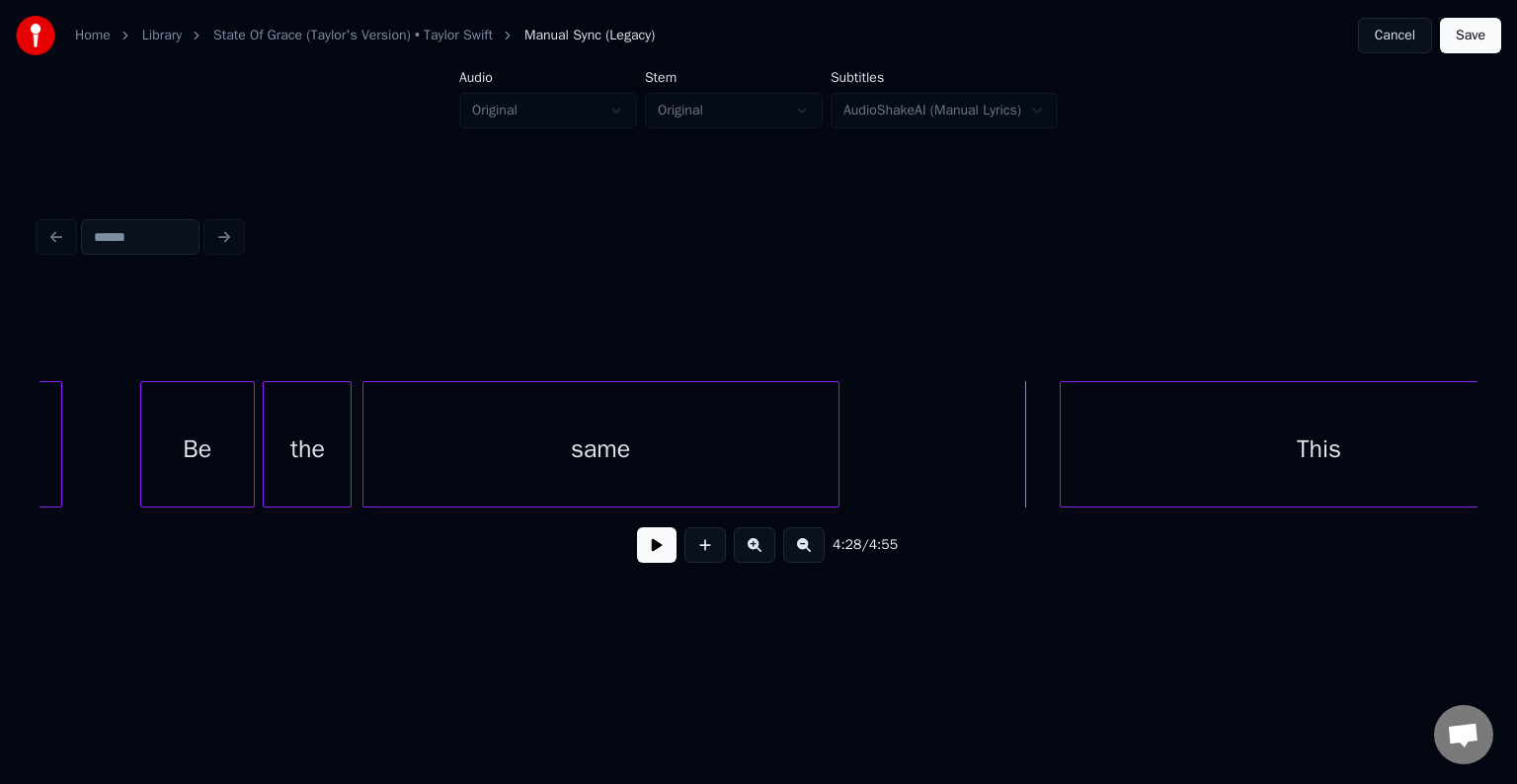click on "same" at bounding box center (600, 449) 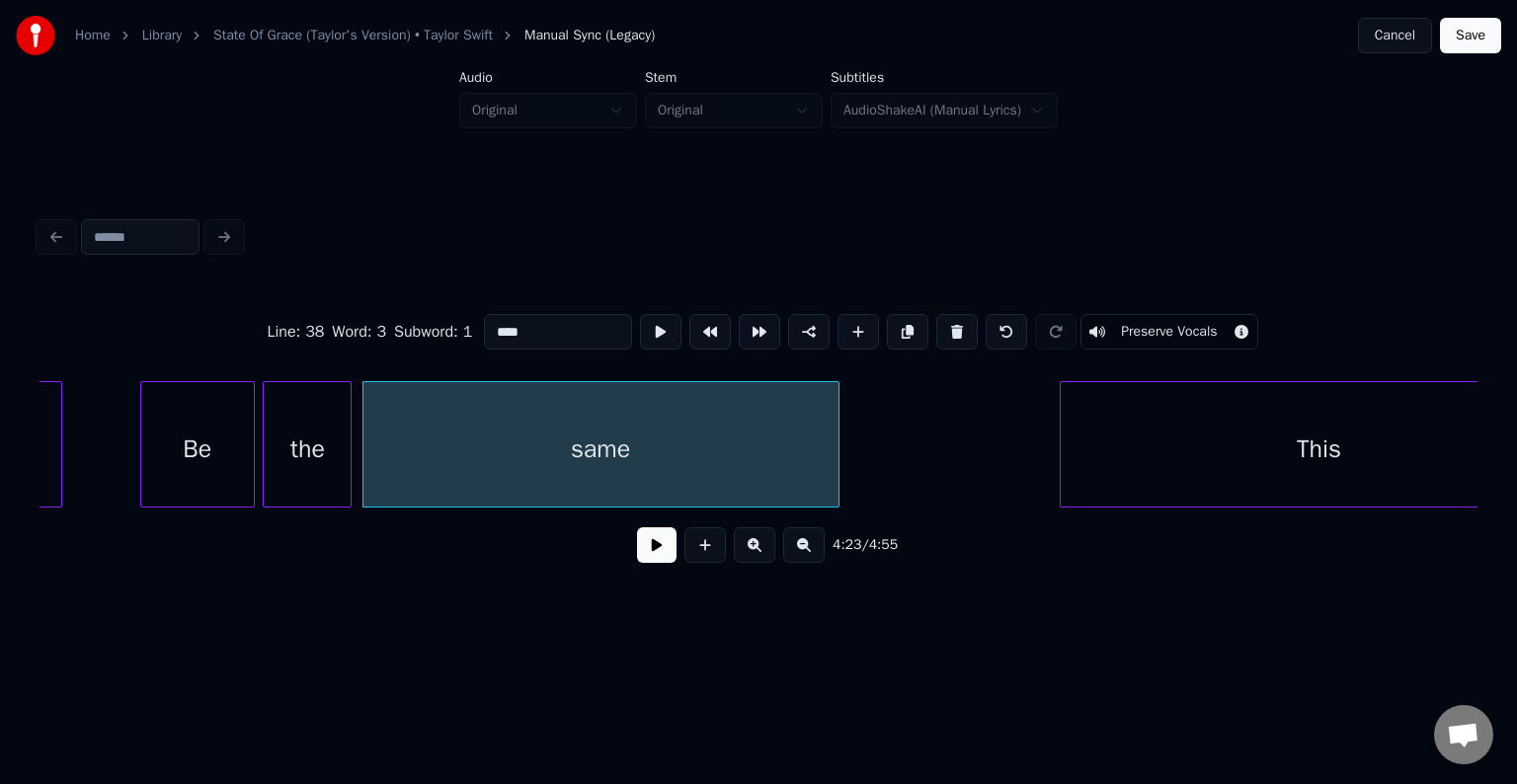 click at bounding box center (657, 545) 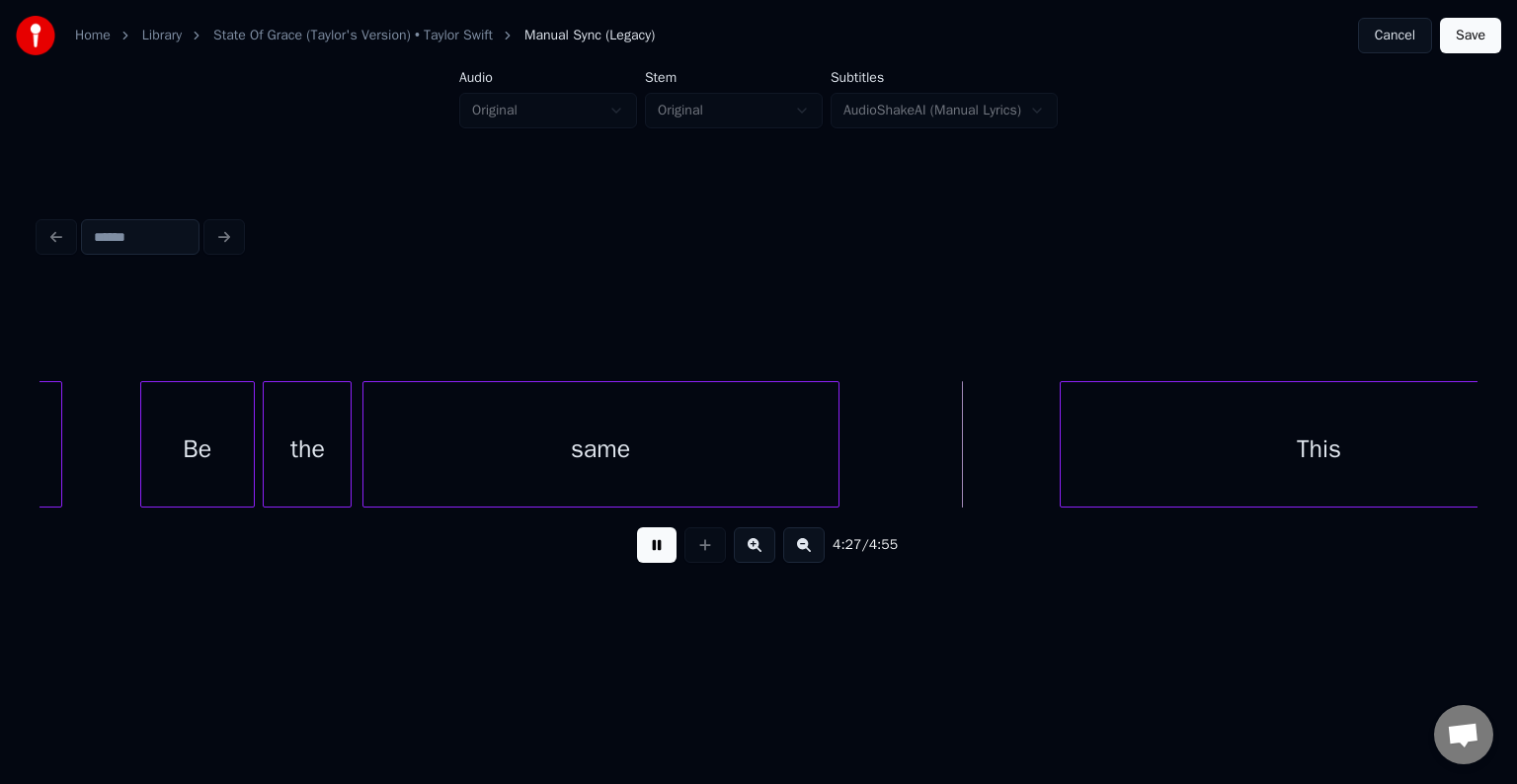 click at bounding box center (657, 545) 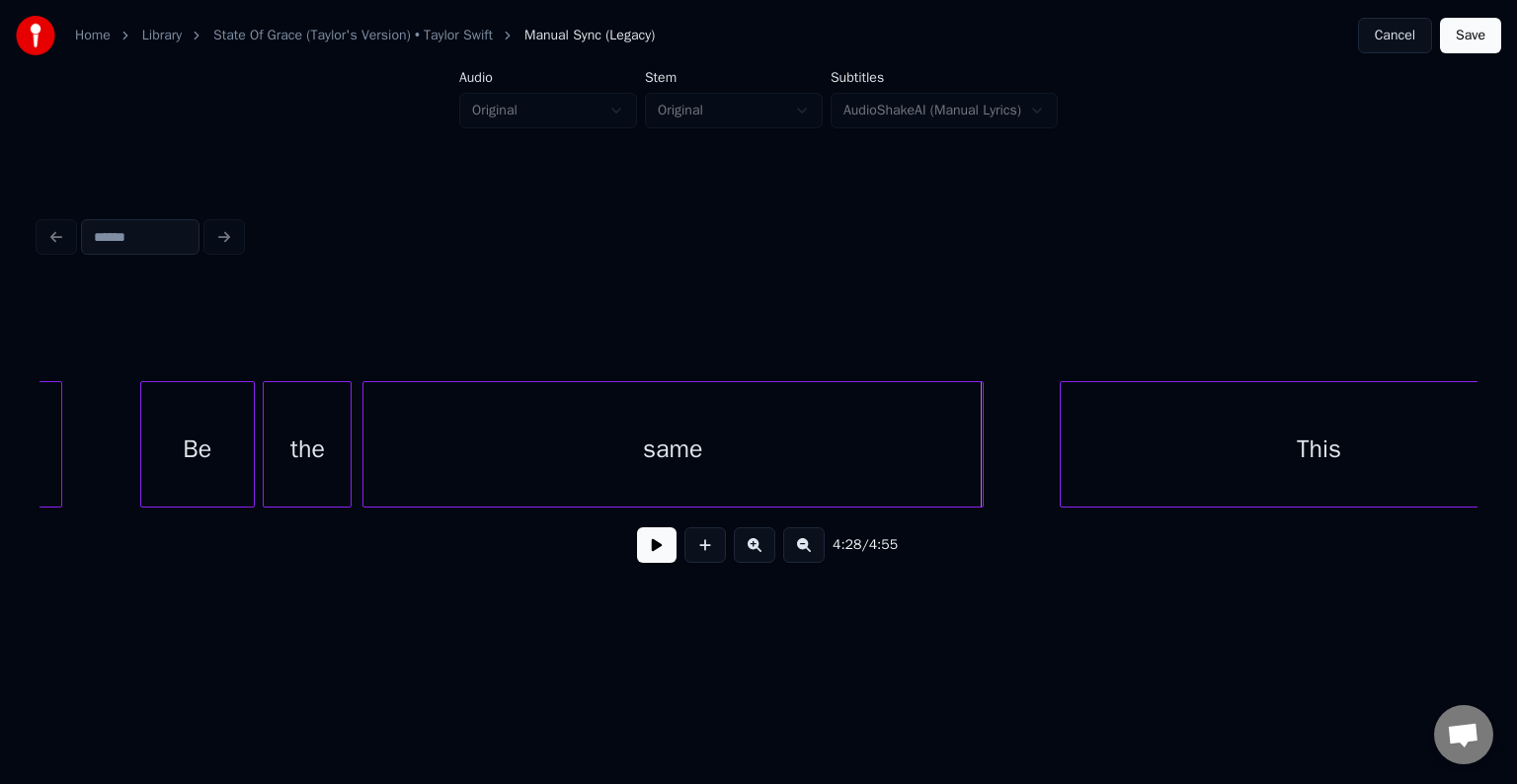 click at bounding box center [980, 444] 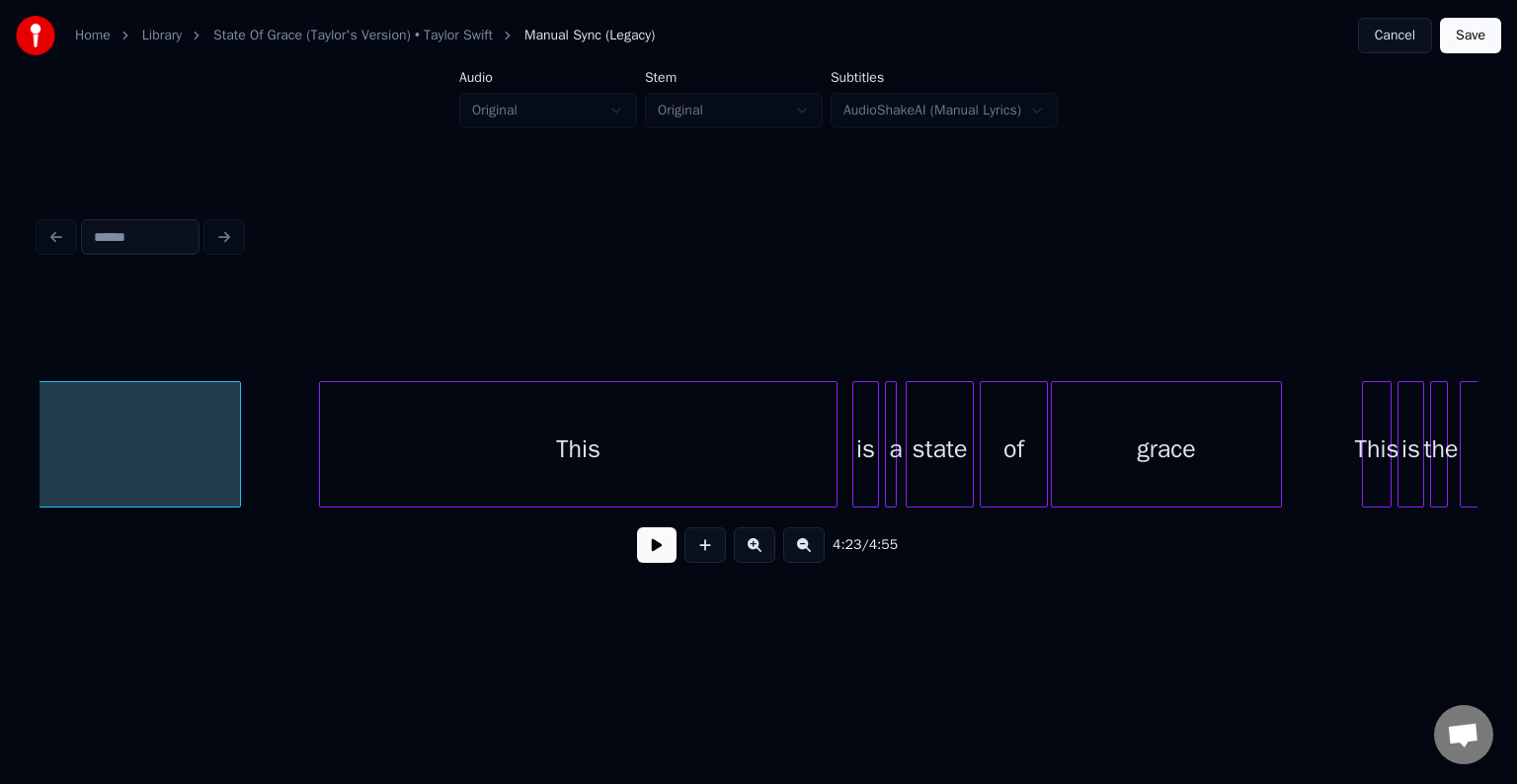 scroll, scrollTop: 0, scrollLeft: 39525, axis: horizontal 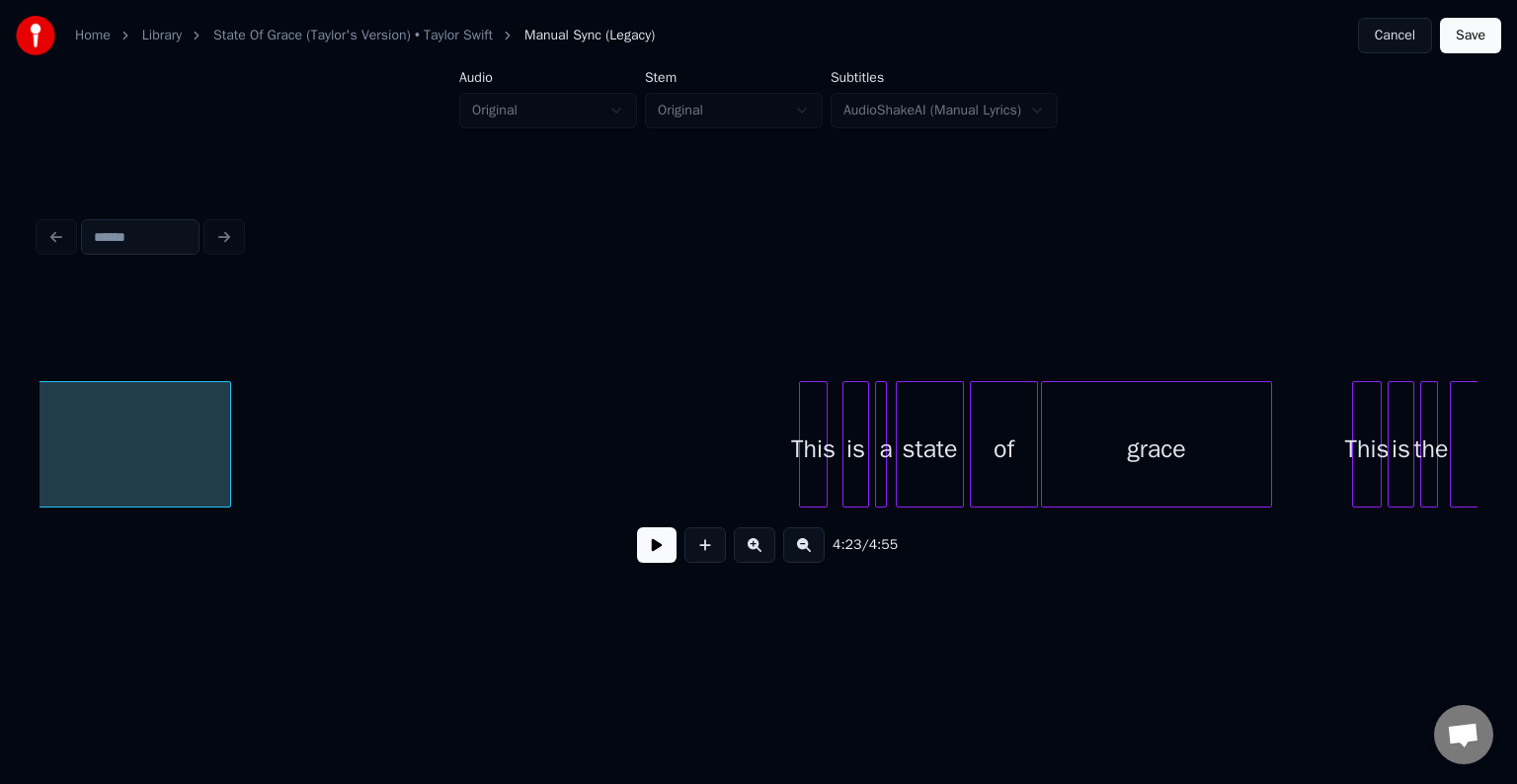 click at bounding box center [803, 444] 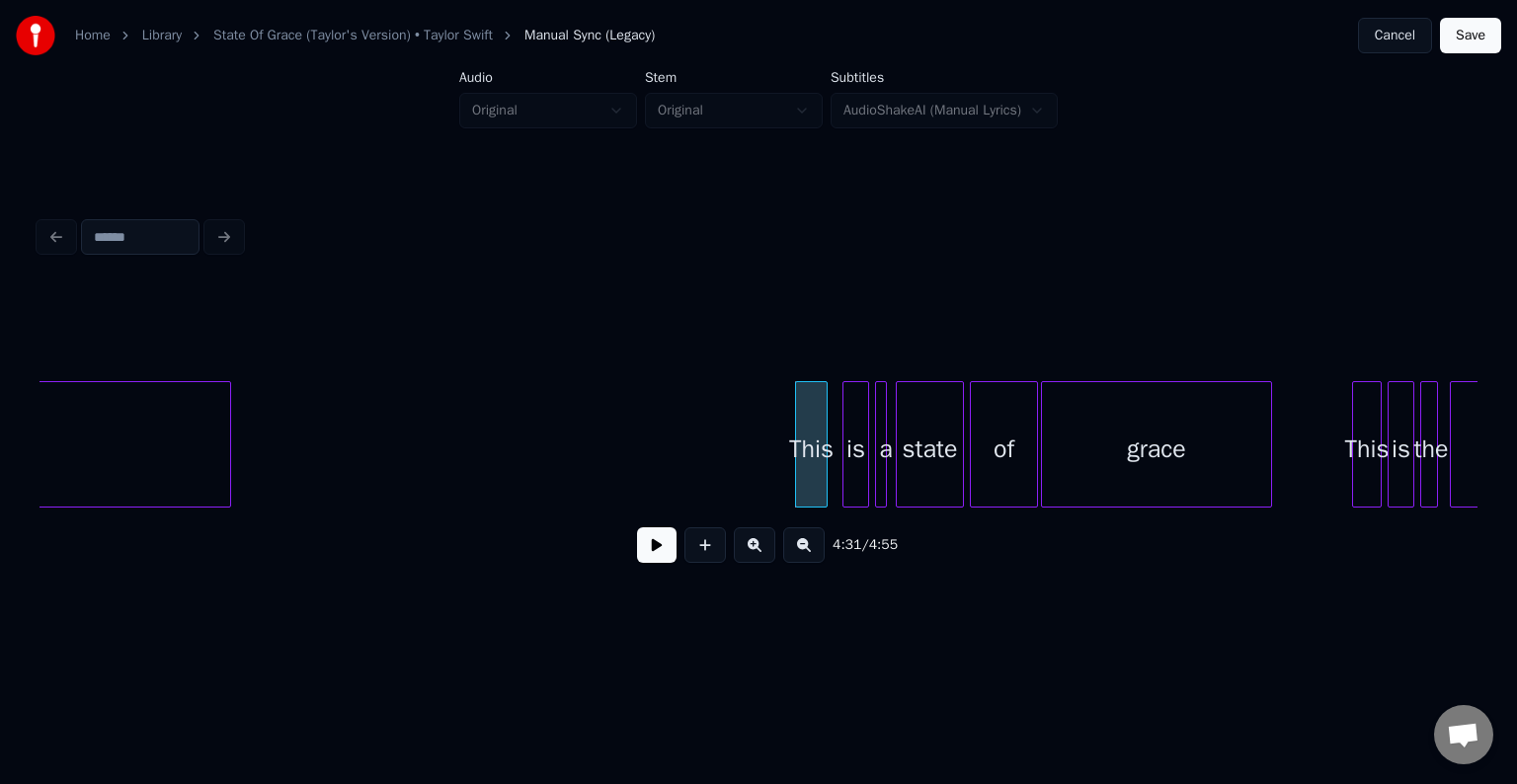 click on "same This is a state of grace This is the worthwhile" at bounding box center (-17599, 444) 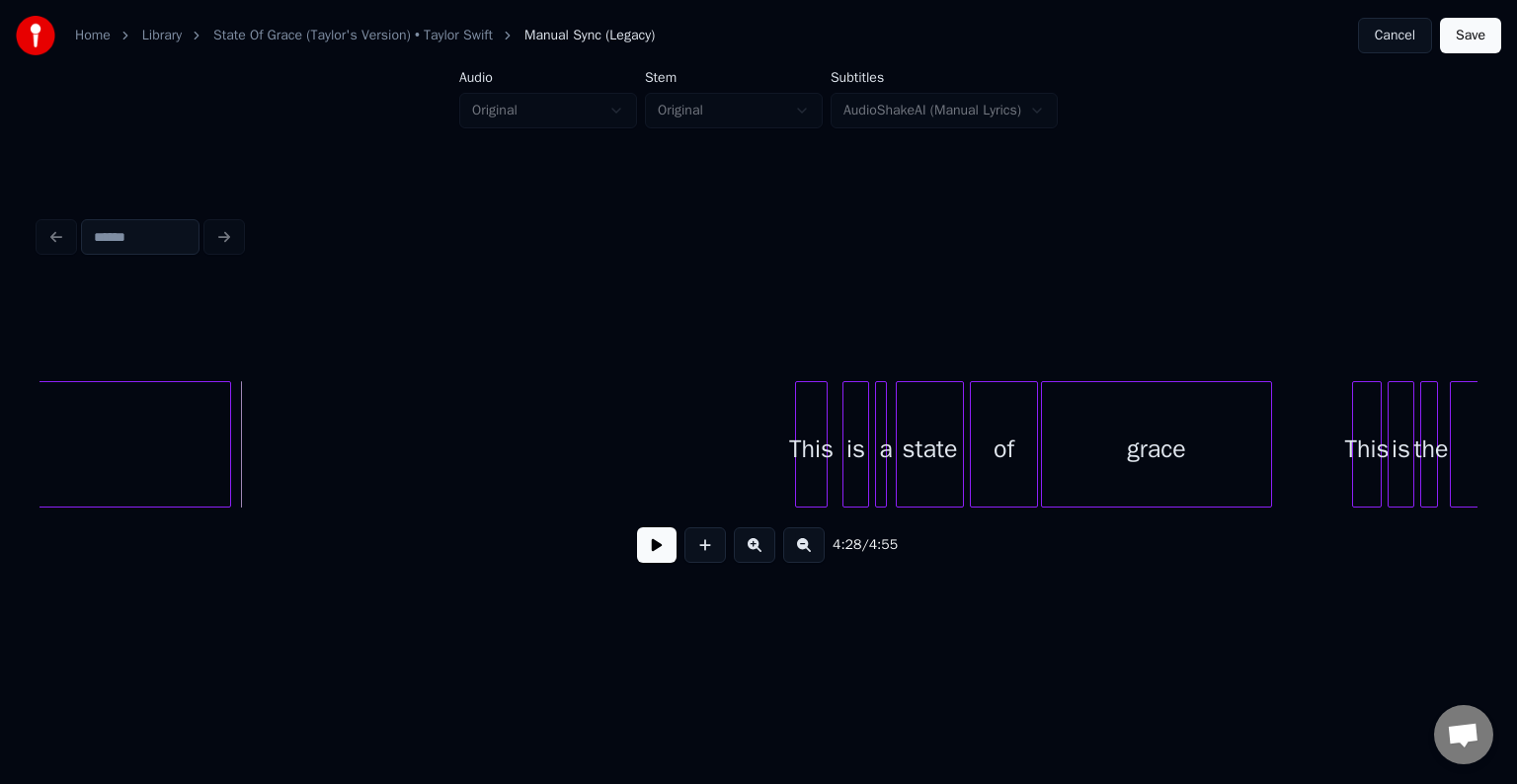 click at bounding box center (657, 545) 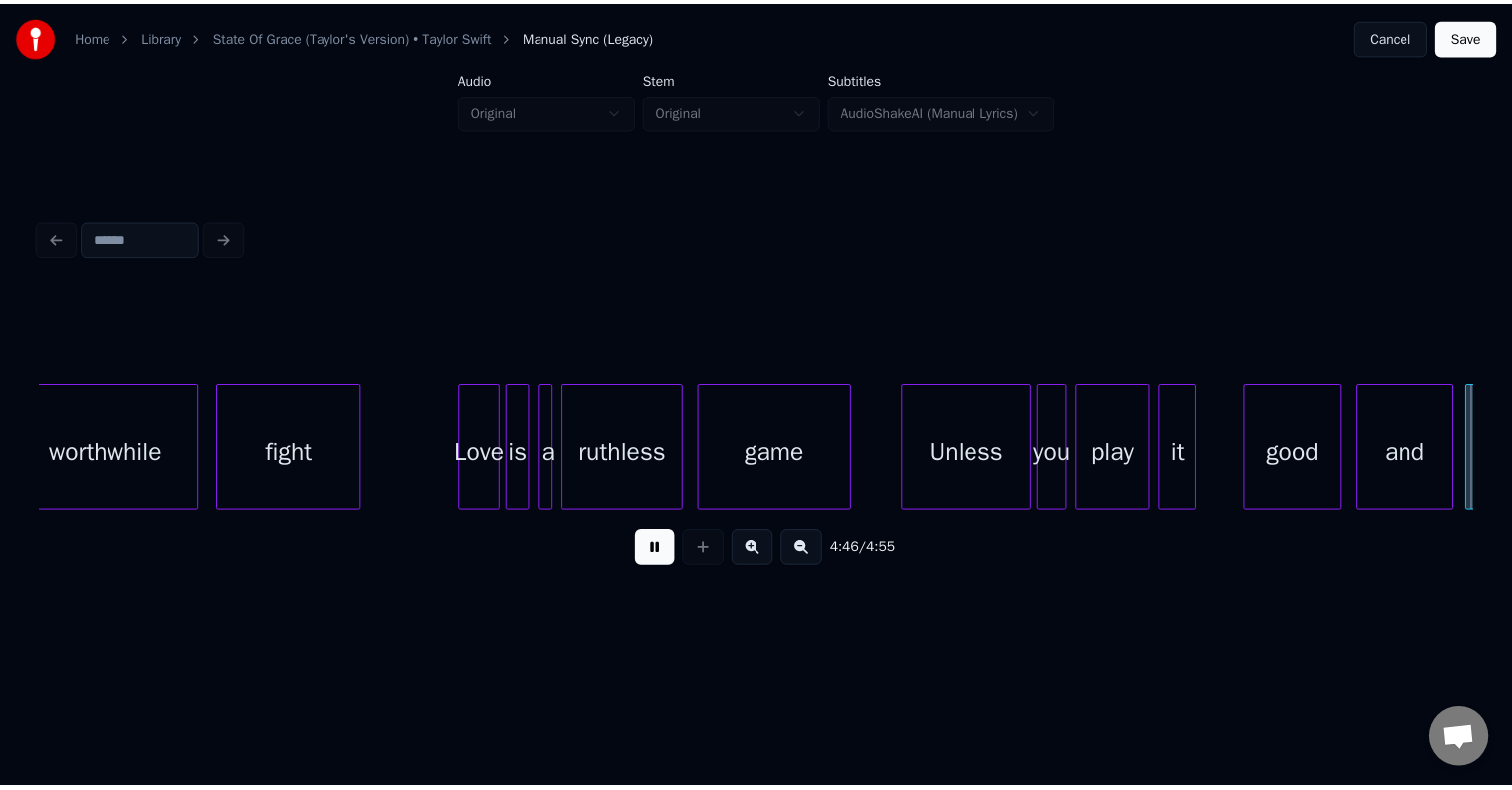 scroll, scrollTop: 0, scrollLeft: 42668, axis: horizontal 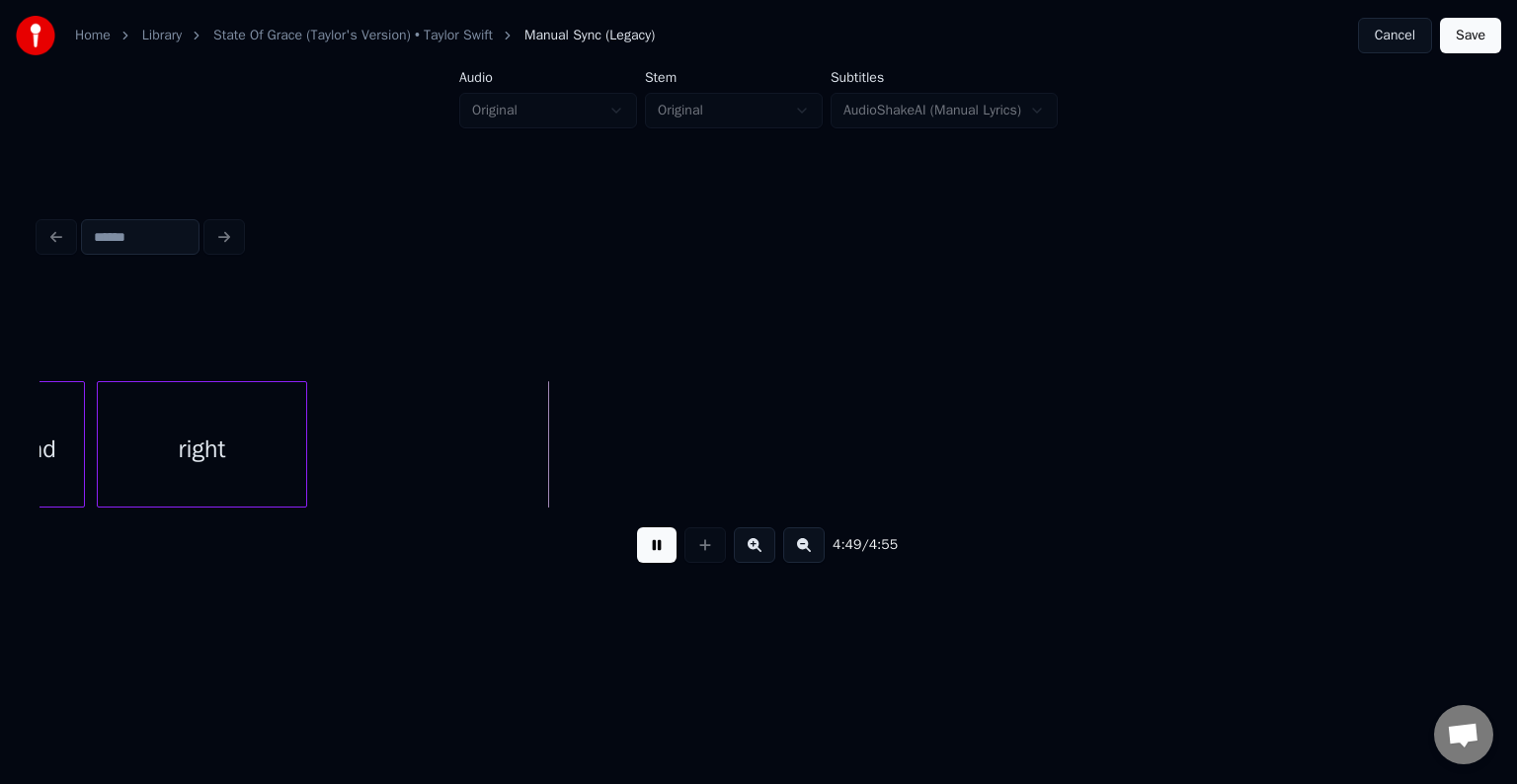click on "Save" at bounding box center [1471, 36] 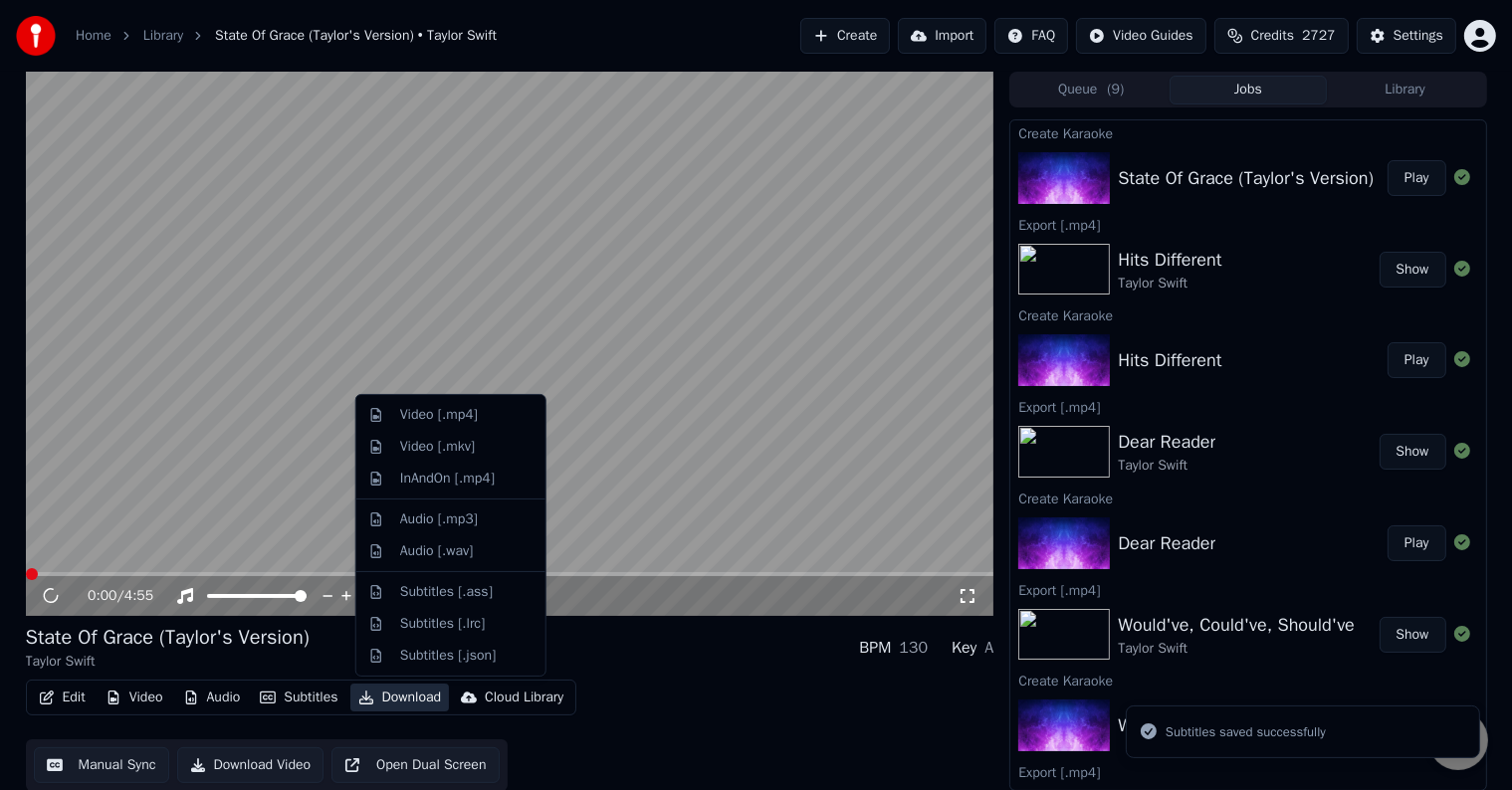 click on "Download" at bounding box center (400, 697) 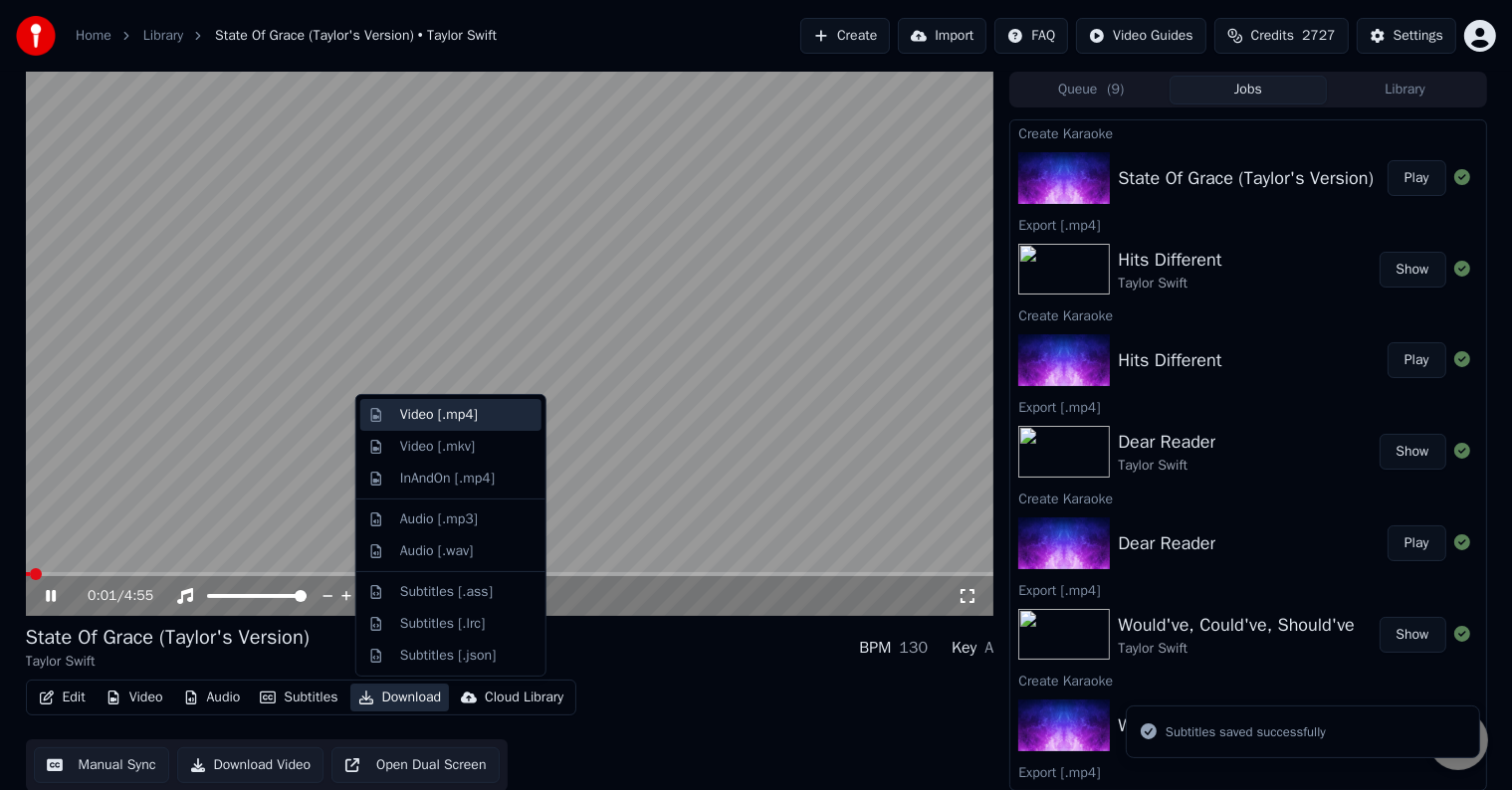 click on "Video [.mp4]" at bounding box center [439, 415] 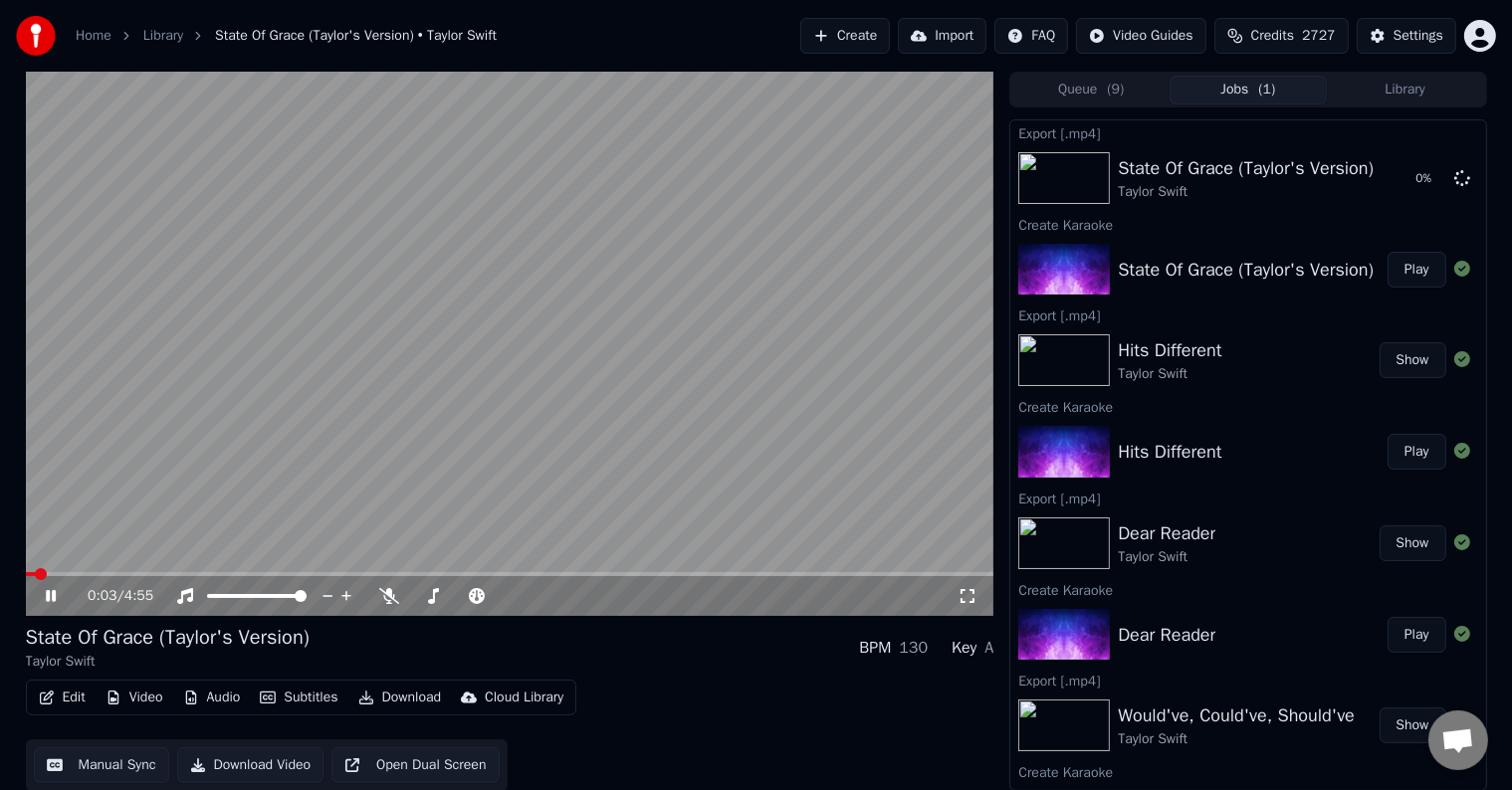 click 